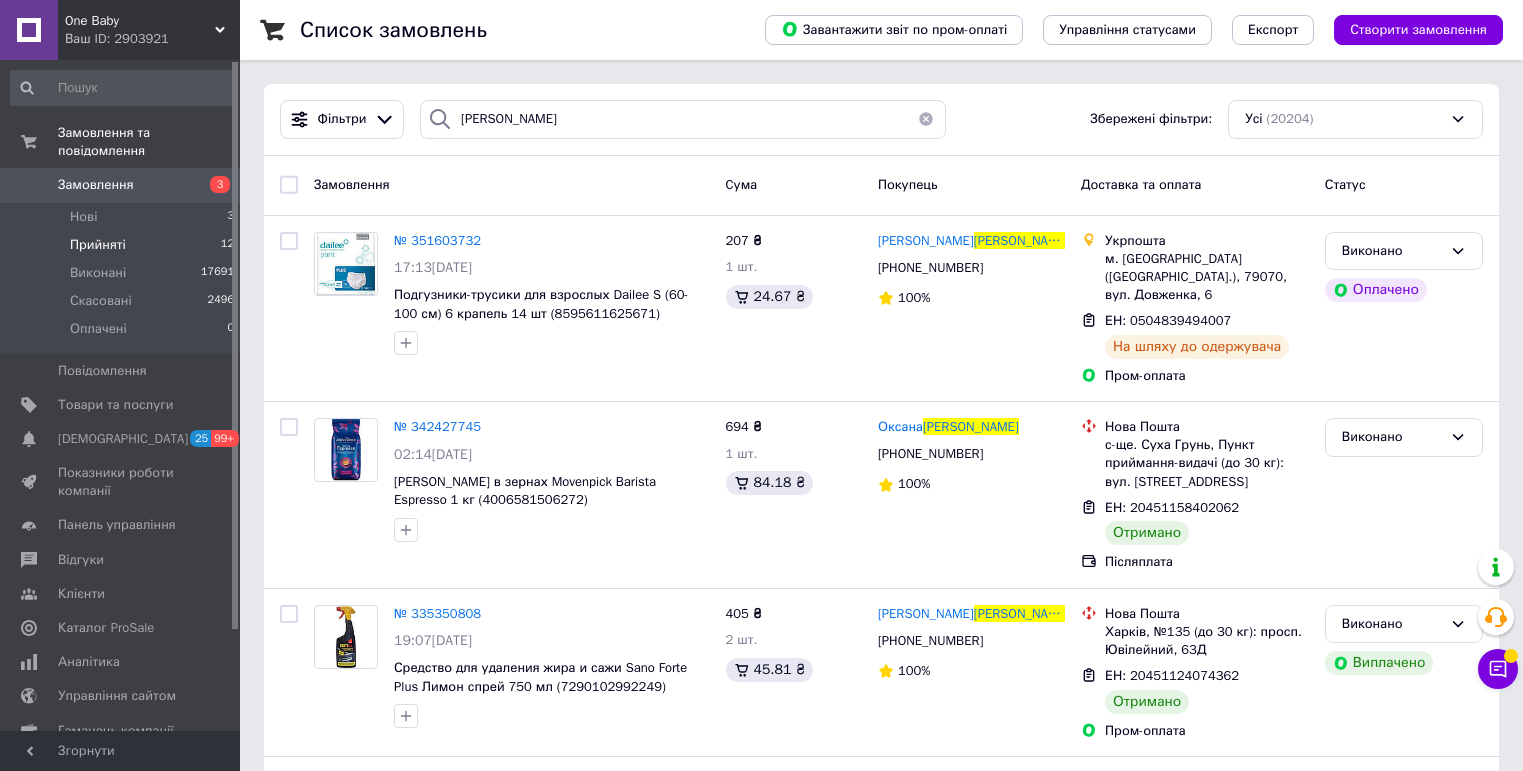 scroll, scrollTop: 0, scrollLeft: 0, axis: both 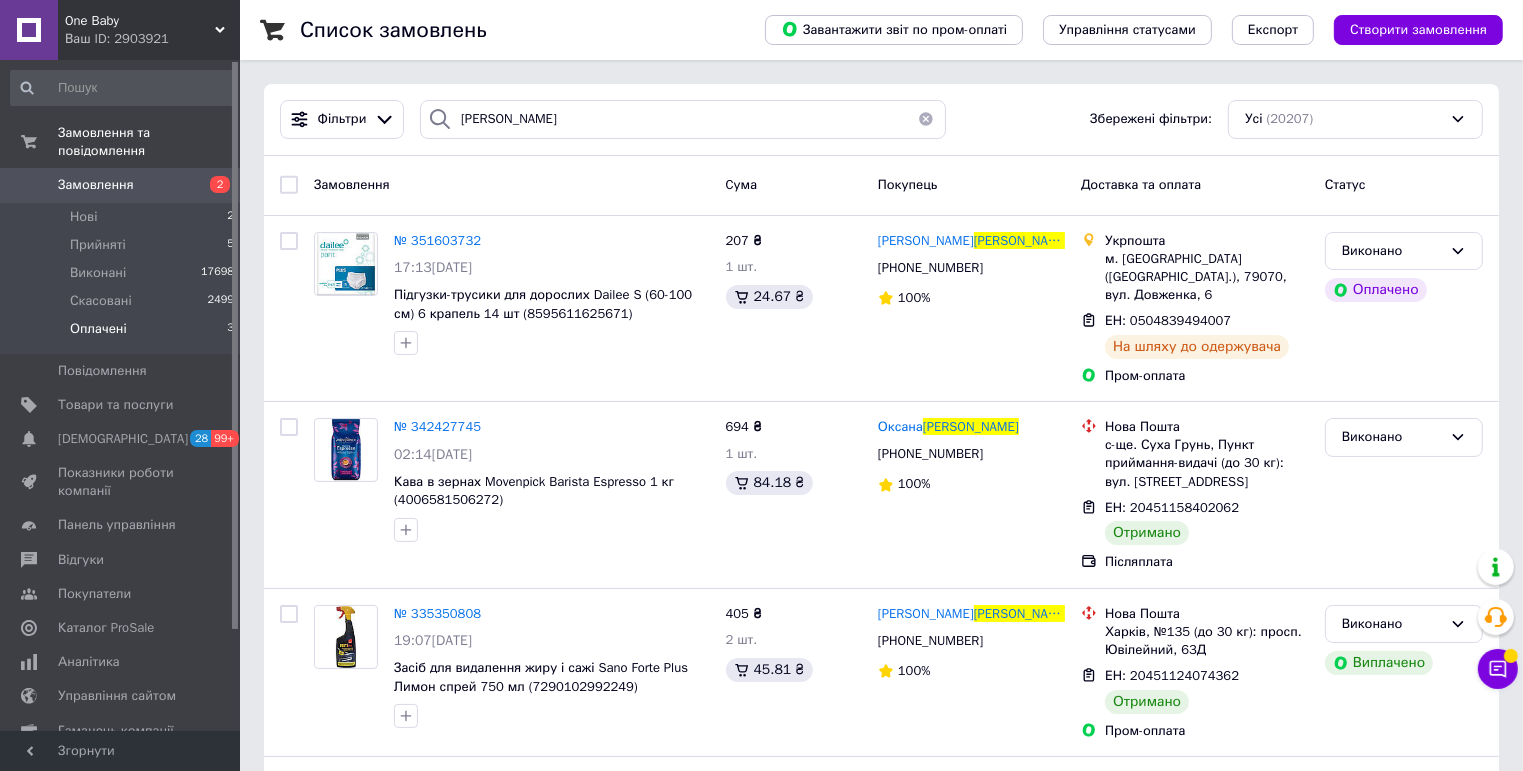 click on "Оплачені" at bounding box center [98, 329] 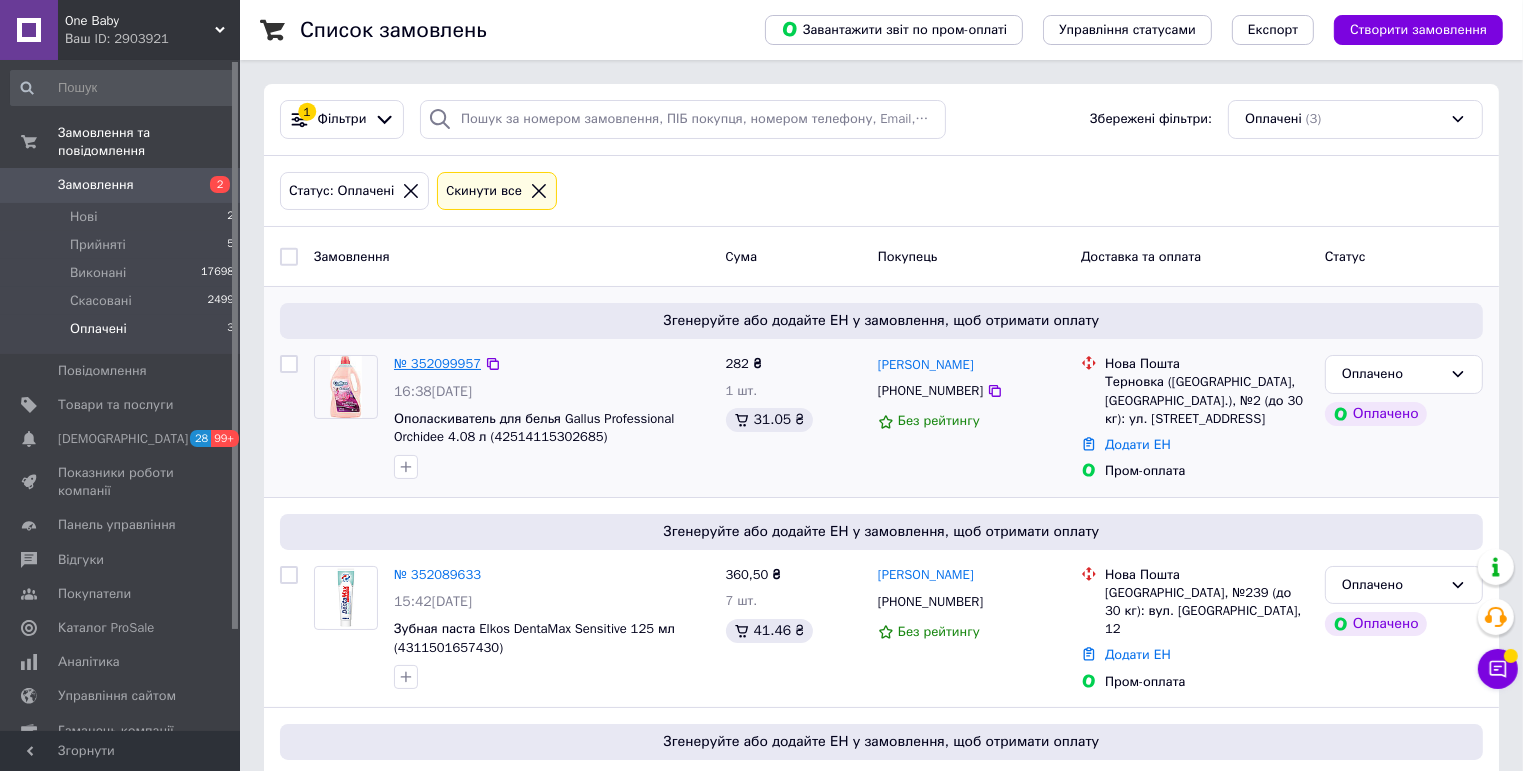 click on "№ 352099957" at bounding box center (437, 363) 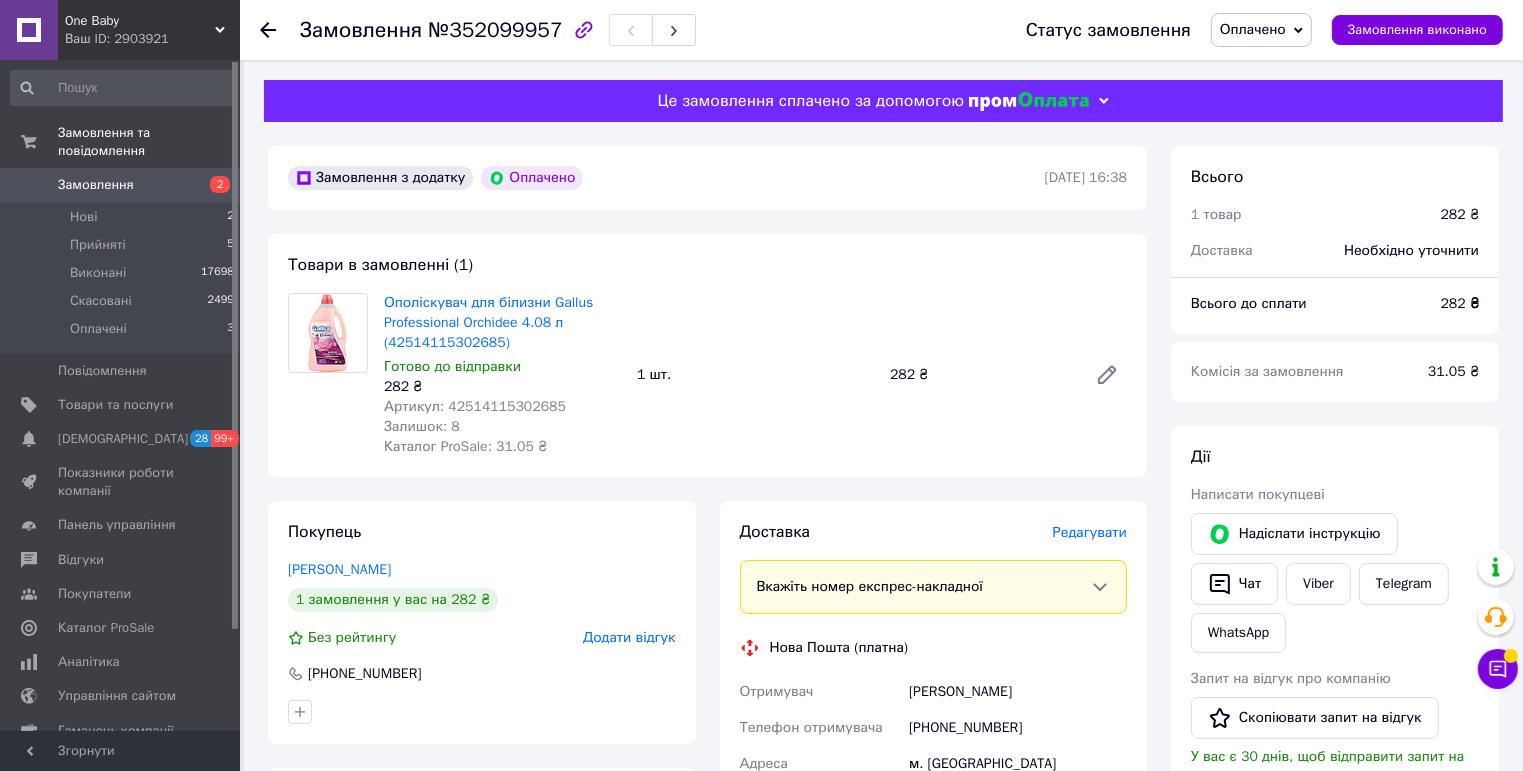 click on "Артикул: 42514115302685" at bounding box center [475, 406] 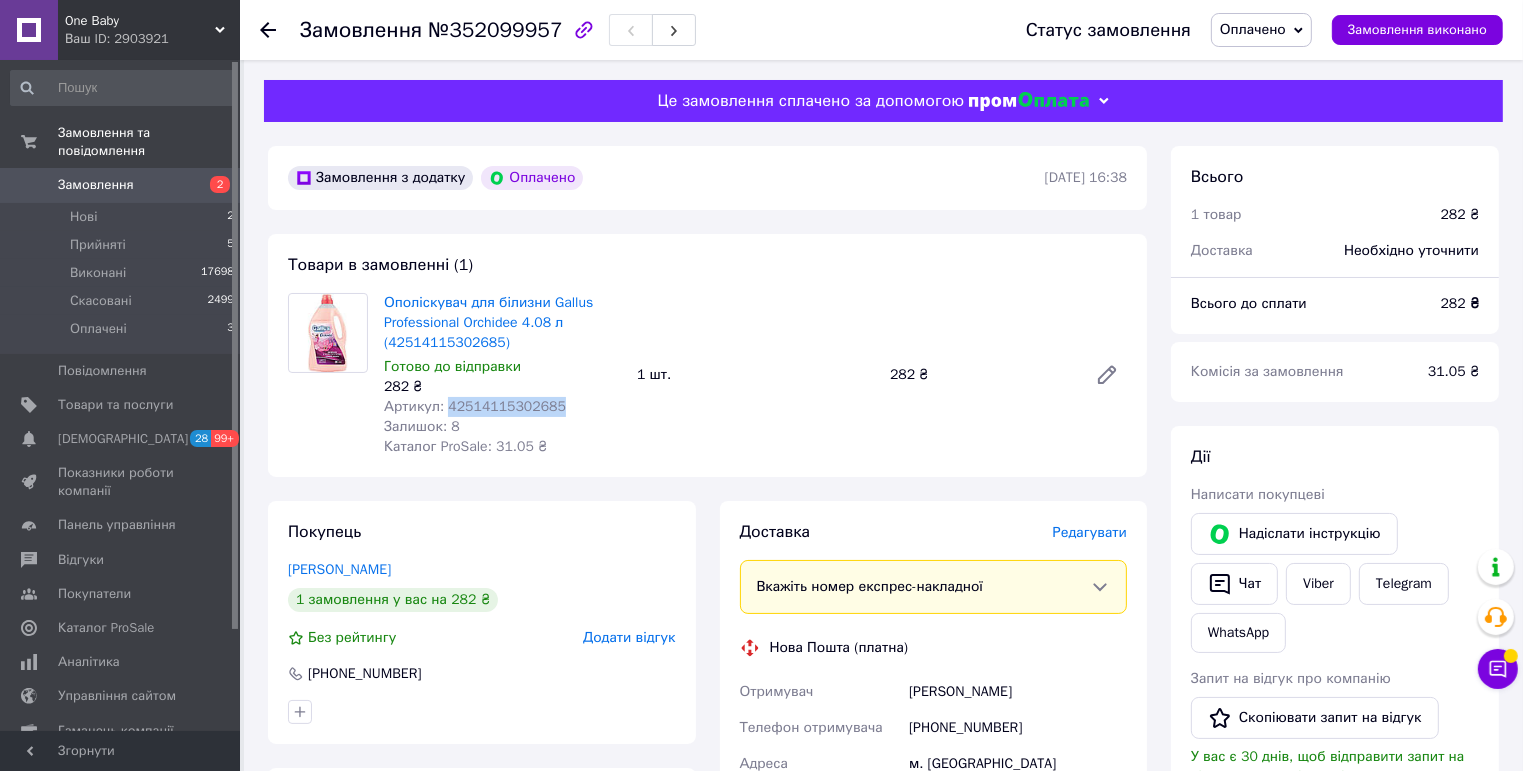 click on "Артикул: 42514115302685" at bounding box center (475, 406) 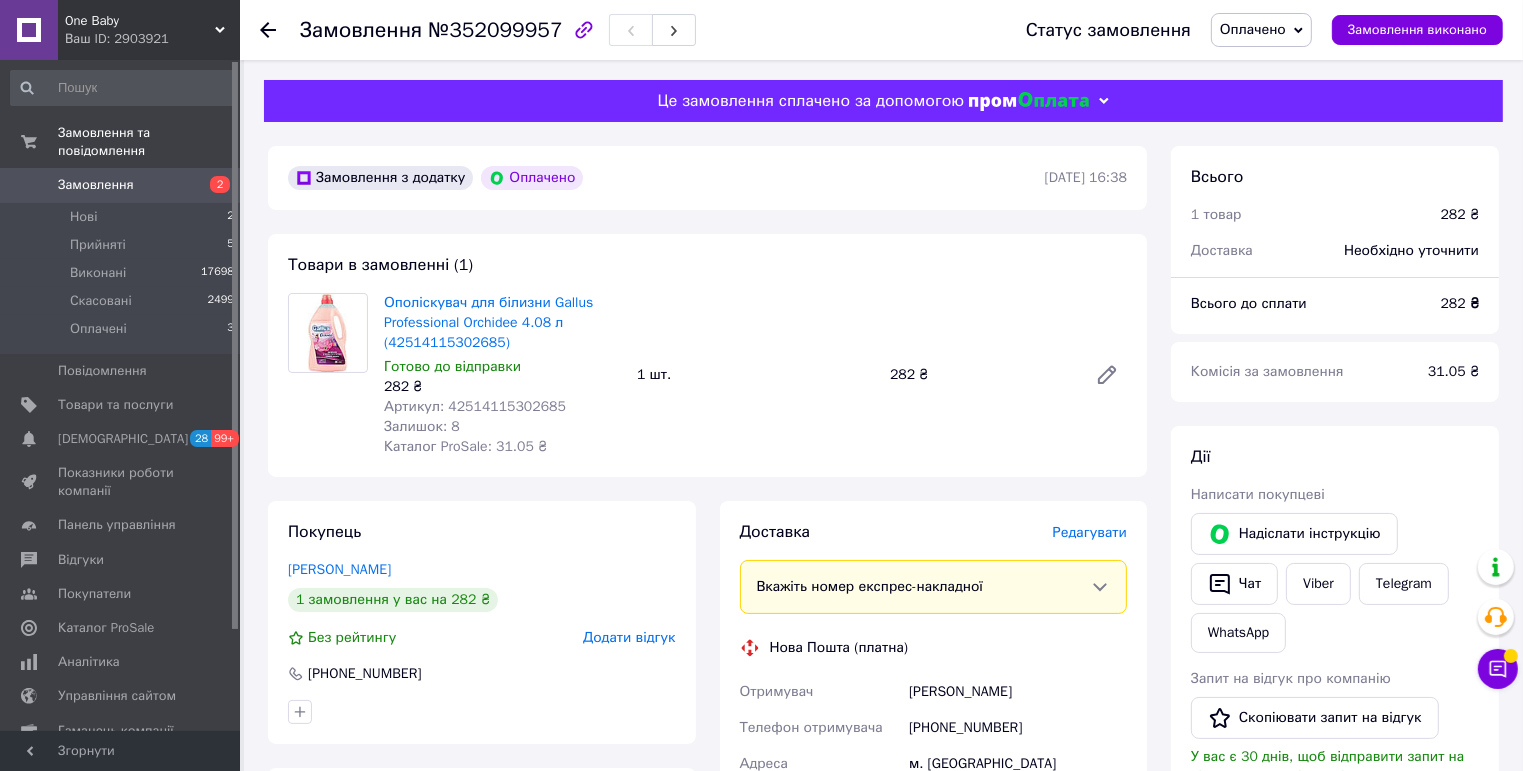 click on "Покупець [PERSON_NAME] 1 замовлення у вас на 282 ₴ Без рейтингу   Додати відгук [PHONE_NUMBER]" at bounding box center [482, 622] 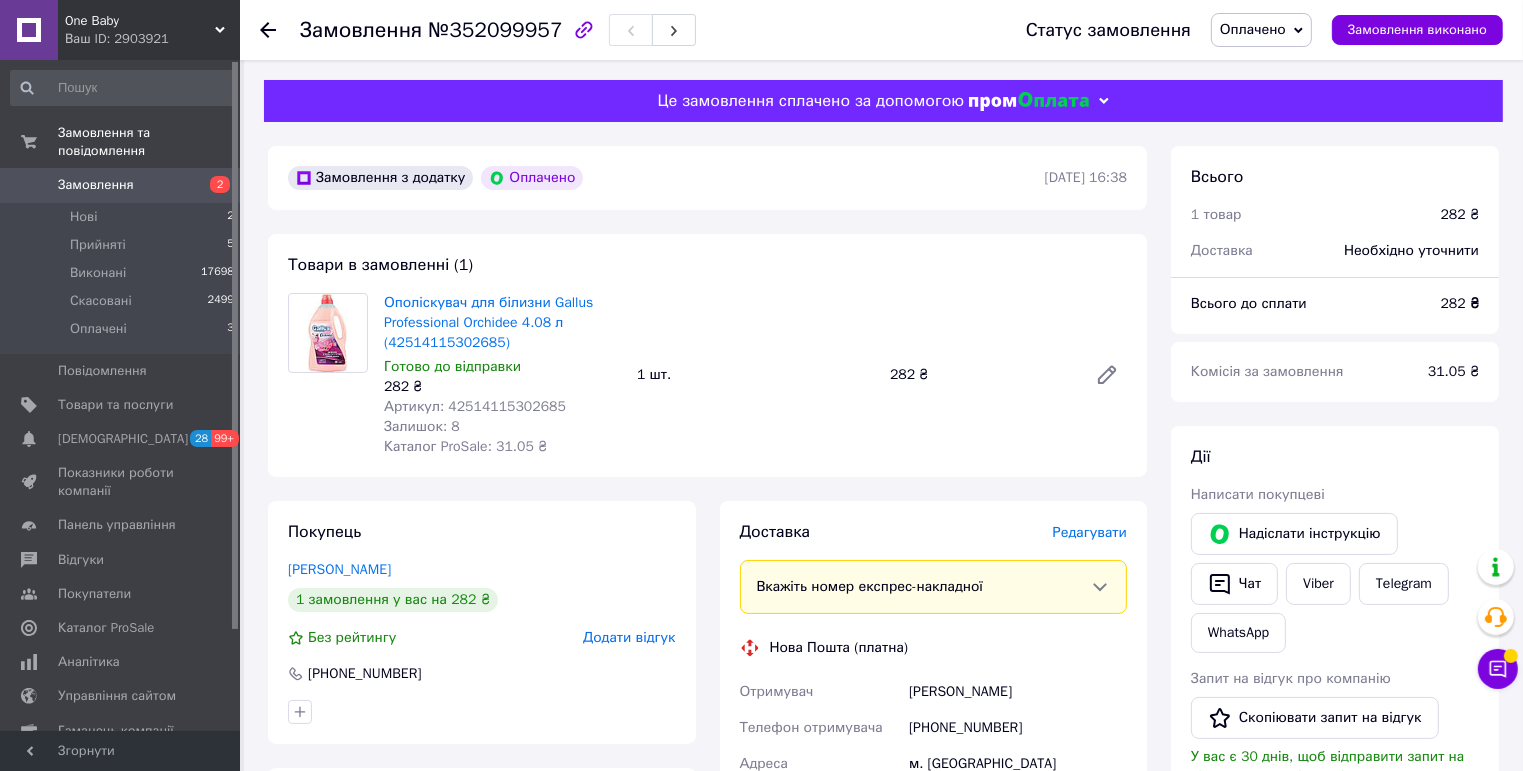 click on "Артикул: 42514115302685" at bounding box center (475, 406) 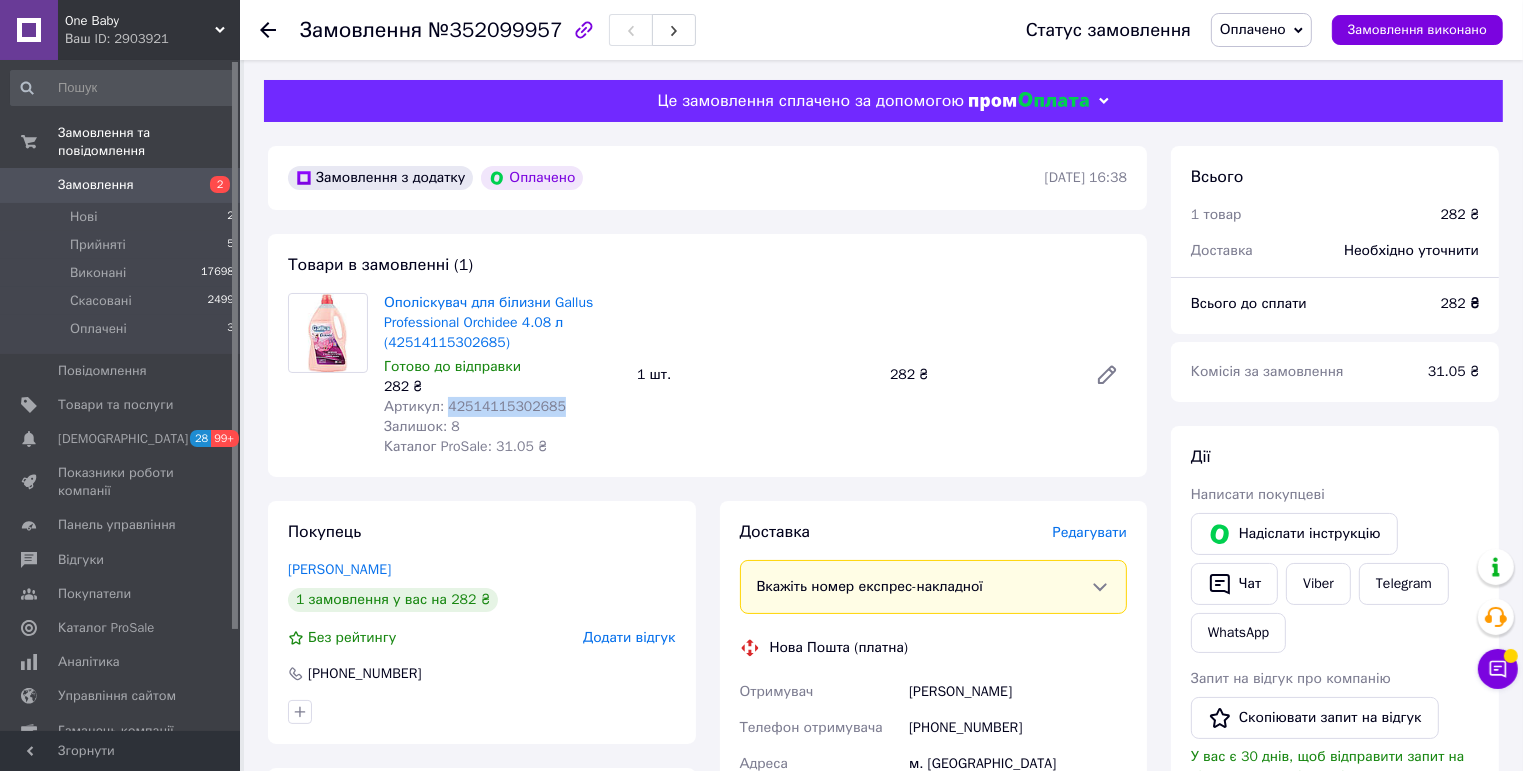 click on "Артикул: 42514115302685" at bounding box center [475, 406] 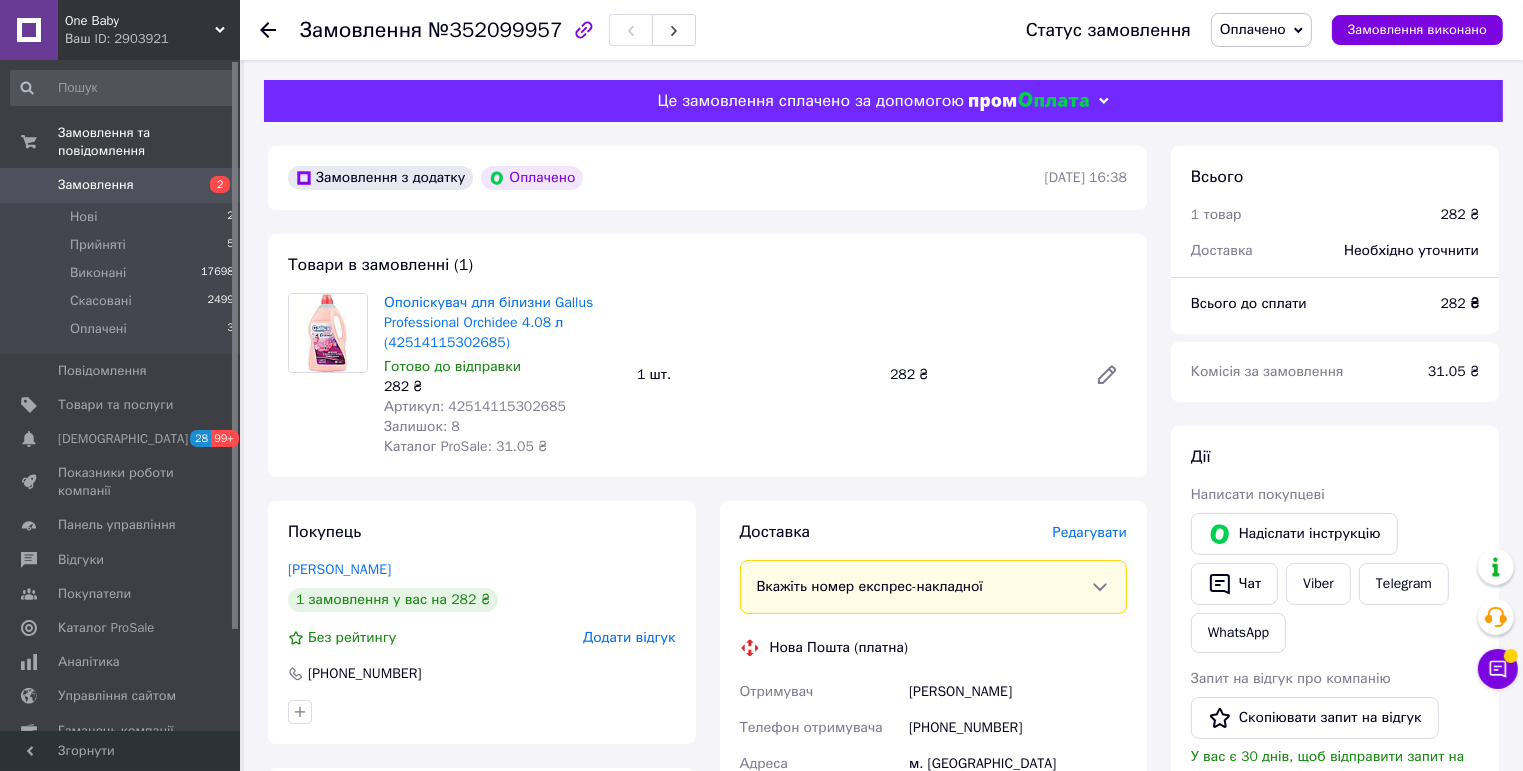 click on "Редагувати" at bounding box center [1090, 532] 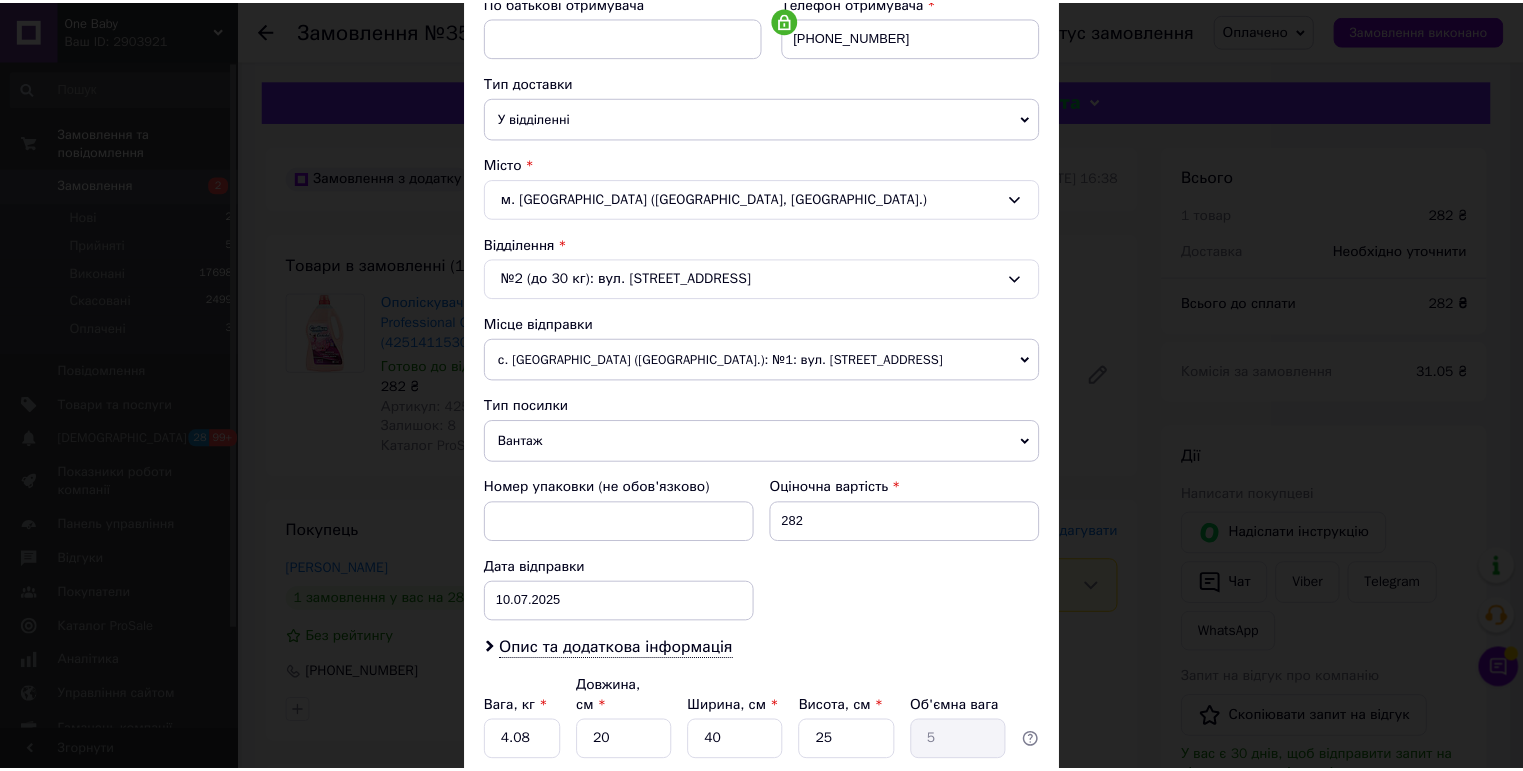scroll, scrollTop: 480, scrollLeft: 0, axis: vertical 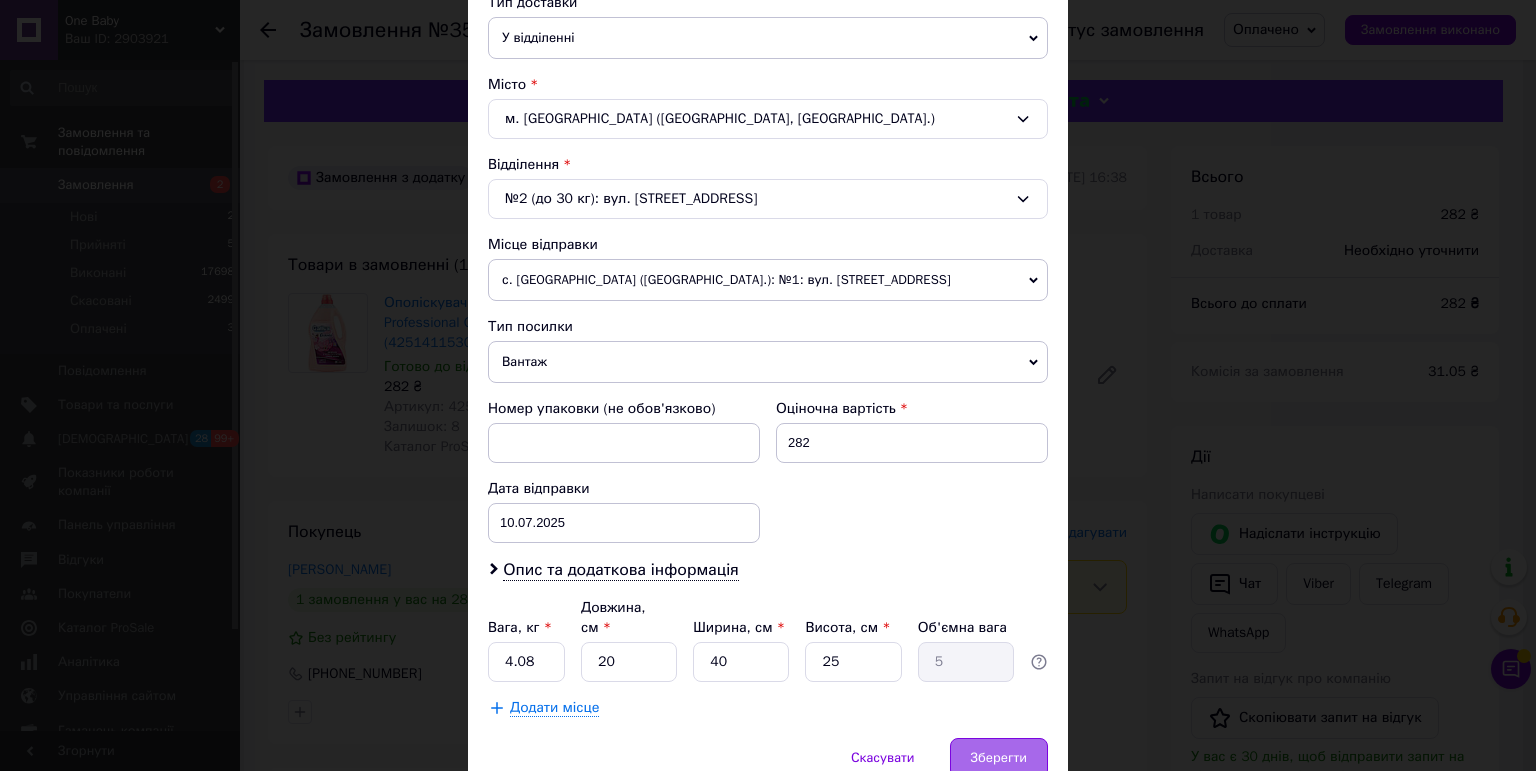 click on "Зберегти" at bounding box center (999, 758) 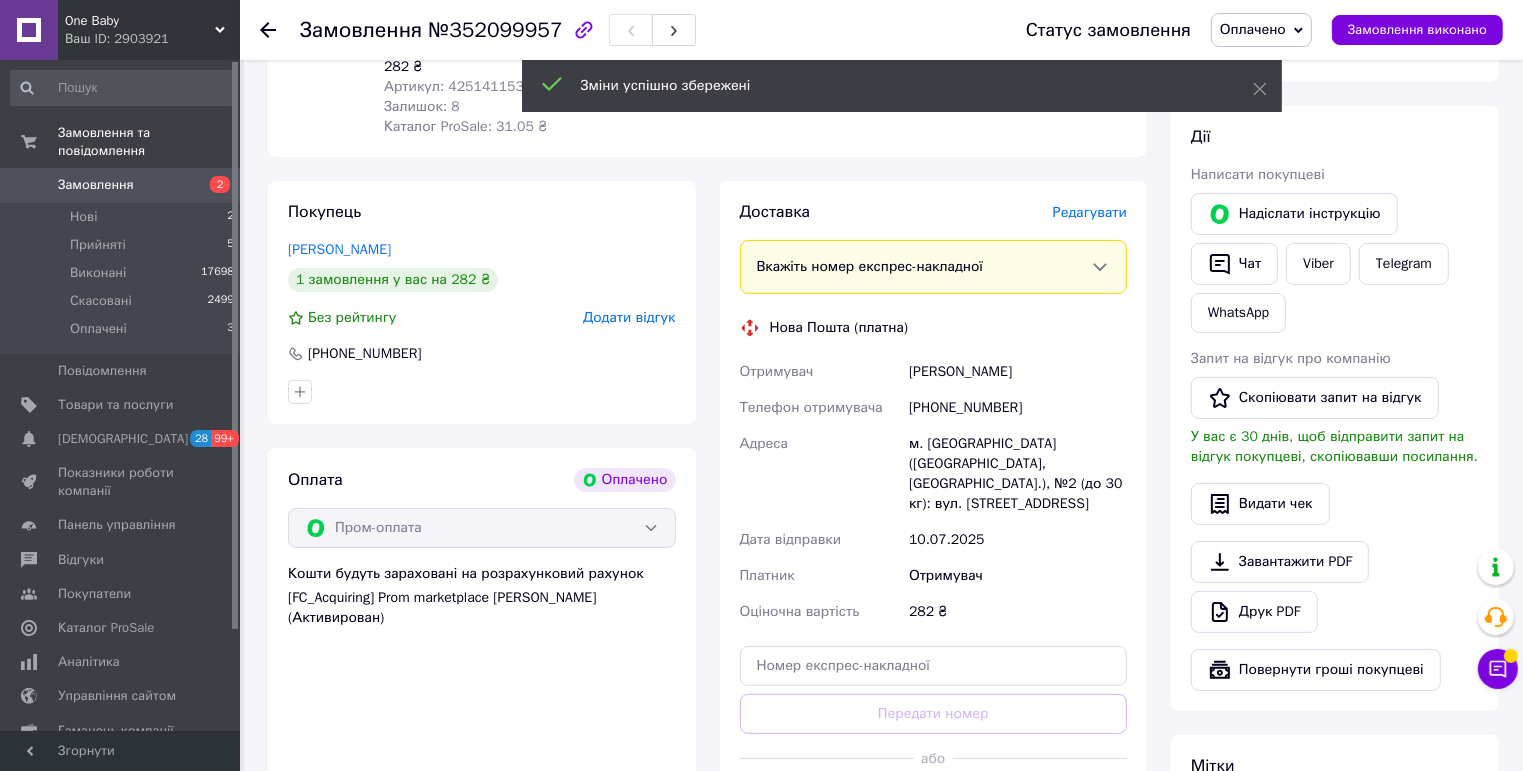 scroll, scrollTop: 400, scrollLeft: 0, axis: vertical 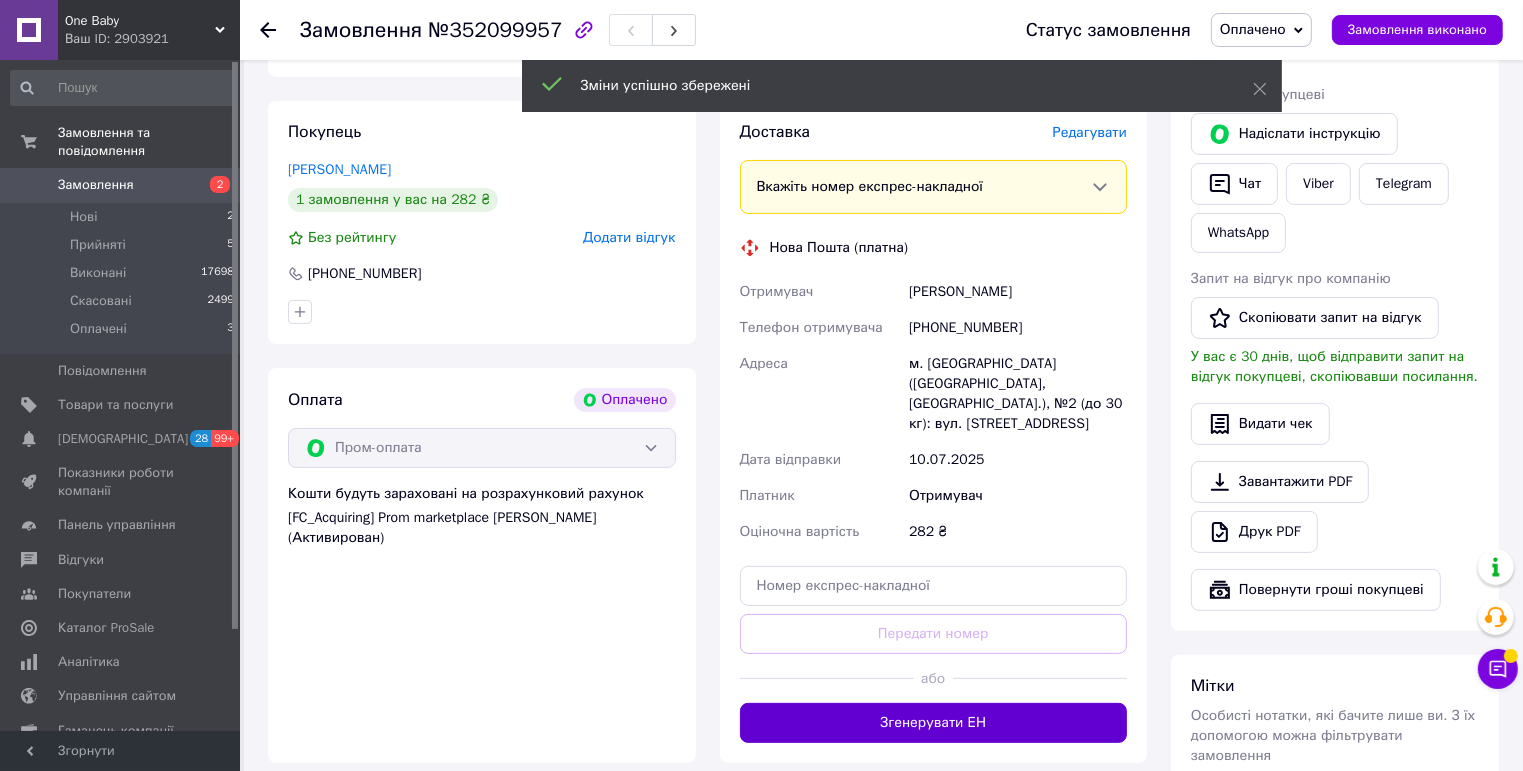 click on "Згенерувати ЕН" at bounding box center (934, 723) 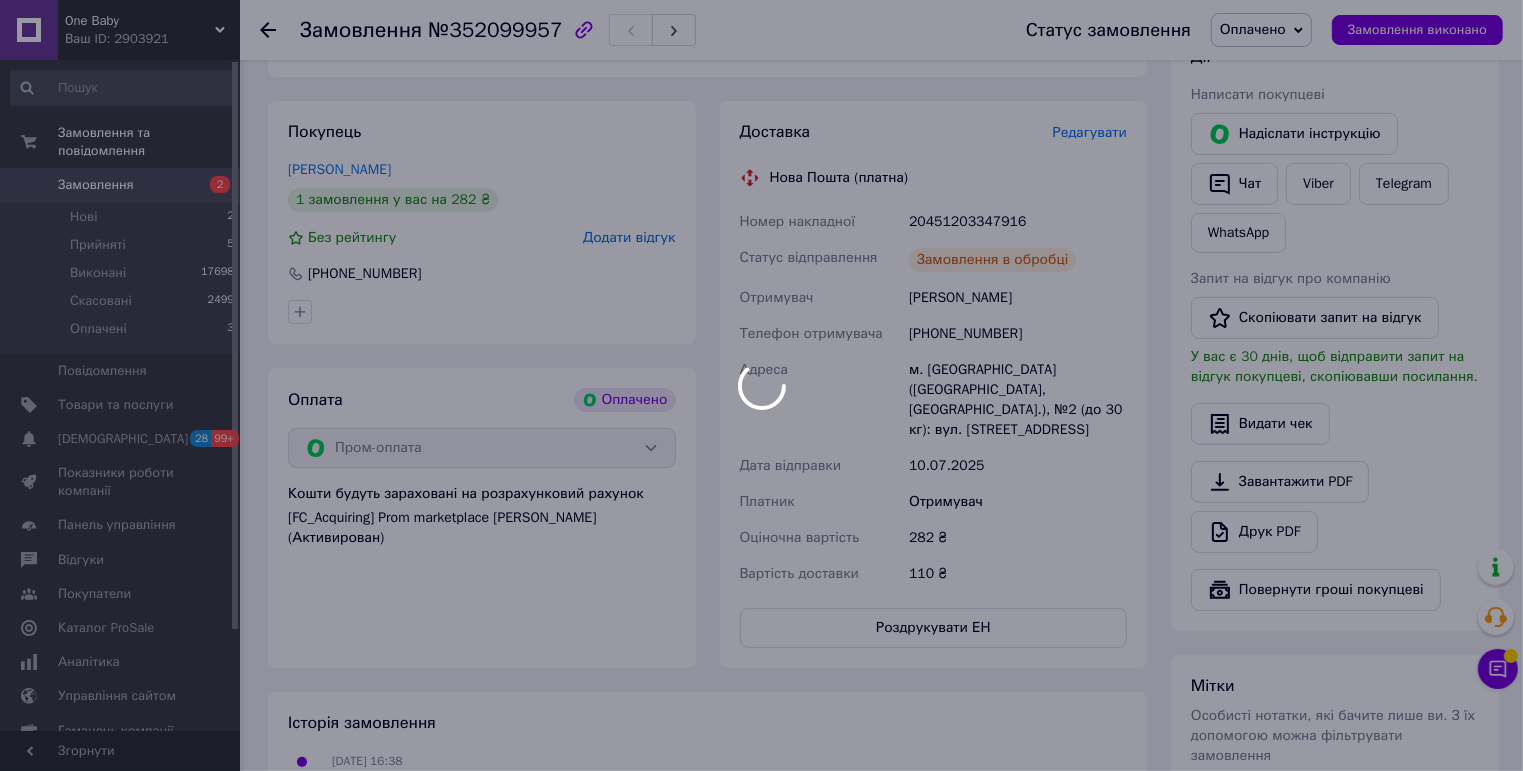 drag, startPoint x: 906, startPoint y: 287, endPoint x: 913, endPoint y: 267, distance: 21.189621 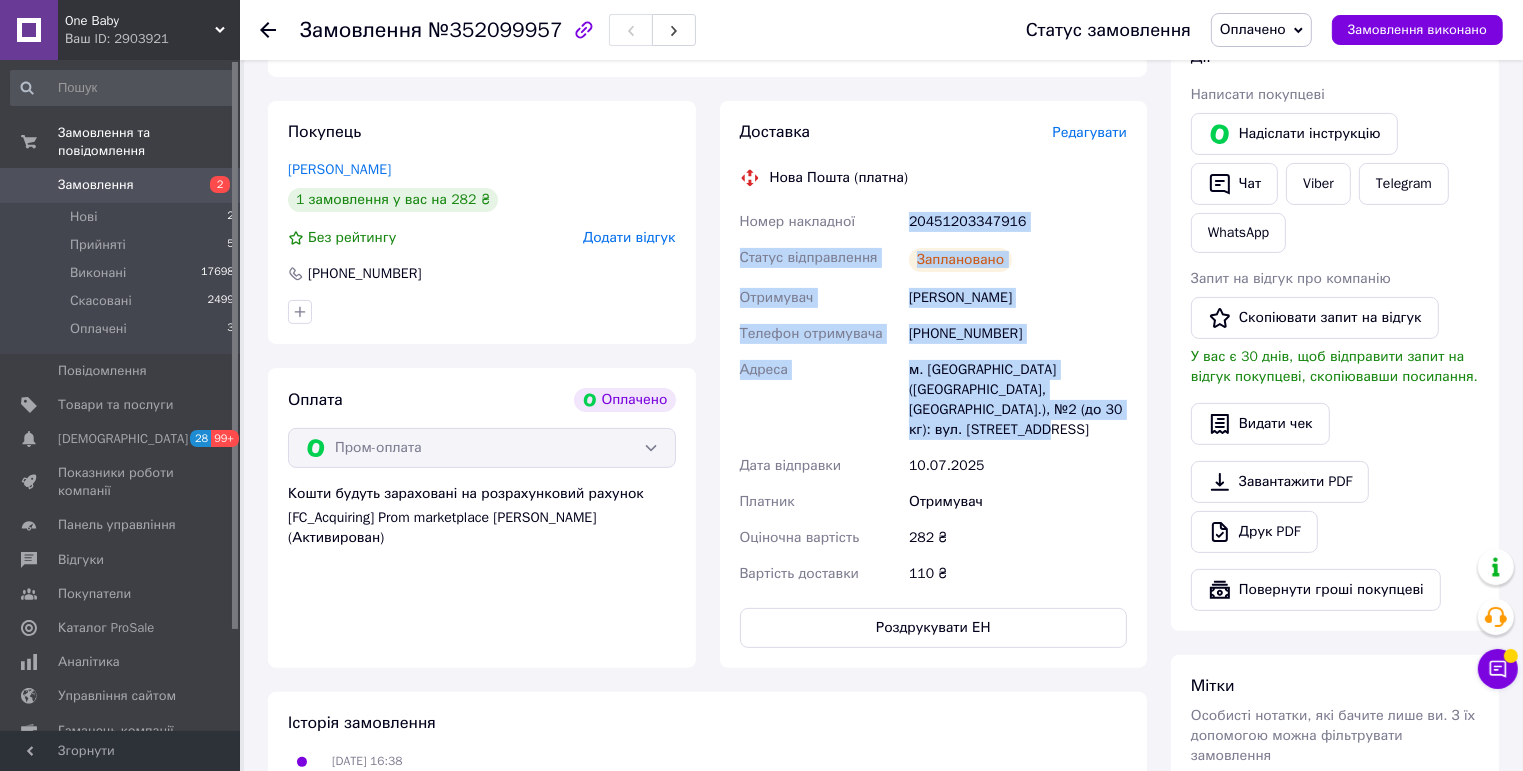 drag, startPoint x: 908, startPoint y: 215, endPoint x: 1032, endPoint y: 394, distance: 217.75446 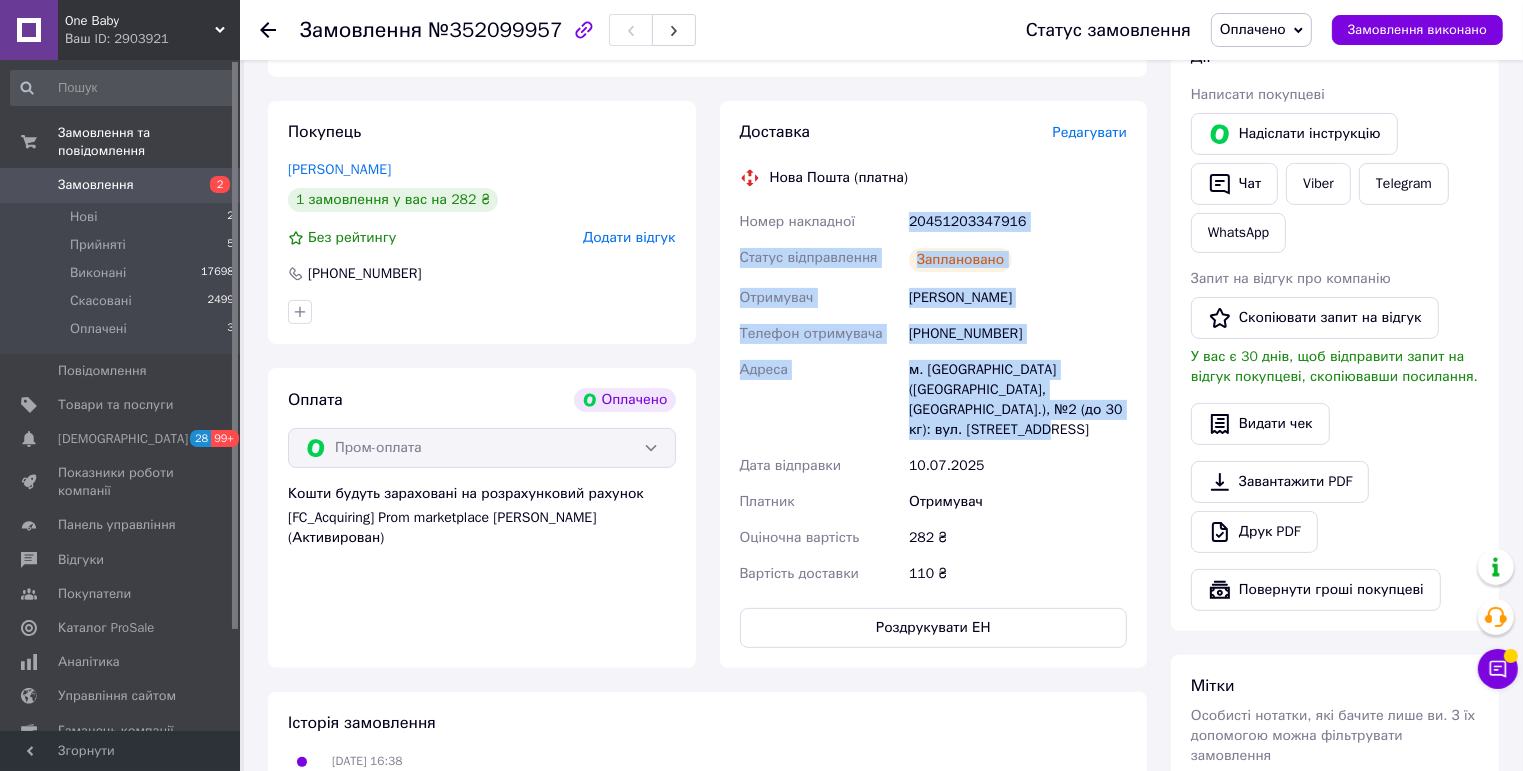 click on "Номер накладної 20451203347916 Статус відправлення Заплановано Отримувач [PERSON_NAME] Телефон отримувача [PHONE_NUMBER] Адреса м. [GEOGRAPHIC_DATA] ([GEOGRAPHIC_DATA], [GEOGRAPHIC_DATA].), №2 (до 30 кг): вул. Дніпровська, 13 Дата відправки [DATE] Платник Отримувач Оціночна вартість 282 ₴ Вартість доставки 110 ₴" at bounding box center [934, 398] 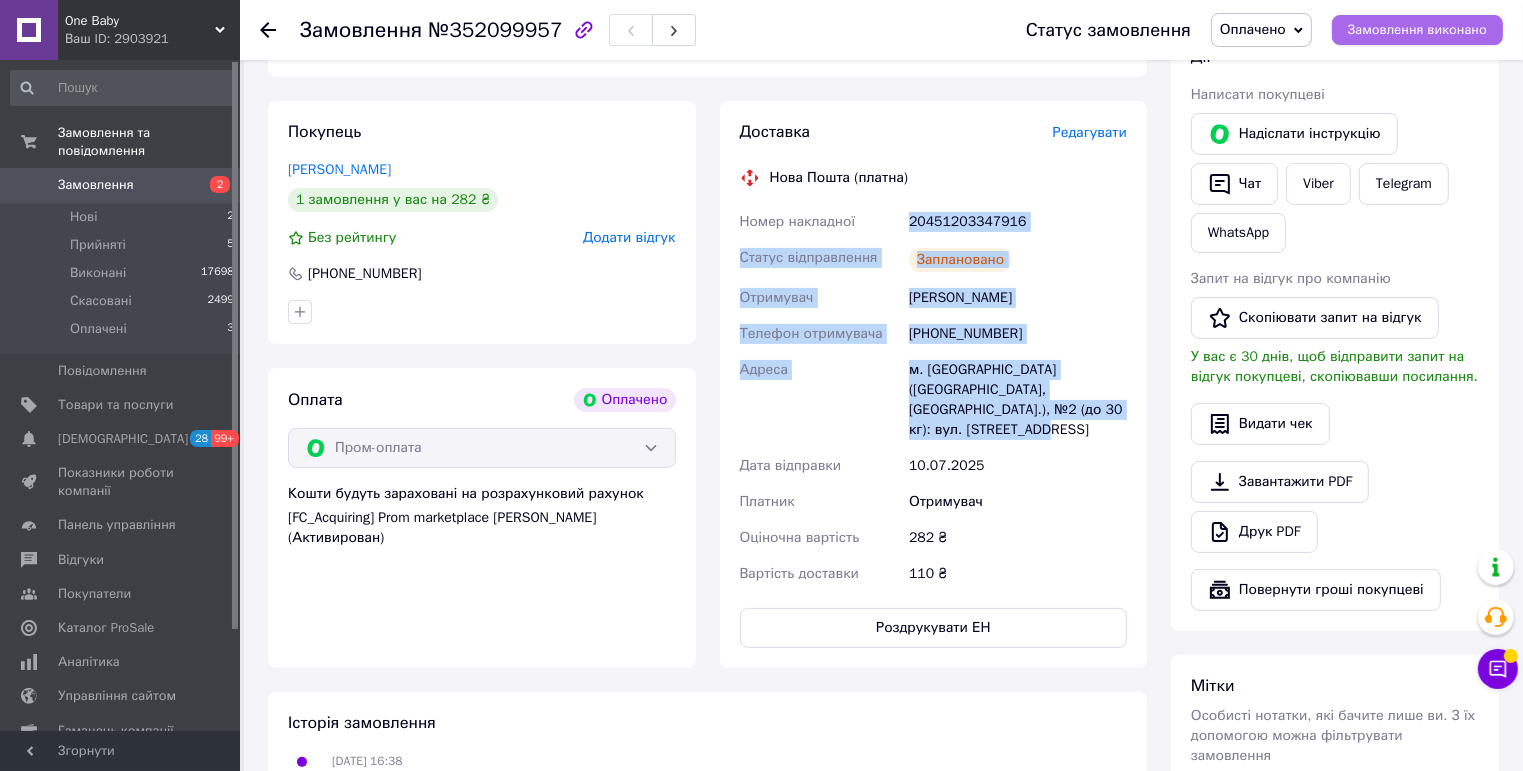click on "Замовлення виконано" at bounding box center [1417, 30] 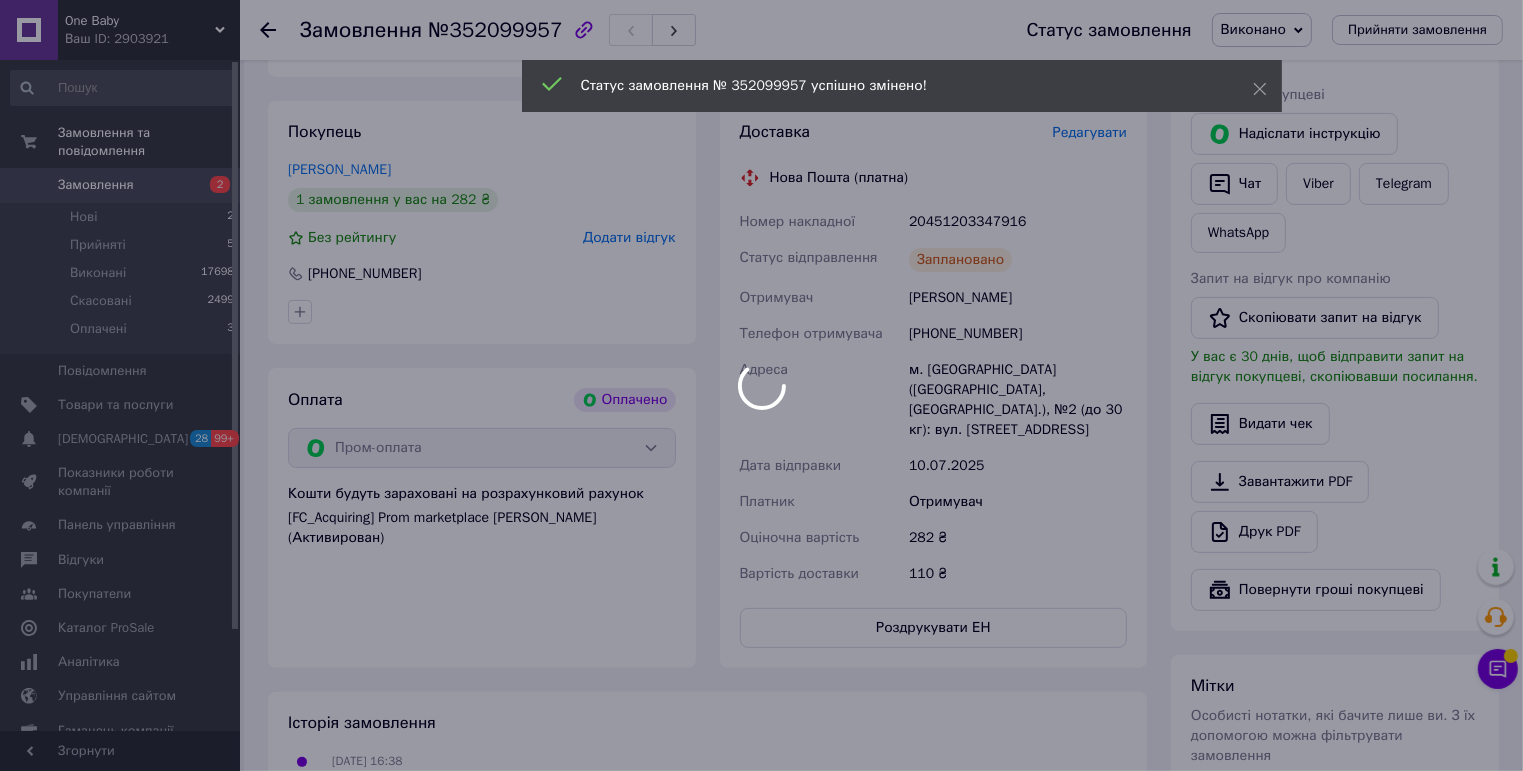 click at bounding box center [761, 385] 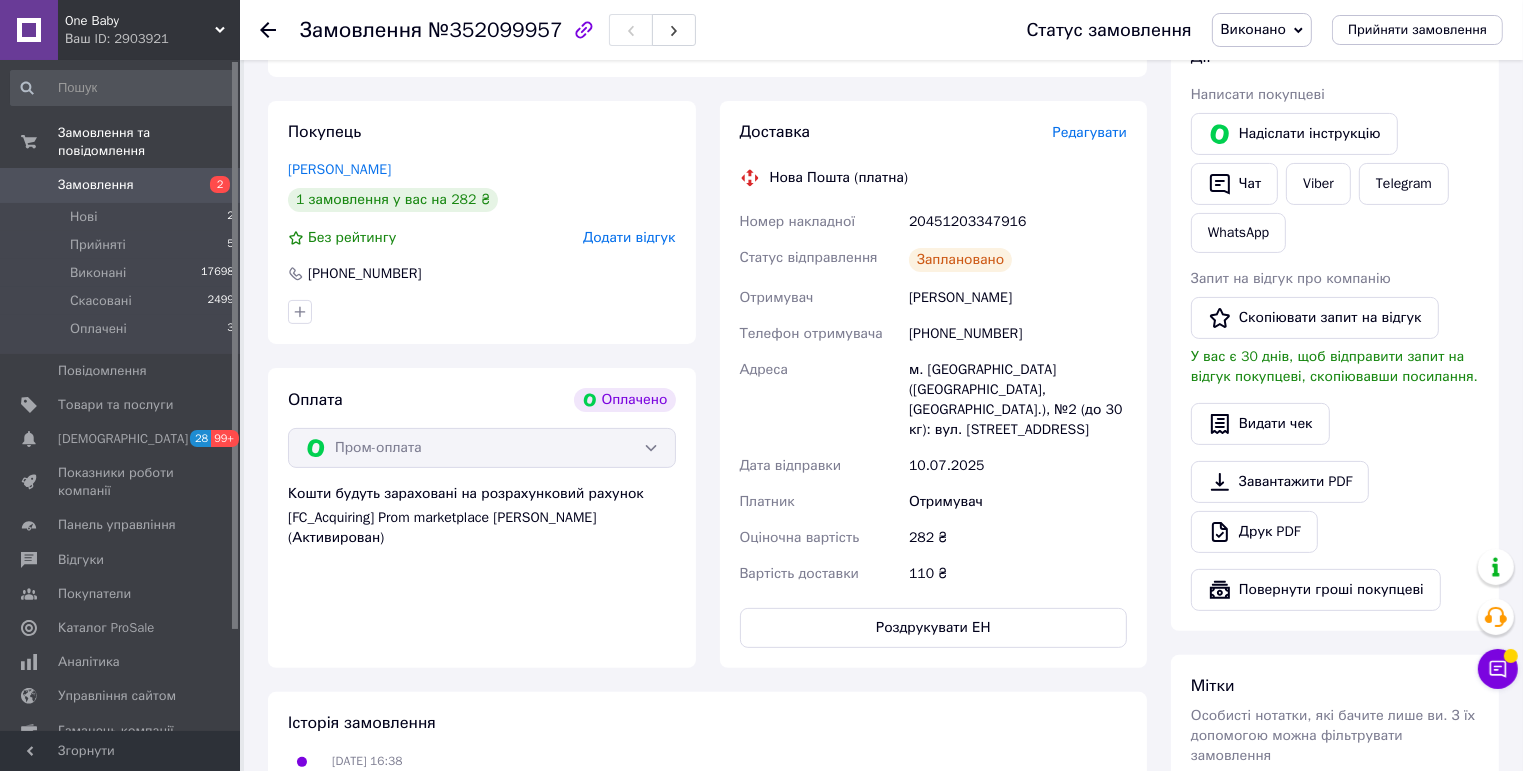 click 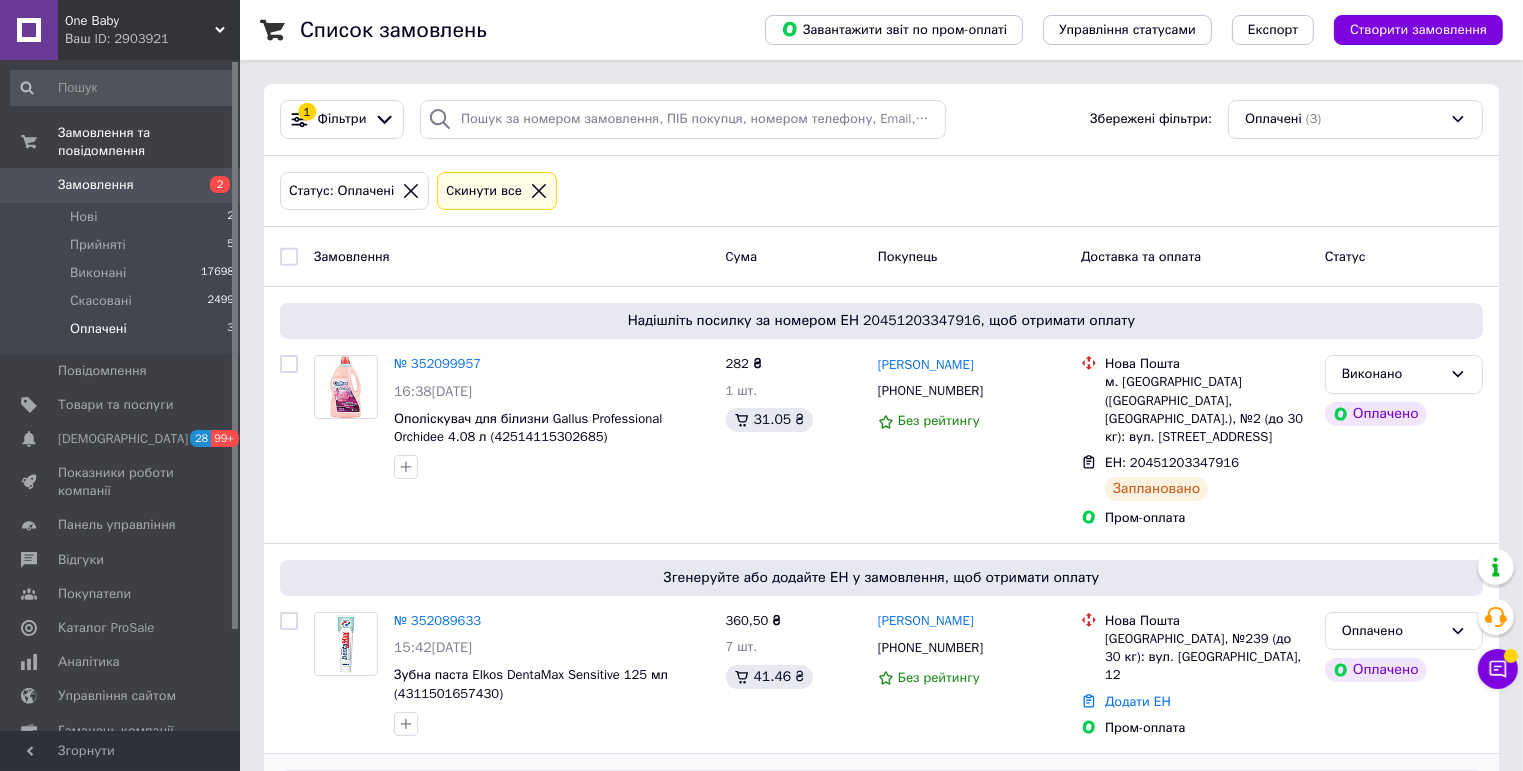 scroll, scrollTop: 194, scrollLeft: 0, axis: vertical 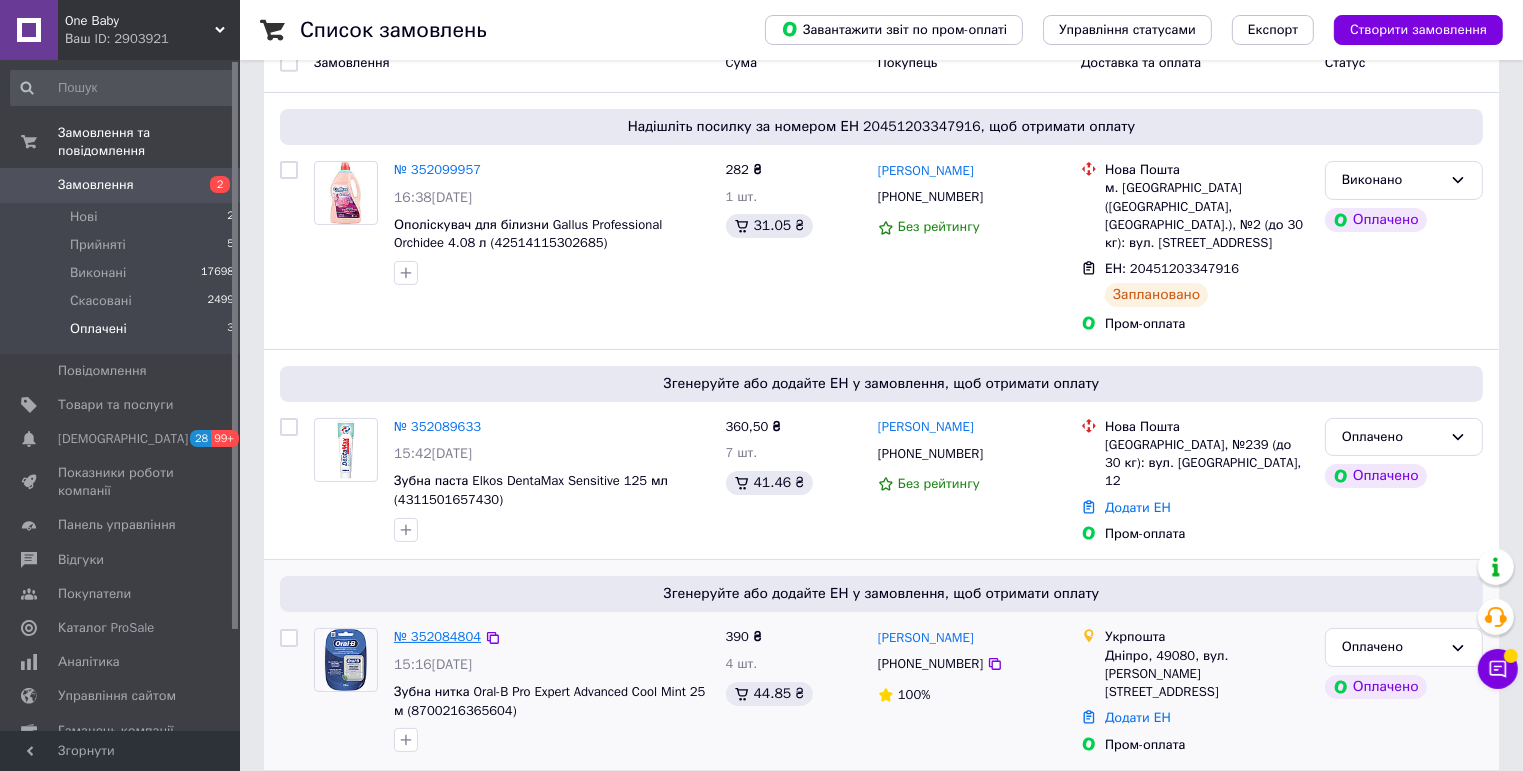 click on "№ 352084804" at bounding box center (437, 636) 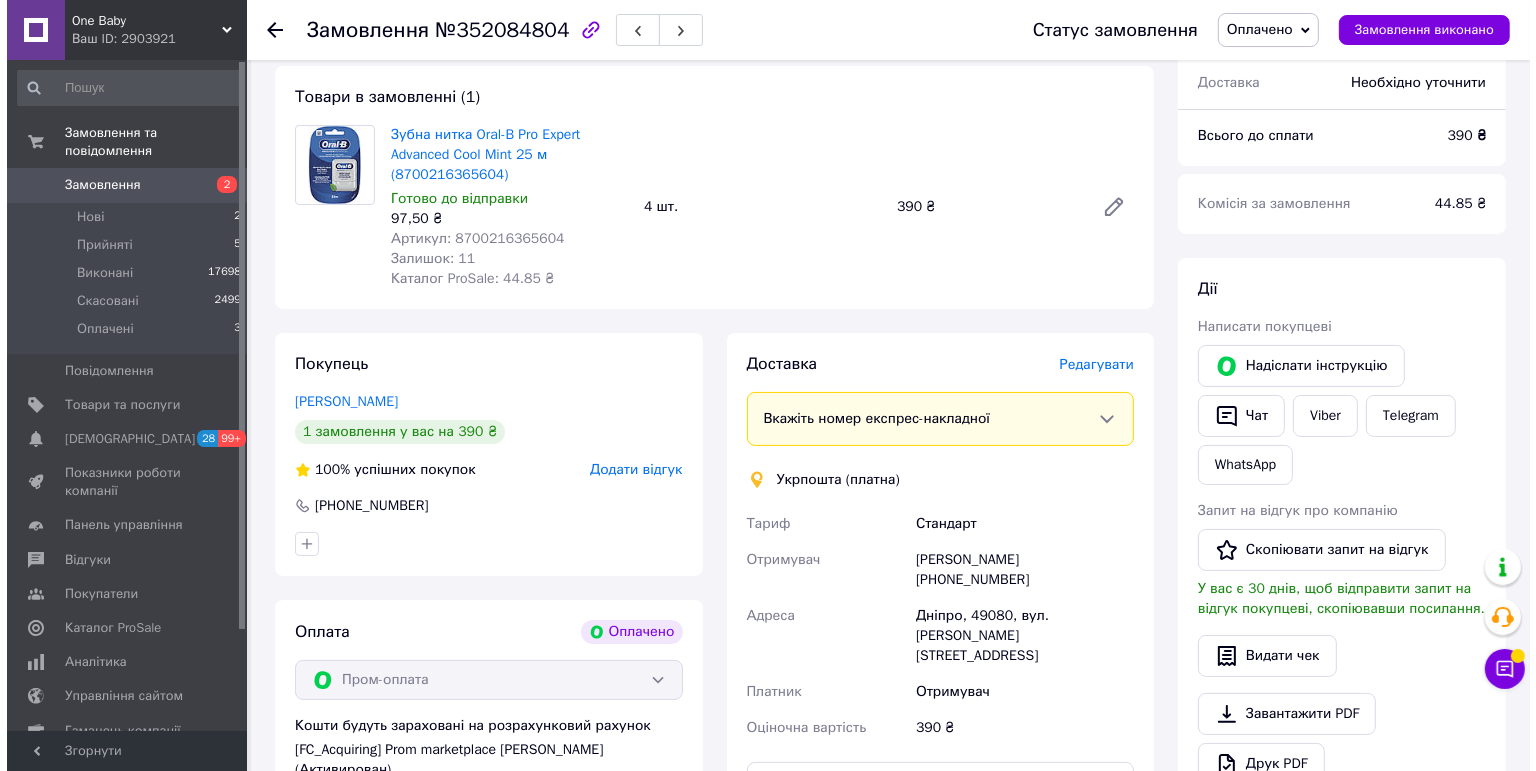 scroll, scrollTop: 194, scrollLeft: 0, axis: vertical 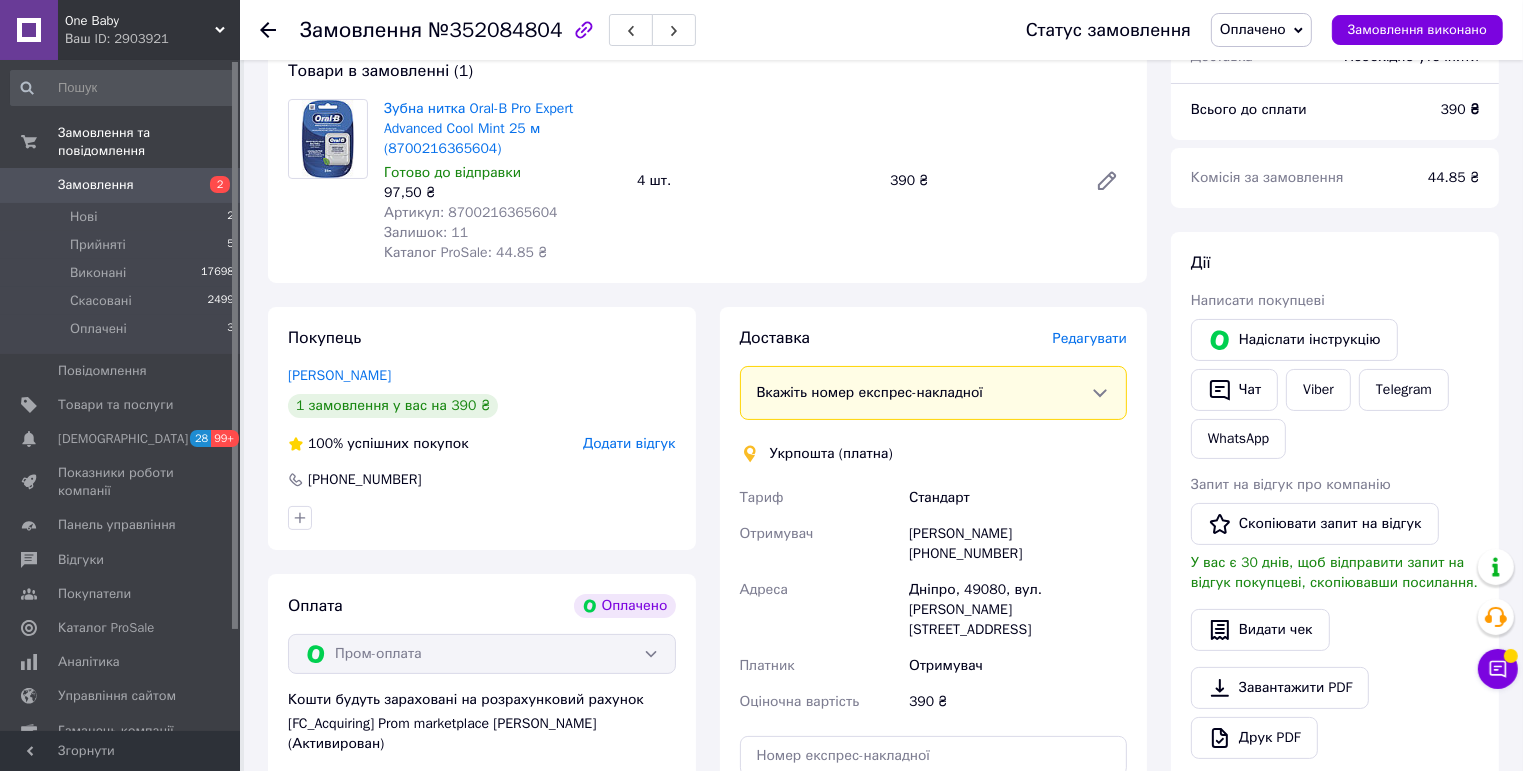 click on "Артикул: 8700216365604" at bounding box center (471, 212) 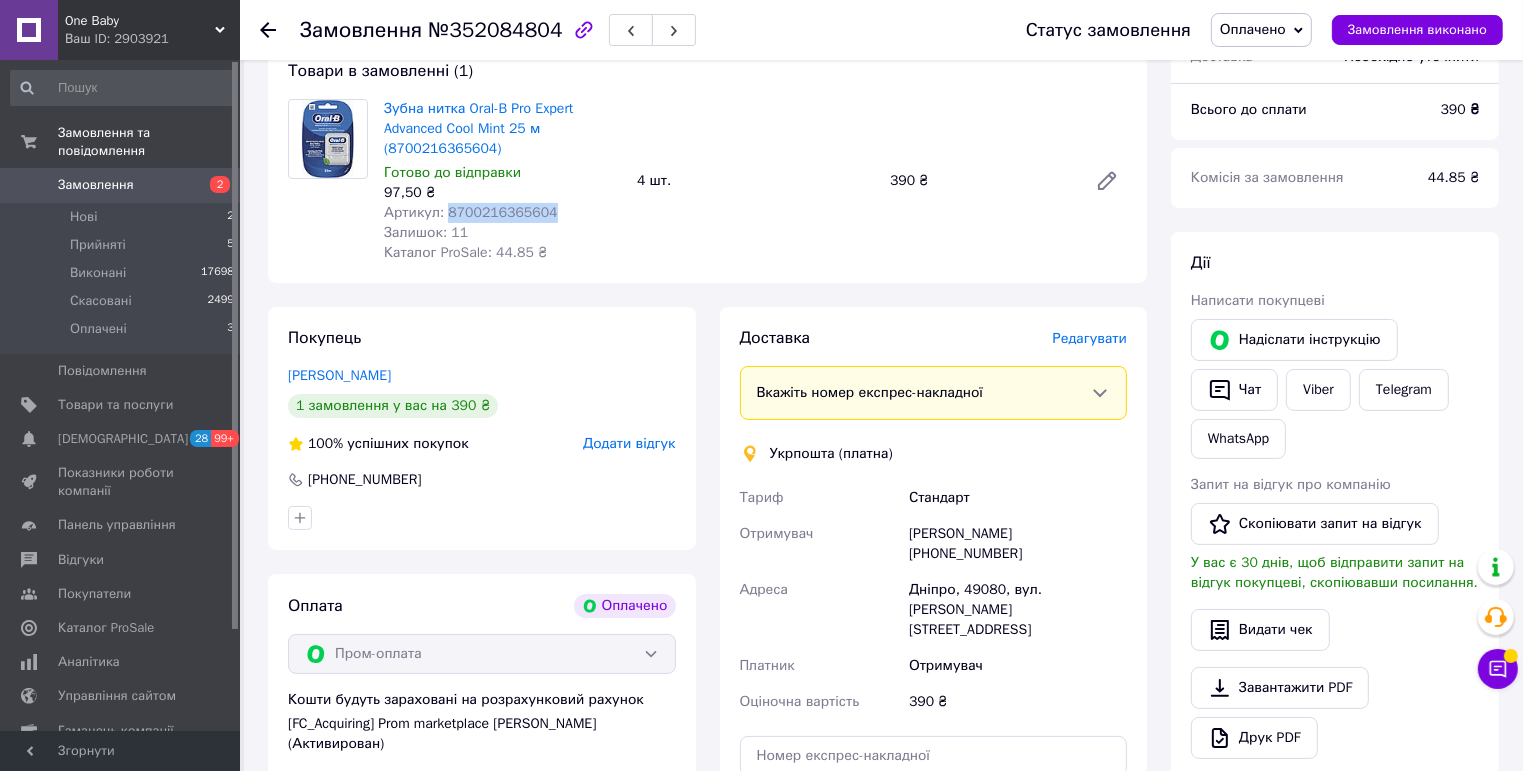 click on "Артикул: 8700216365604" at bounding box center (471, 212) 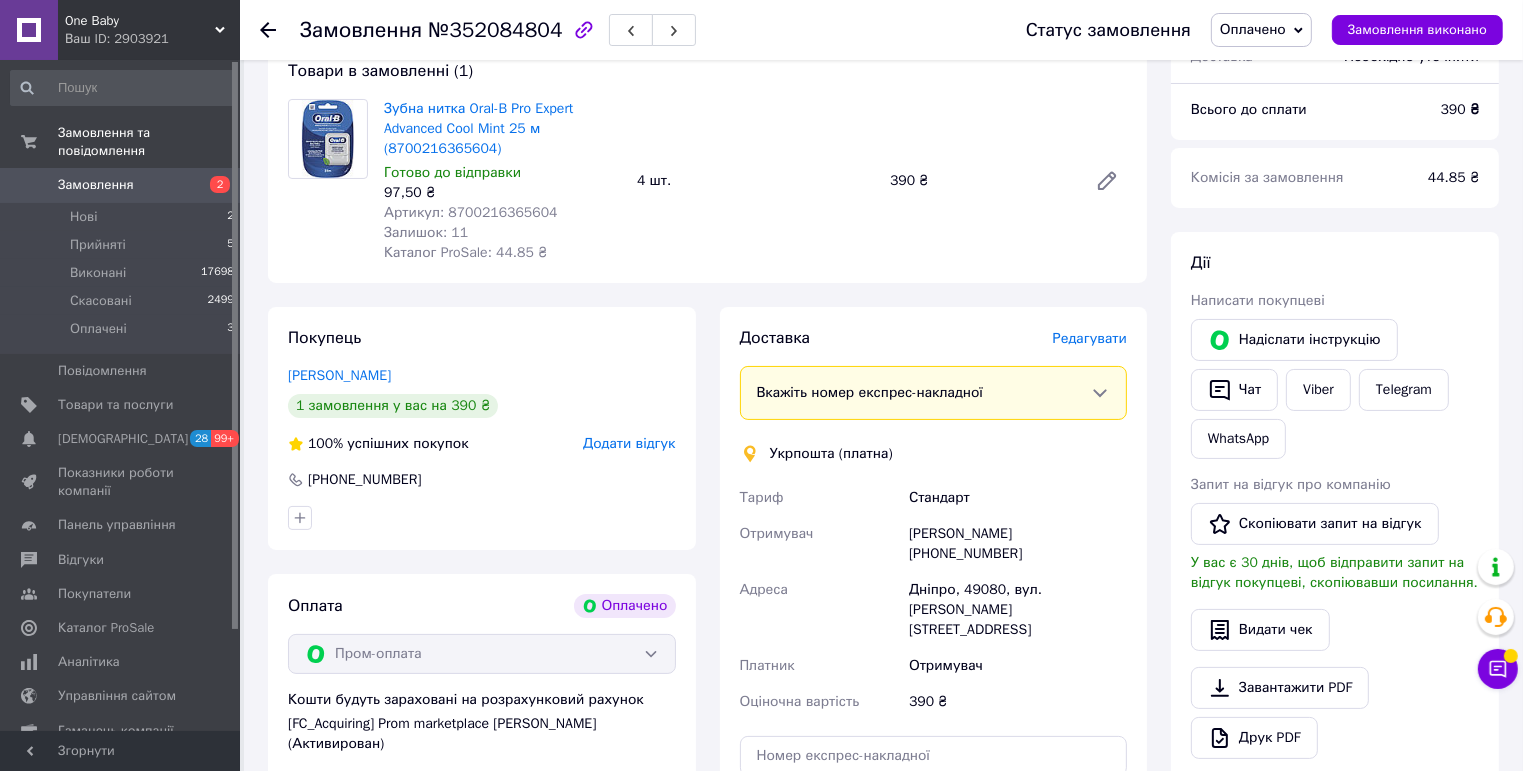 click on "Редагувати" at bounding box center (1090, 338) 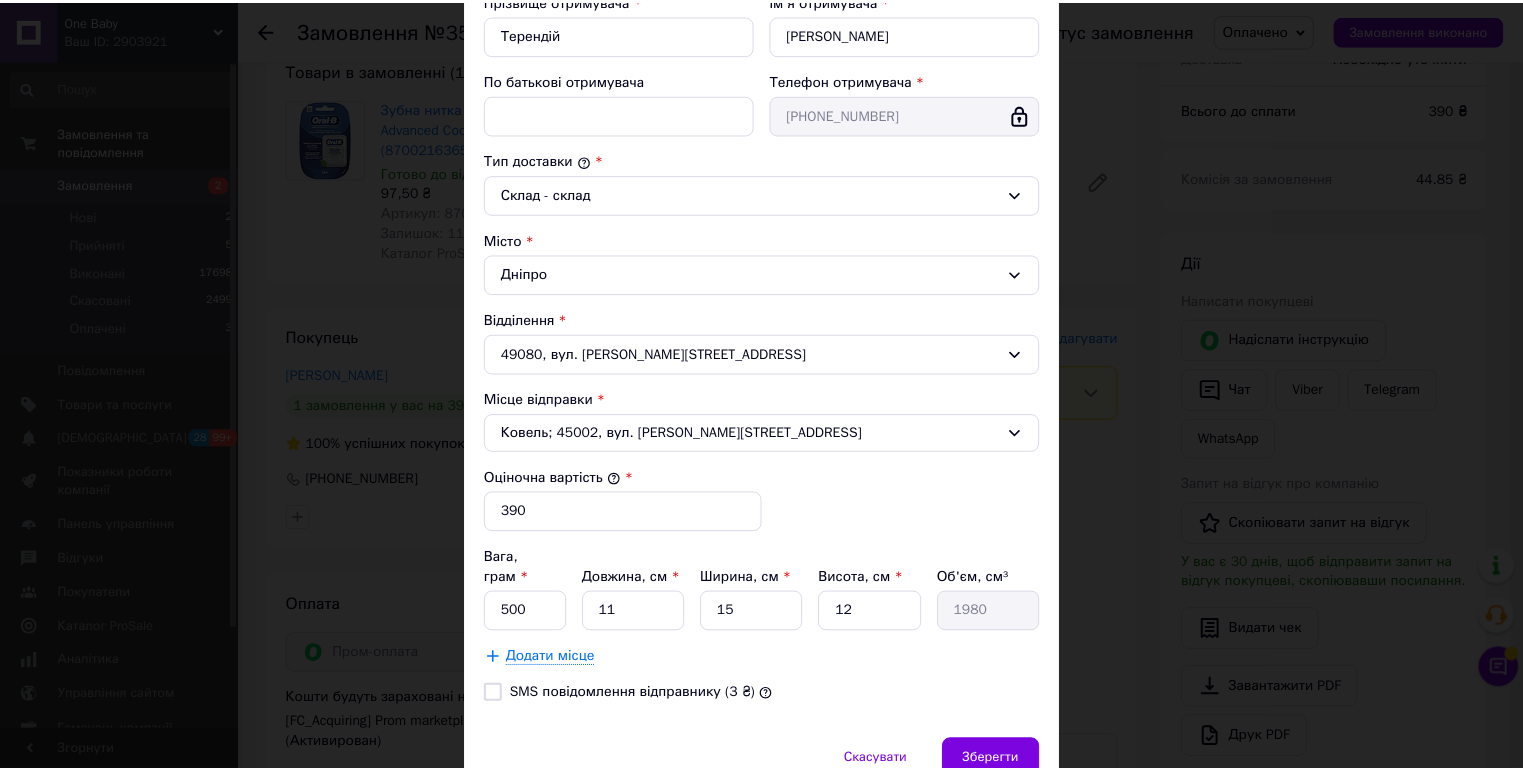 scroll, scrollTop: 475, scrollLeft: 0, axis: vertical 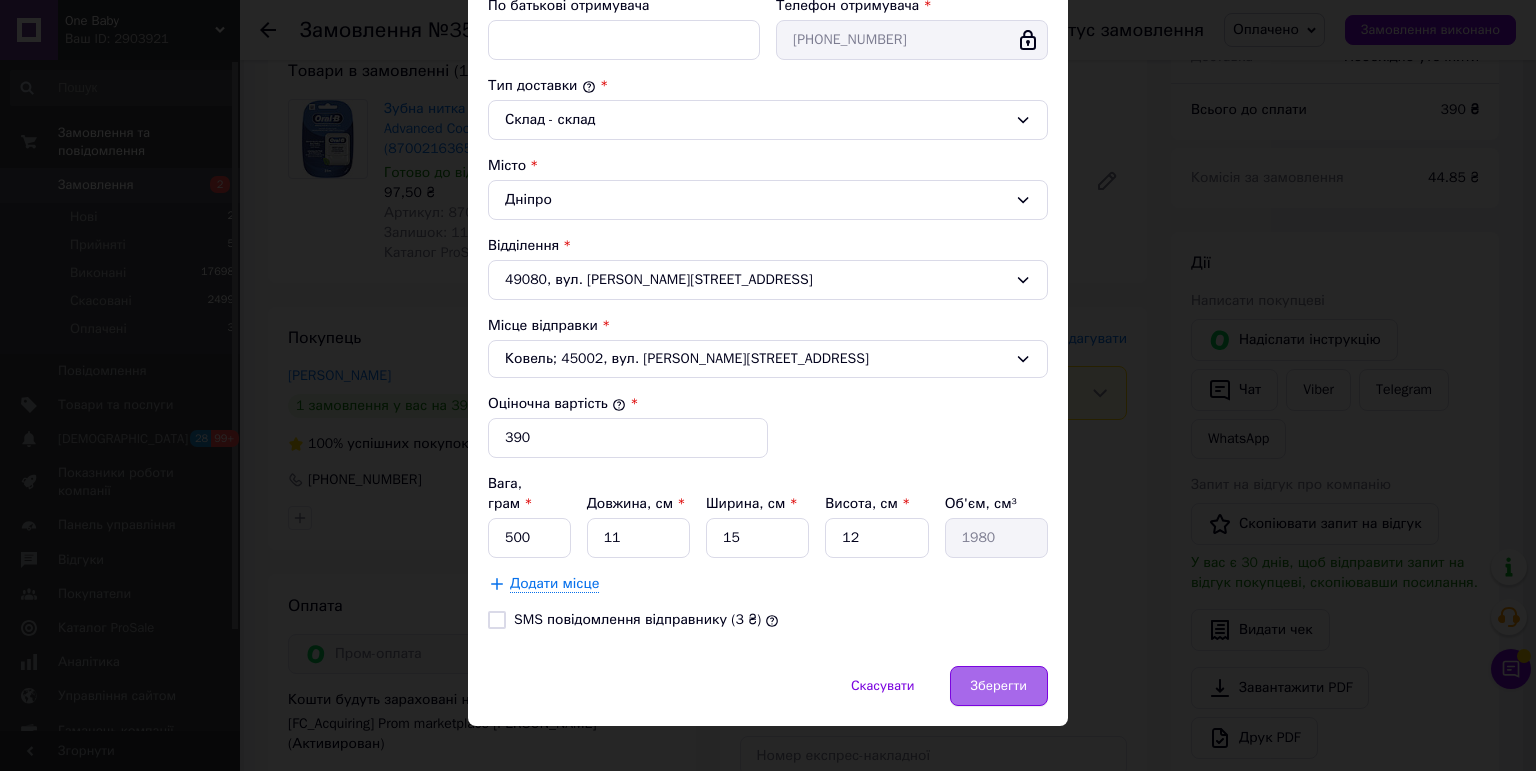 click on "Зберегти" at bounding box center [999, 686] 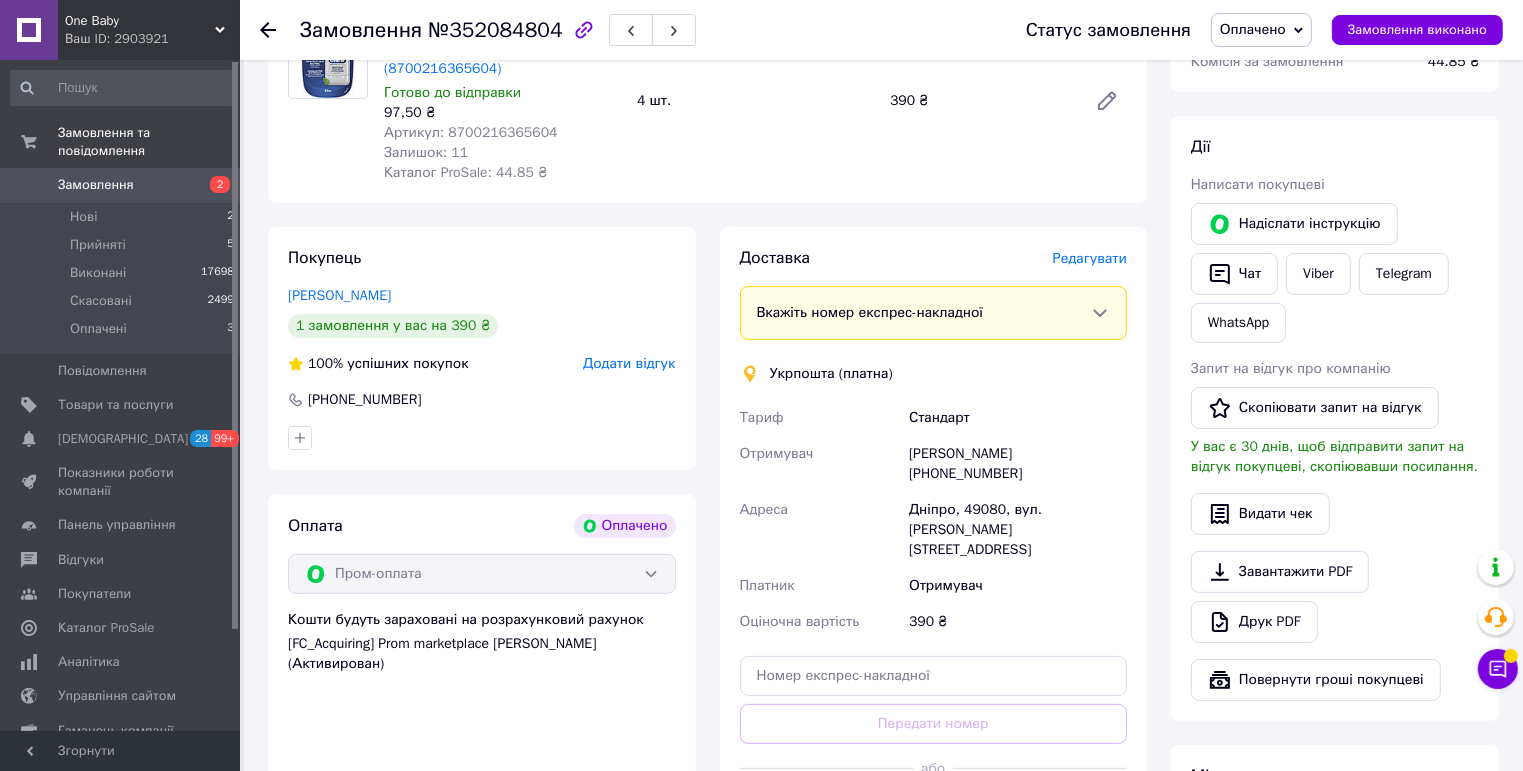 scroll, scrollTop: 434, scrollLeft: 0, axis: vertical 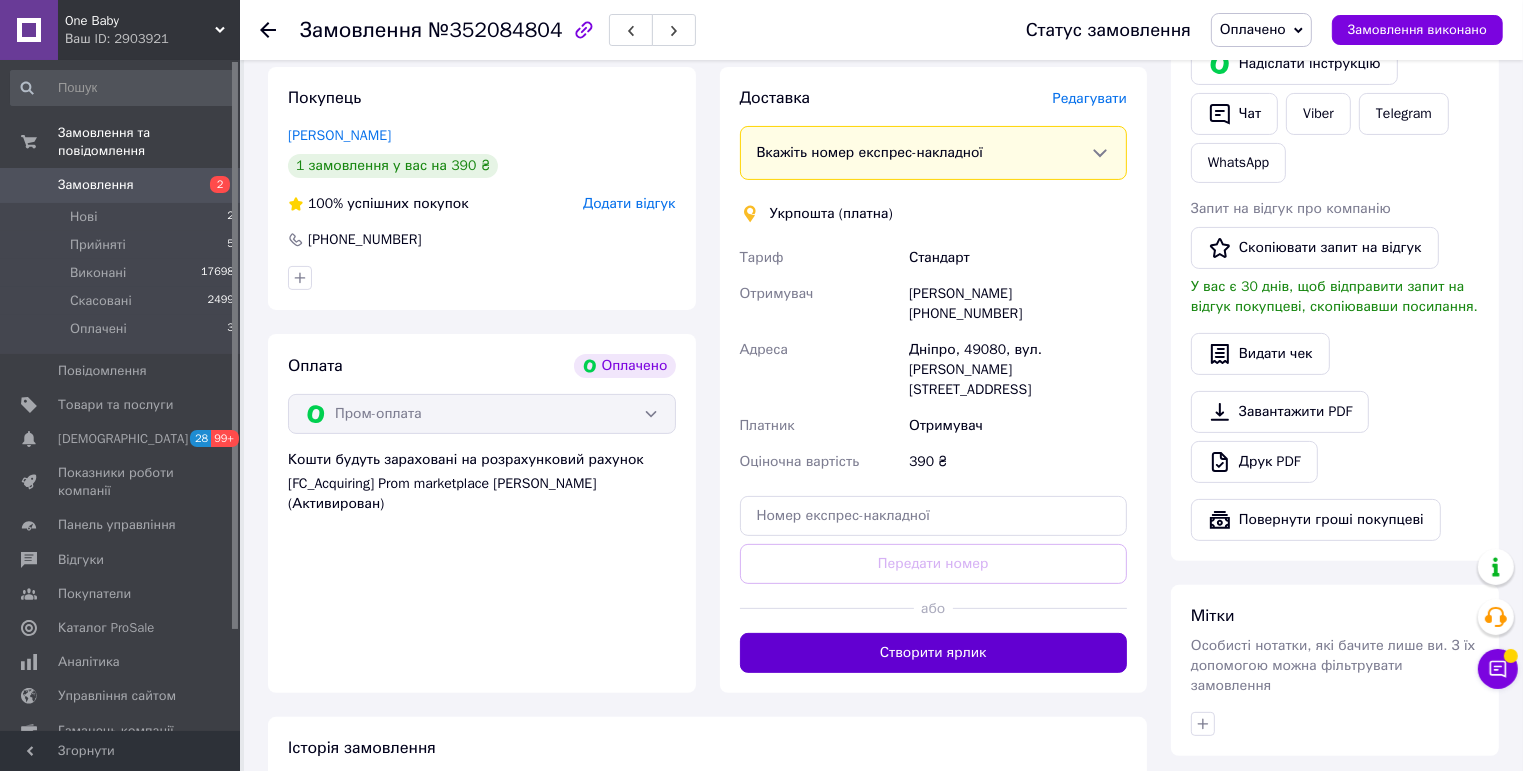 click on "Створити ярлик" at bounding box center [934, 653] 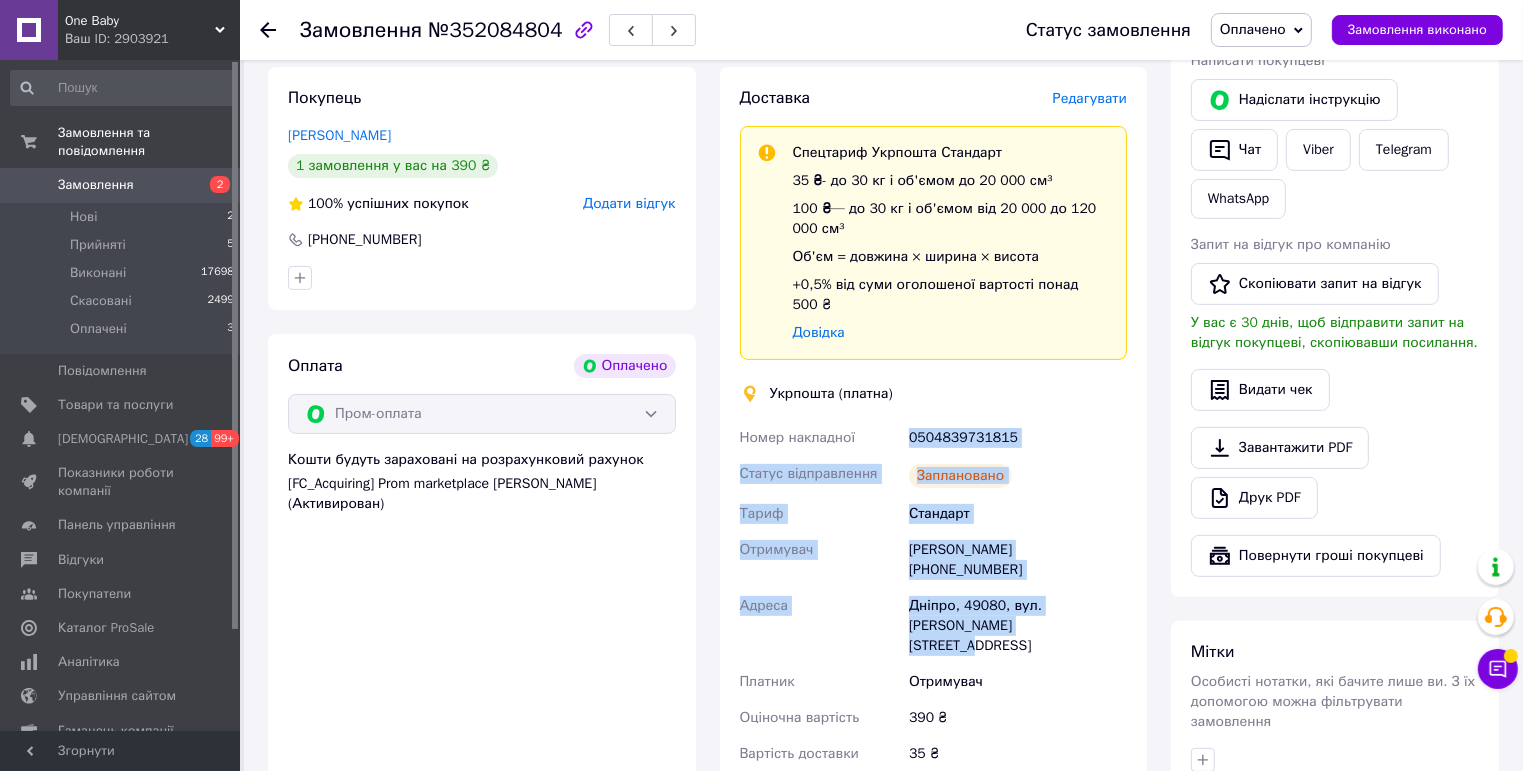 drag, startPoint x: 907, startPoint y: 434, endPoint x: 1014, endPoint y: 582, distance: 182.62804 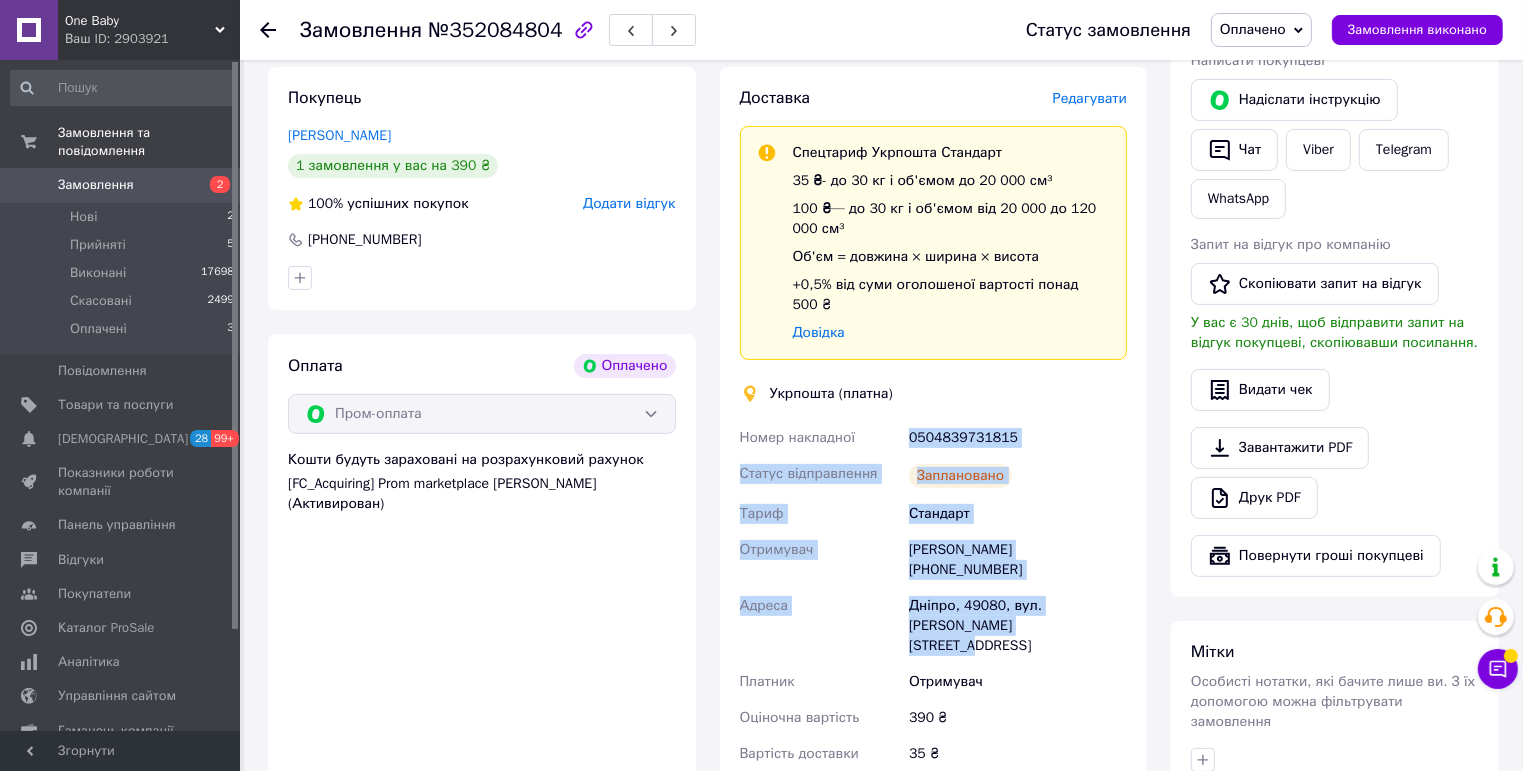 click on "Номер накладної 0504839731815 Статус відправлення Заплановано Тариф Стандарт Отримувач [PERSON_NAME] [PHONE_NUMBER] [GEOGRAPHIC_DATA], вул. [PERSON_NAME][STREET_ADDRESS] Платник Отримувач Оціночна вартість 390 ₴ Вартість доставки 35 ₴" at bounding box center [934, 596] 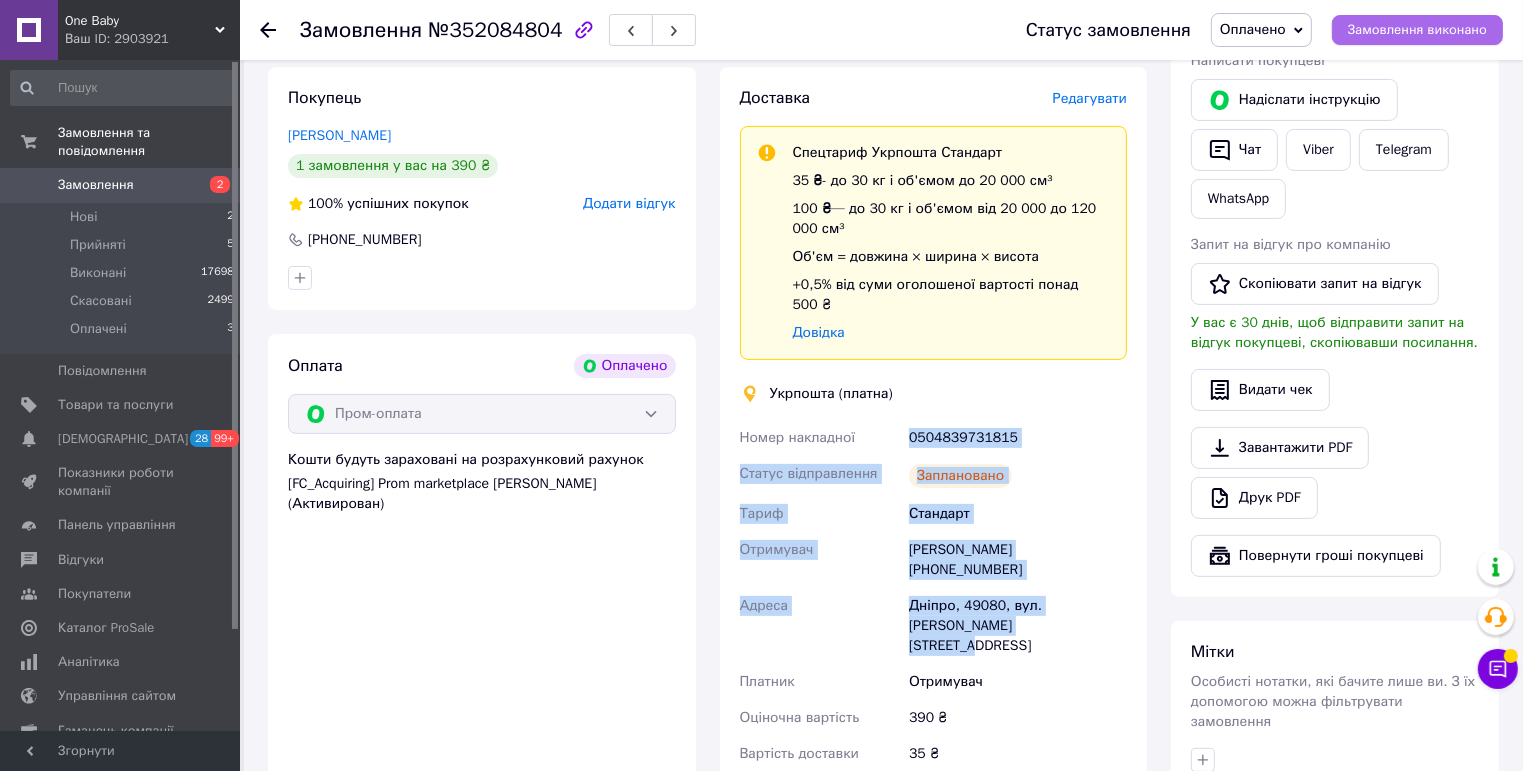 click on "Замовлення виконано" at bounding box center [1417, 30] 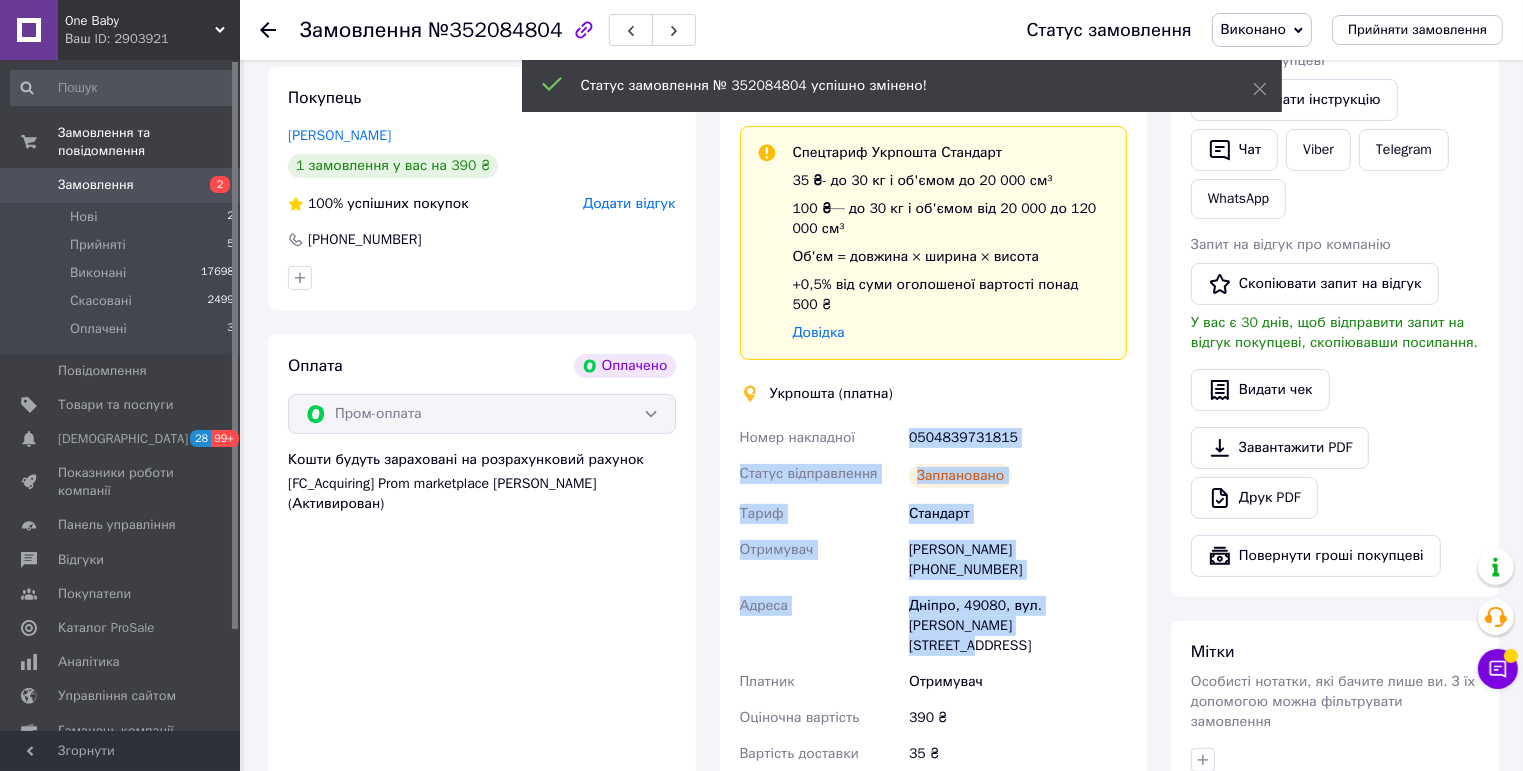 click 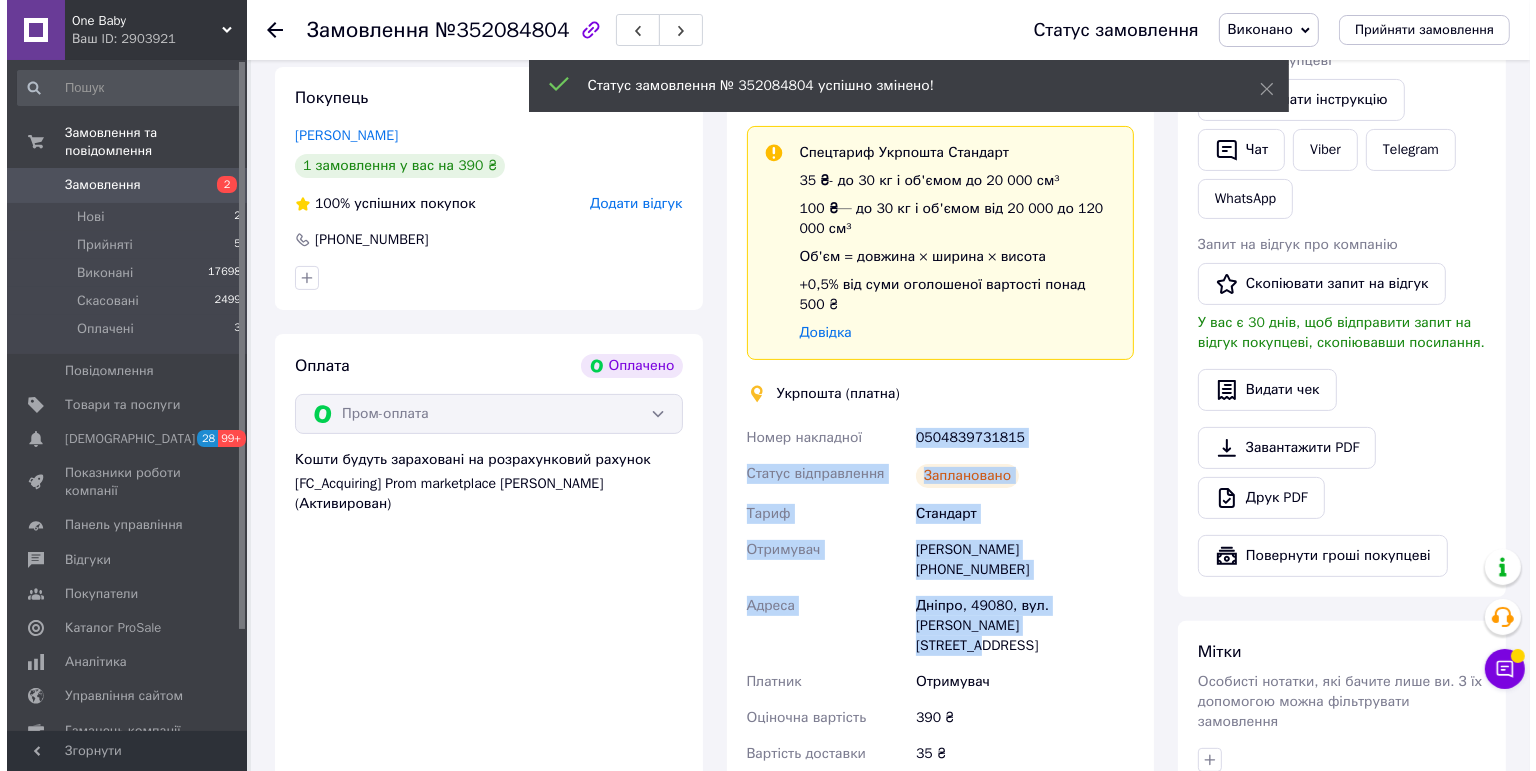 scroll, scrollTop: 0, scrollLeft: 0, axis: both 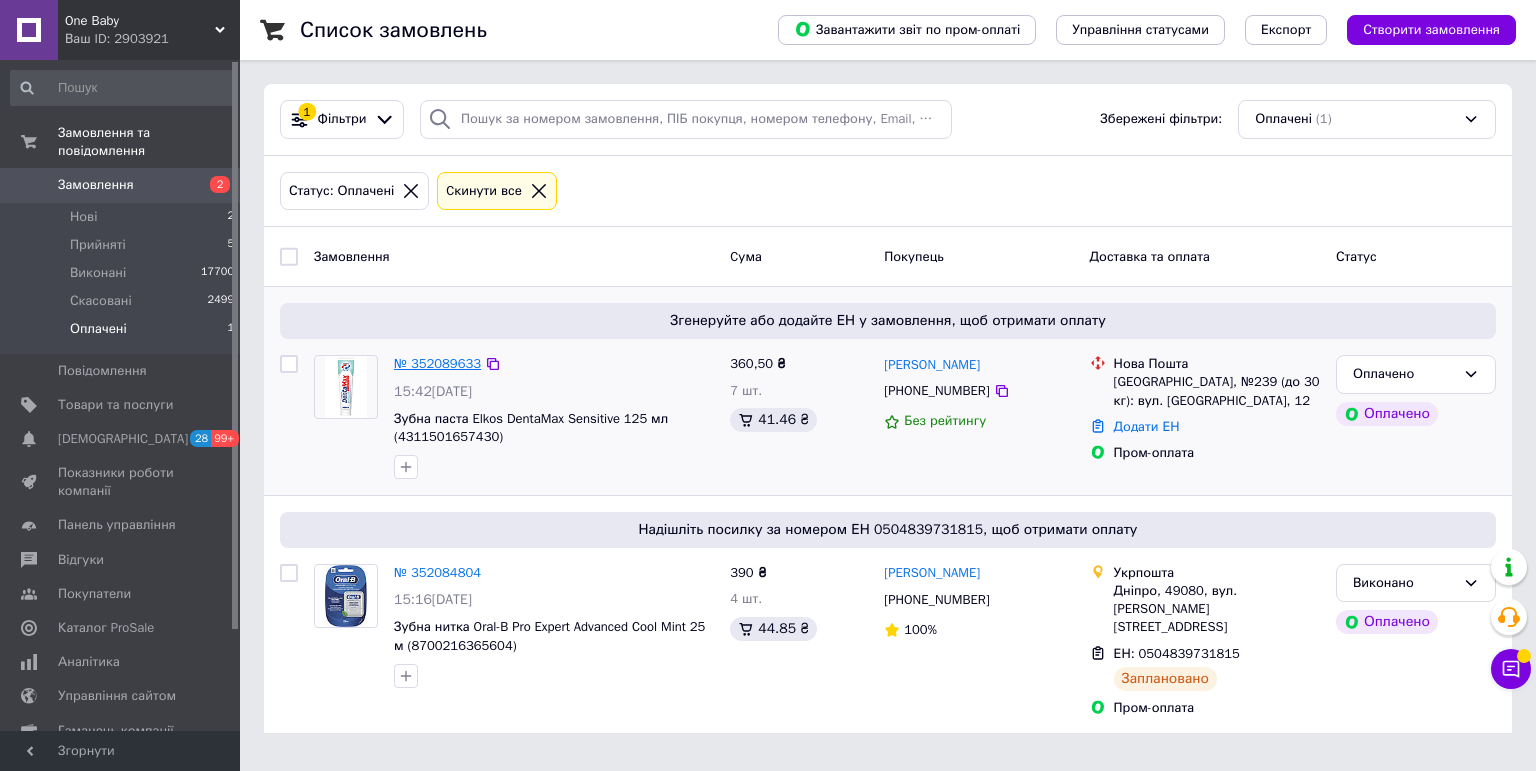click on "№ 352089633" at bounding box center (437, 363) 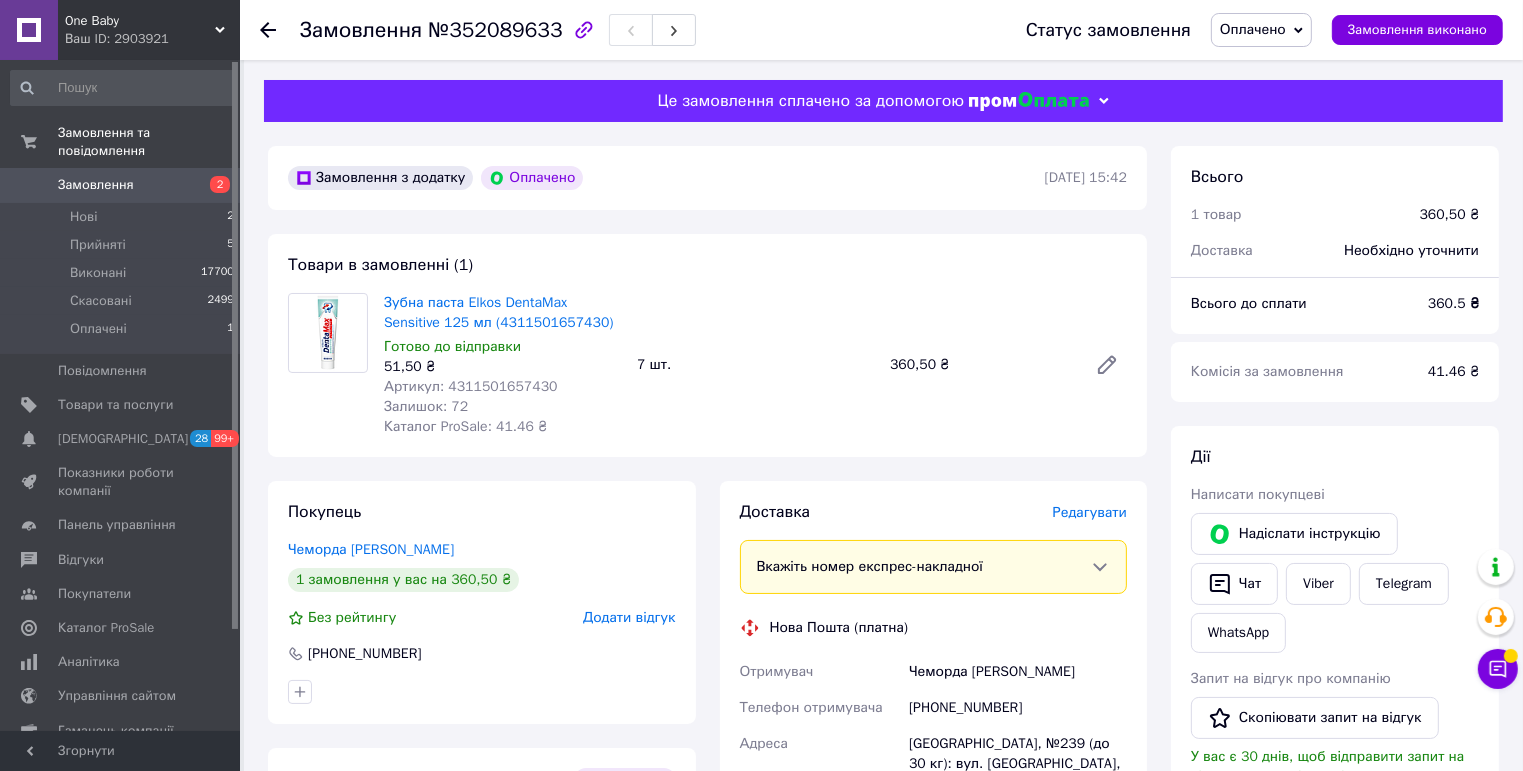 click on "Артикул: 4311501657430" at bounding box center (471, 386) 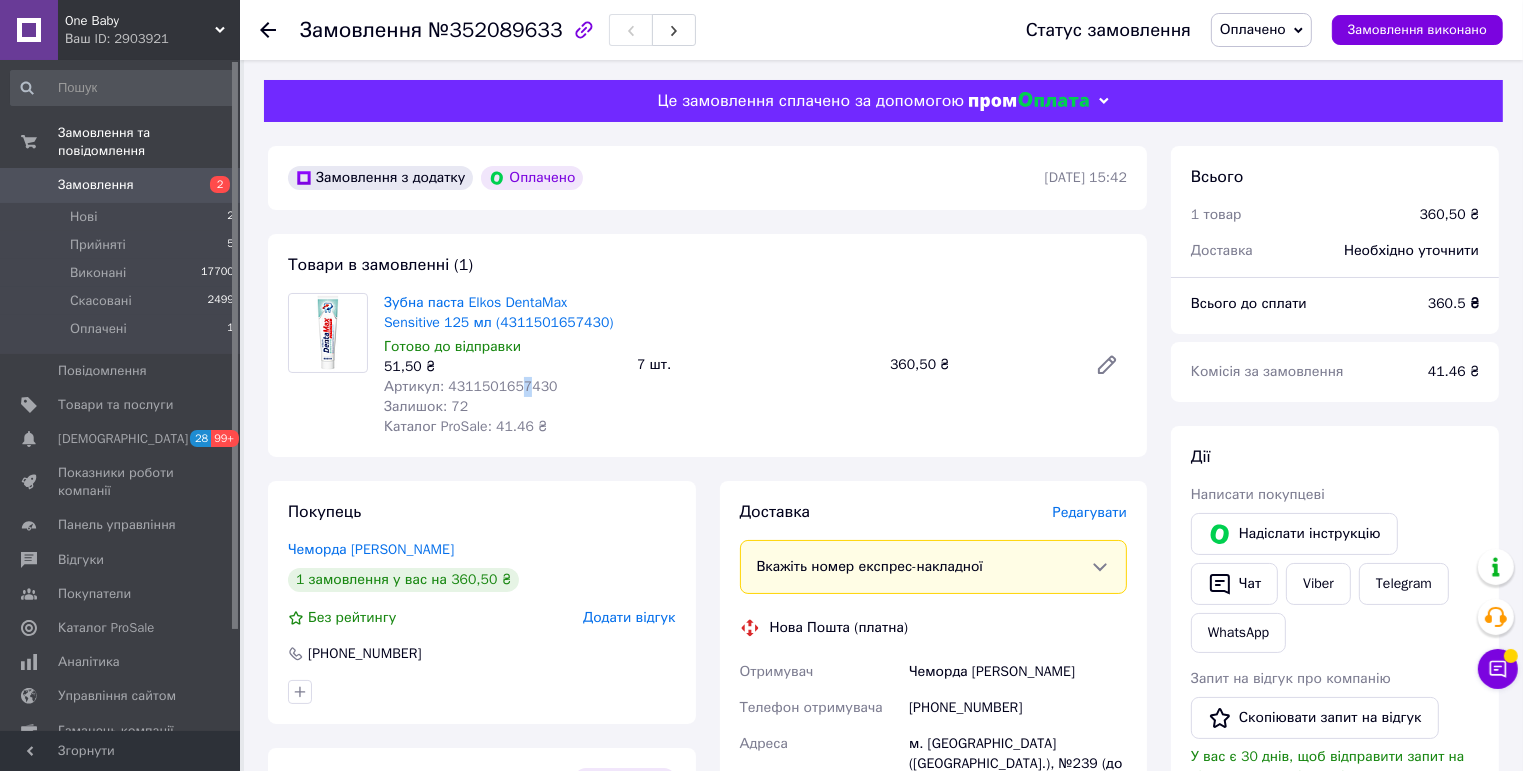 click on "Артикул: 4311501657430" at bounding box center [471, 386] 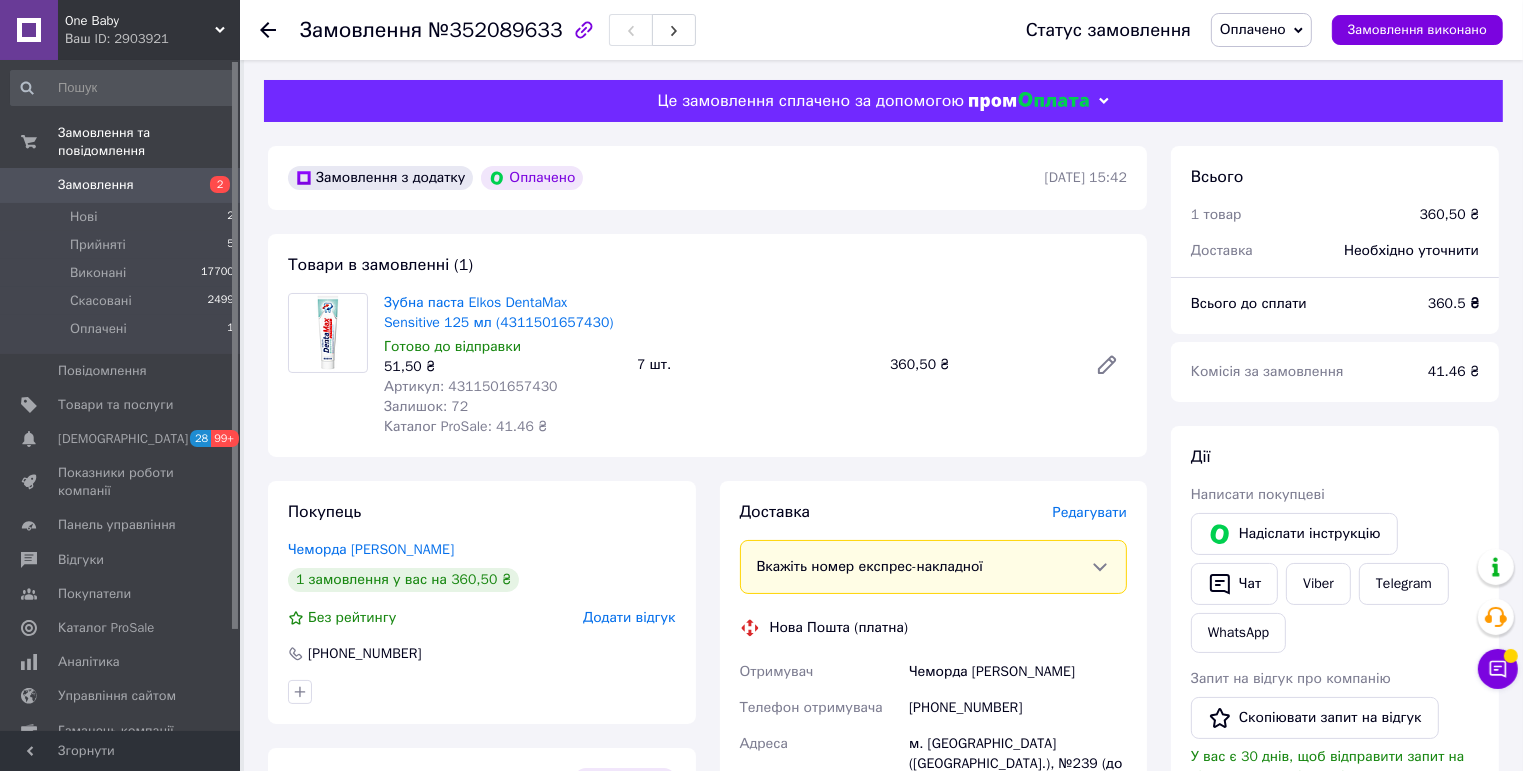 drag, startPoint x: 520, startPoint y: 389, endPoint x: 496, endPoint y: 378, distance: 26.400757 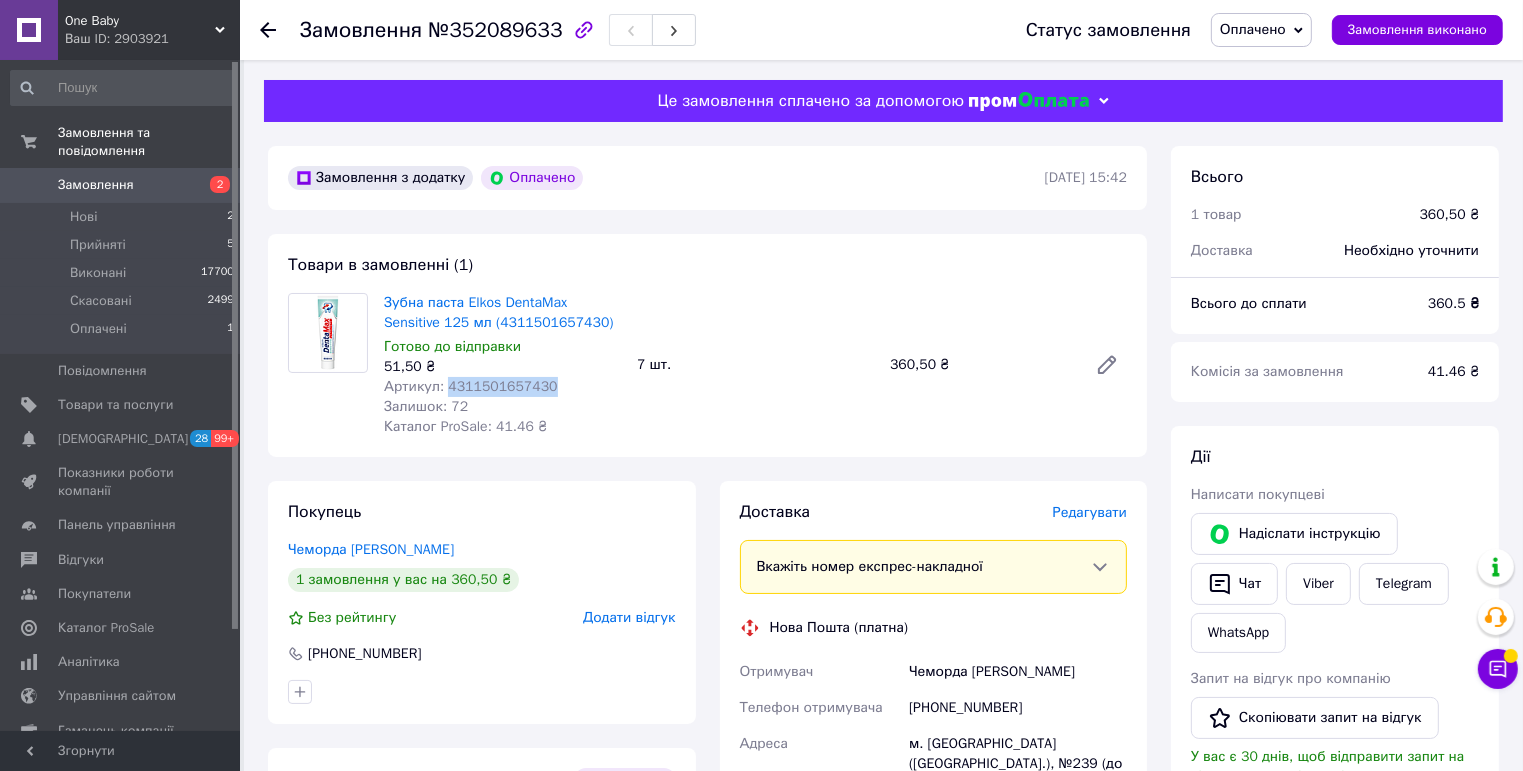 click on "Артикул: 4311501657430" at bounding box center [471, 386] 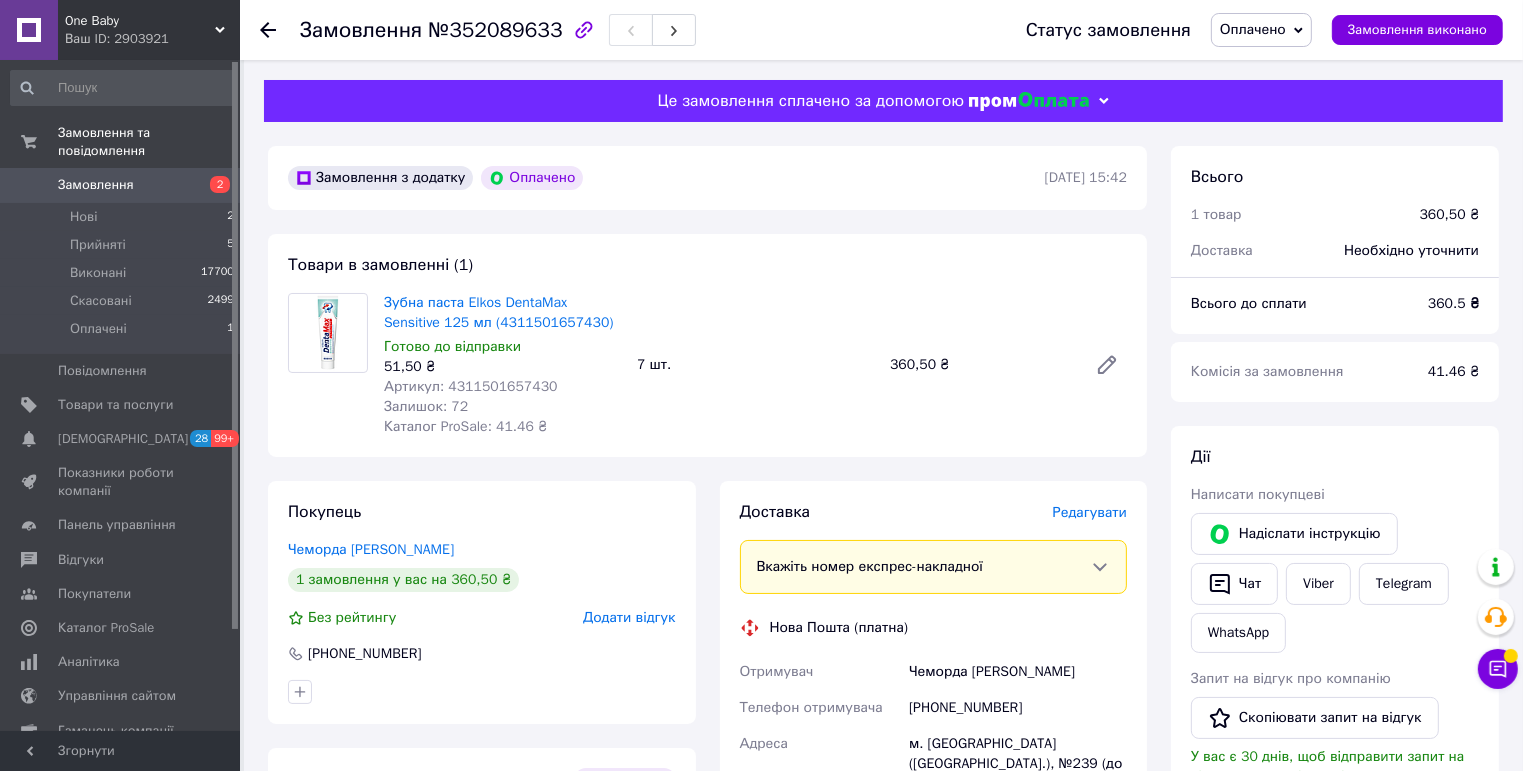 click on "Редагувати" at bounding box center (1090, 512) 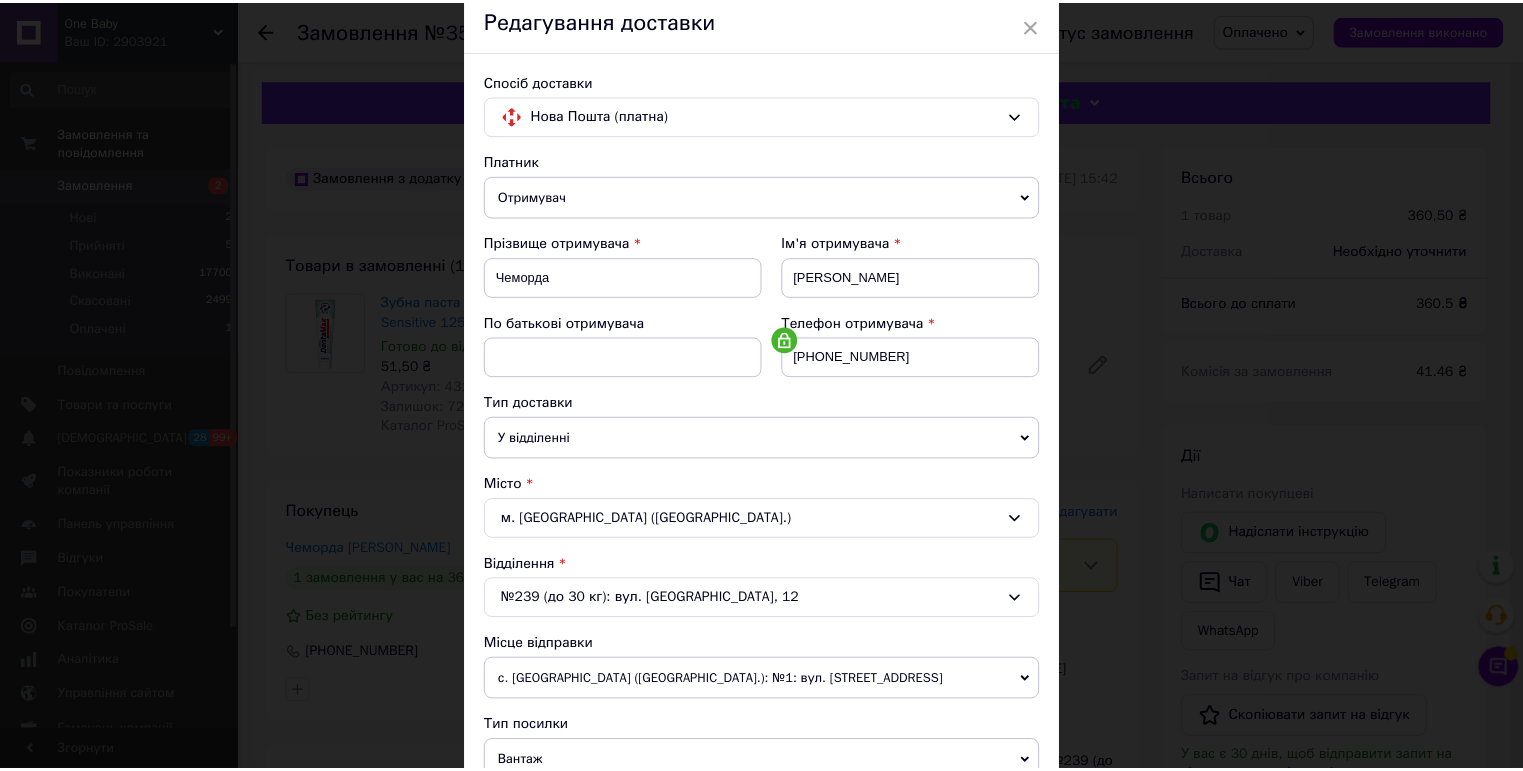 scroll, scrollTop: 551, scrollLeft: 0, axis: vertical 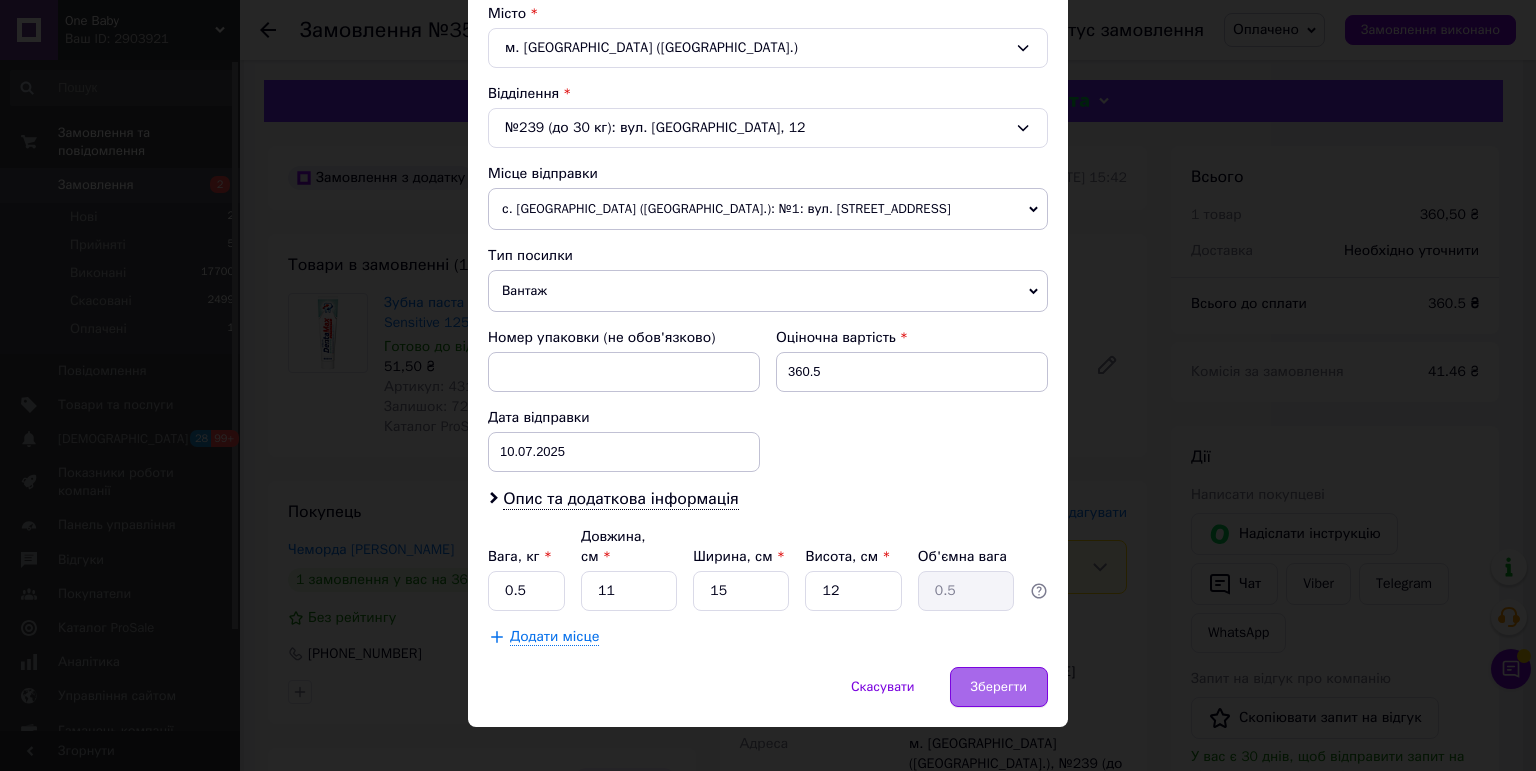 click on "Зберегти" at bounding box center (999, 687) 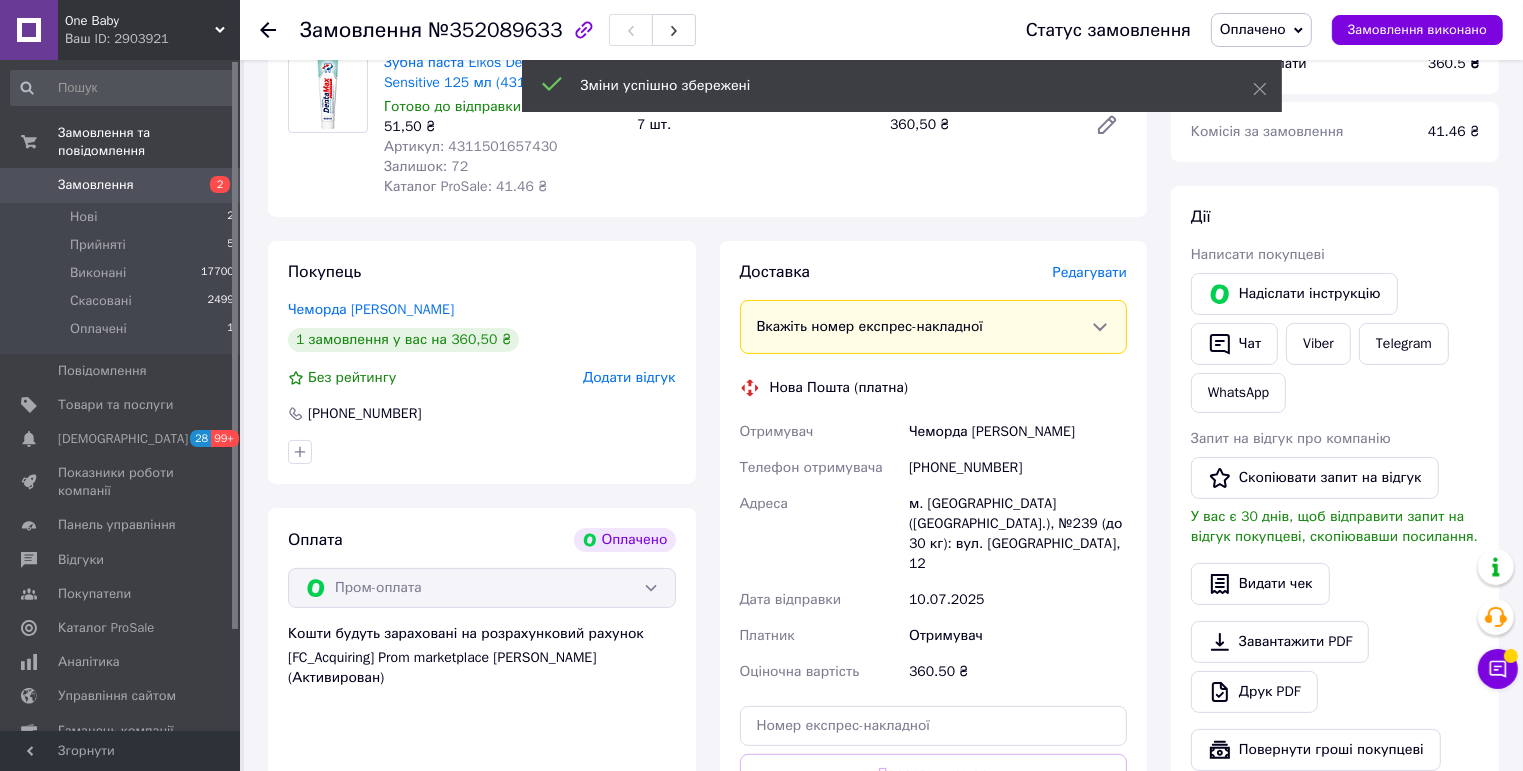 scroll, scrollTop: 320, scrollLeft: 0, axis: vertical 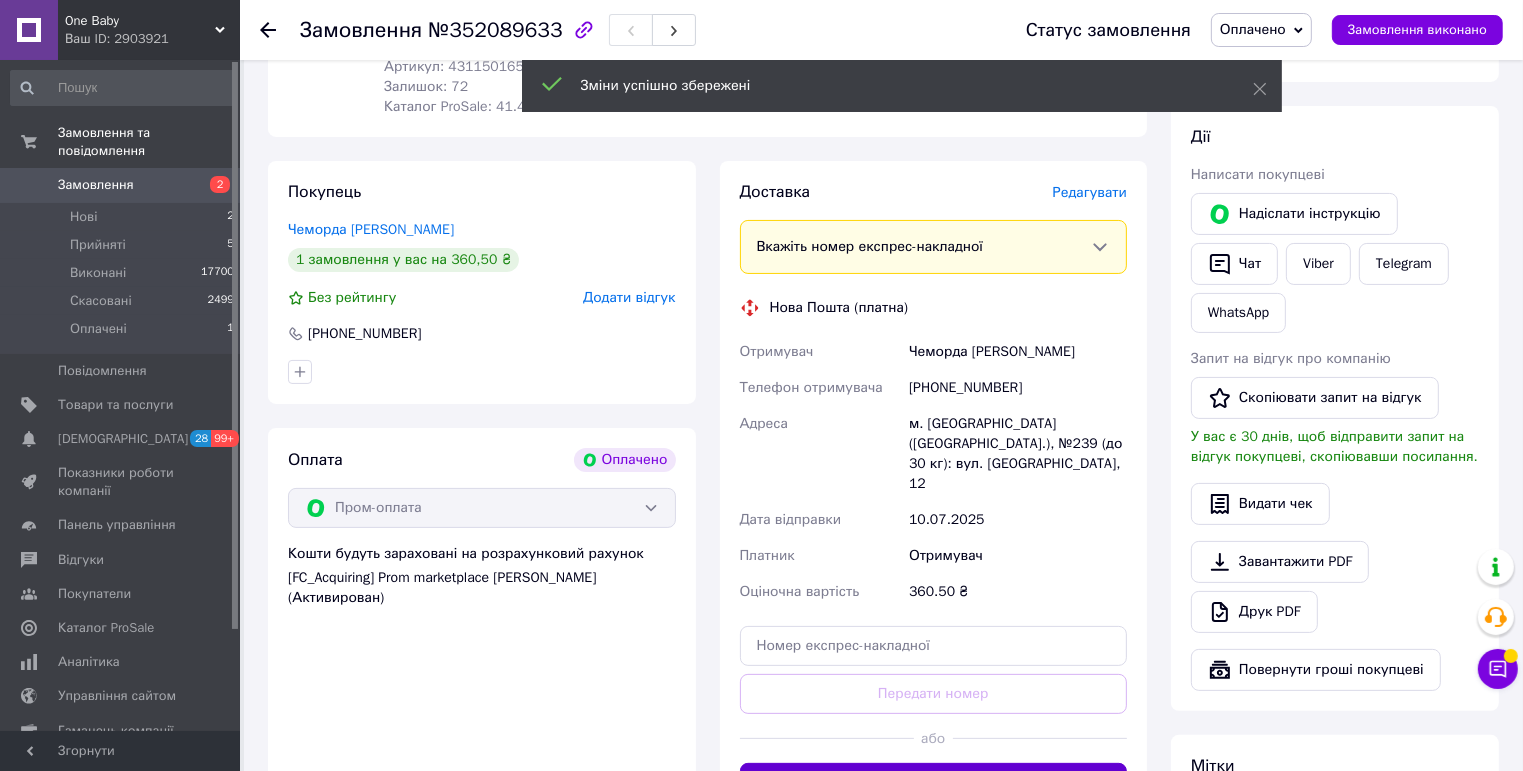 click on "Згенерувати ЕН" at bounding box center [934, 783] 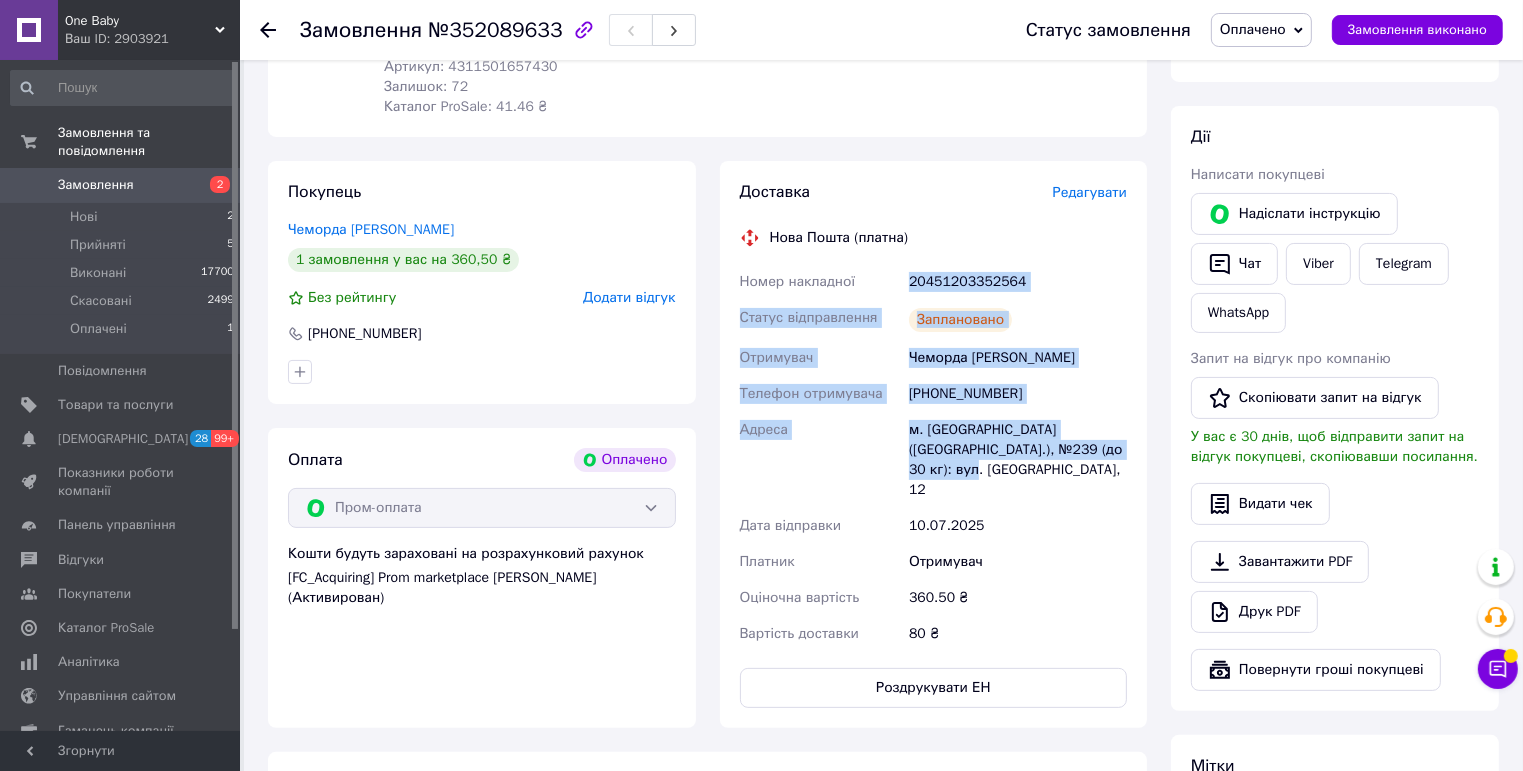 drag, startPoint x: 924, startPoint y: 278, endPoint x: 1104, endPoint y: 468, distance: 261.72504 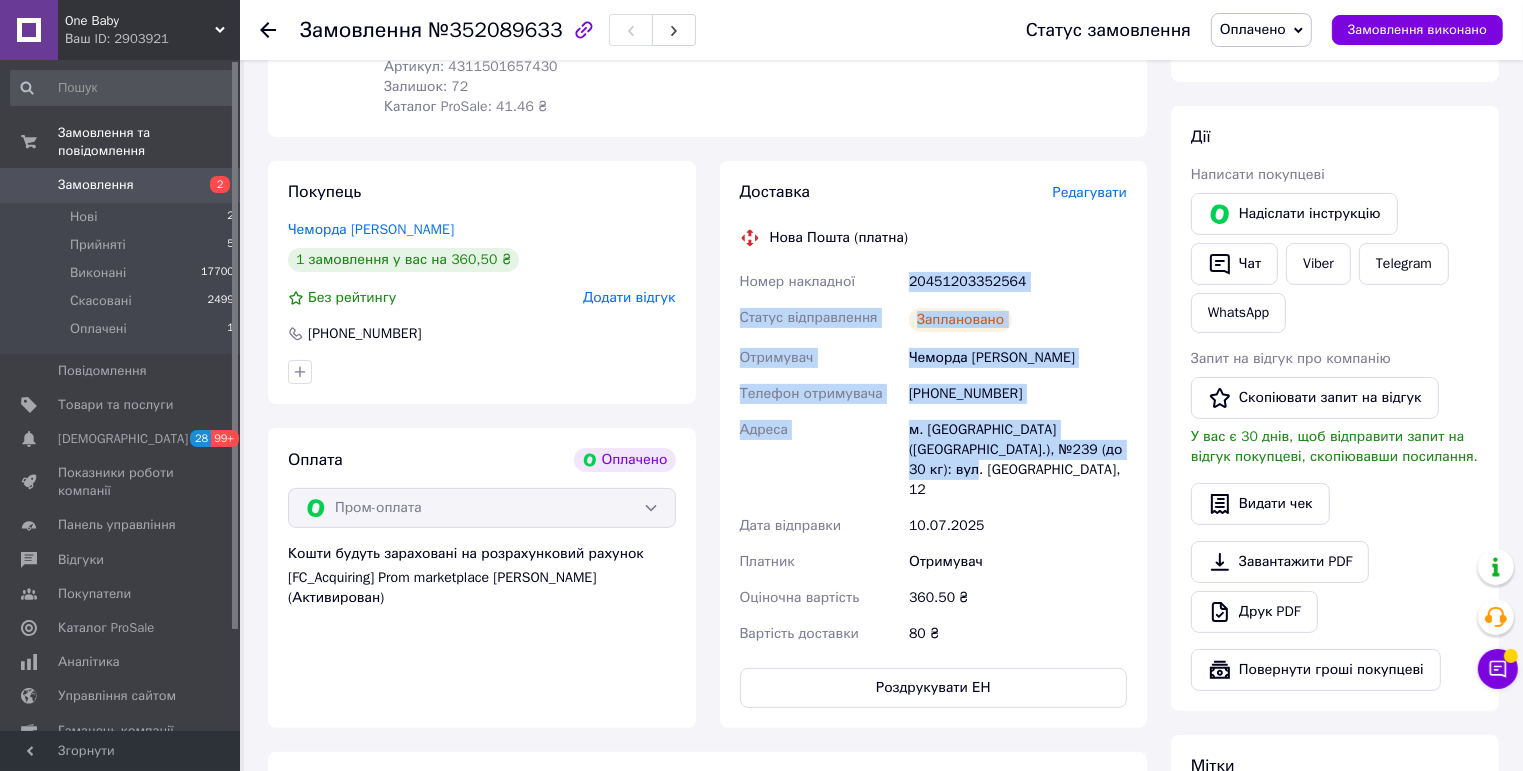 click on "Номер накладної 20451203352564 Статус відправлення Заплановано Отримувач Чеморда [PERSON_NAME] Телефон отримувача [PHONE_NUMBER] Адреса м. [GEOGRAPHIC_DATA] ([GEOGRAPHIC_DATA].), №239 (до 30 кг): вул. Тростянецька, 12 Дата відправки [DATE] Платник Отримувач Оціночна вартість 360.50 ₴ Вартість доставки 80 ₴" at bounding box center [934, 458] 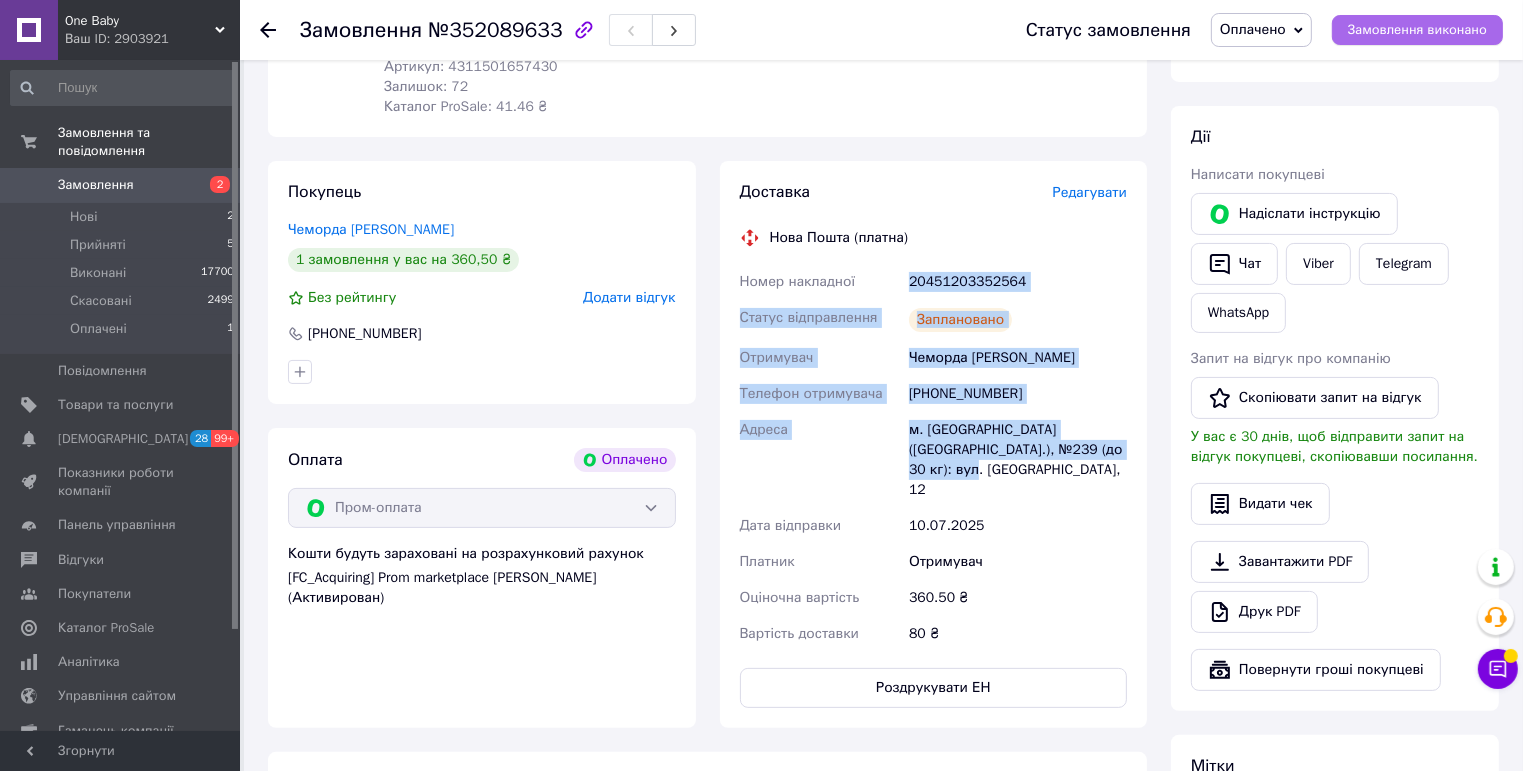 click on "Замовлення виконано" at bounding box center (1417, 30) 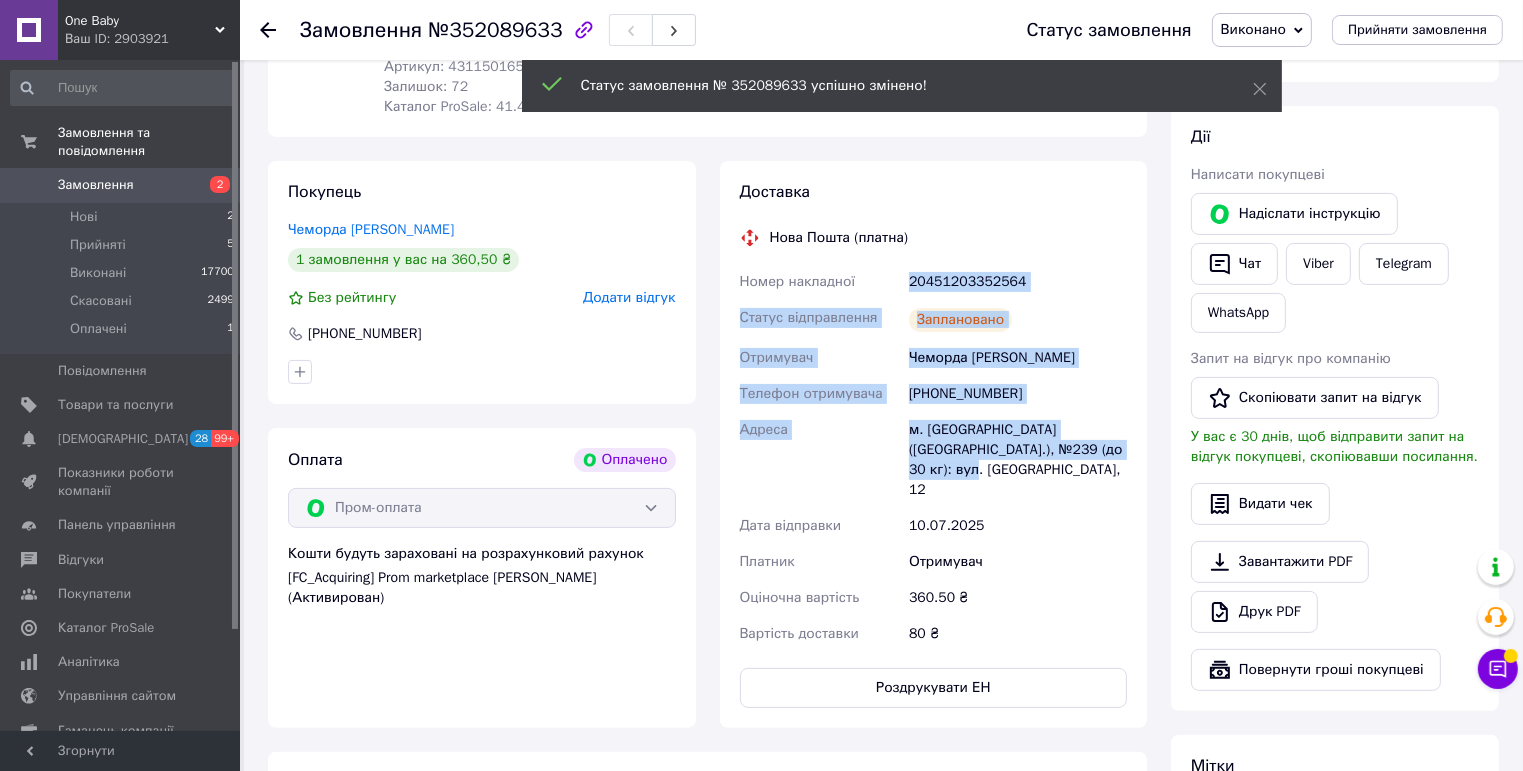 click 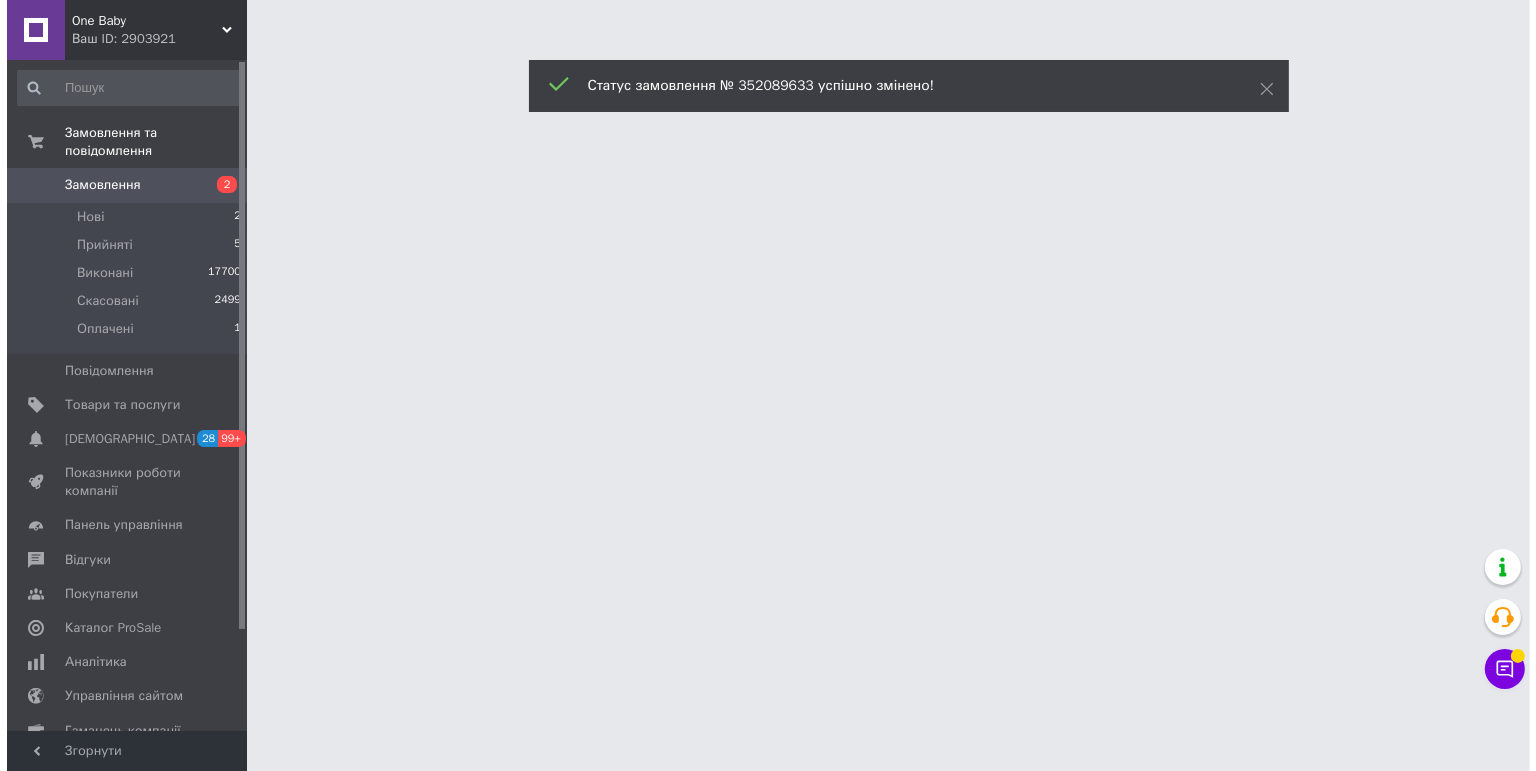 scroll, scrollTop: 0, scrollLeft: 0, axis: both 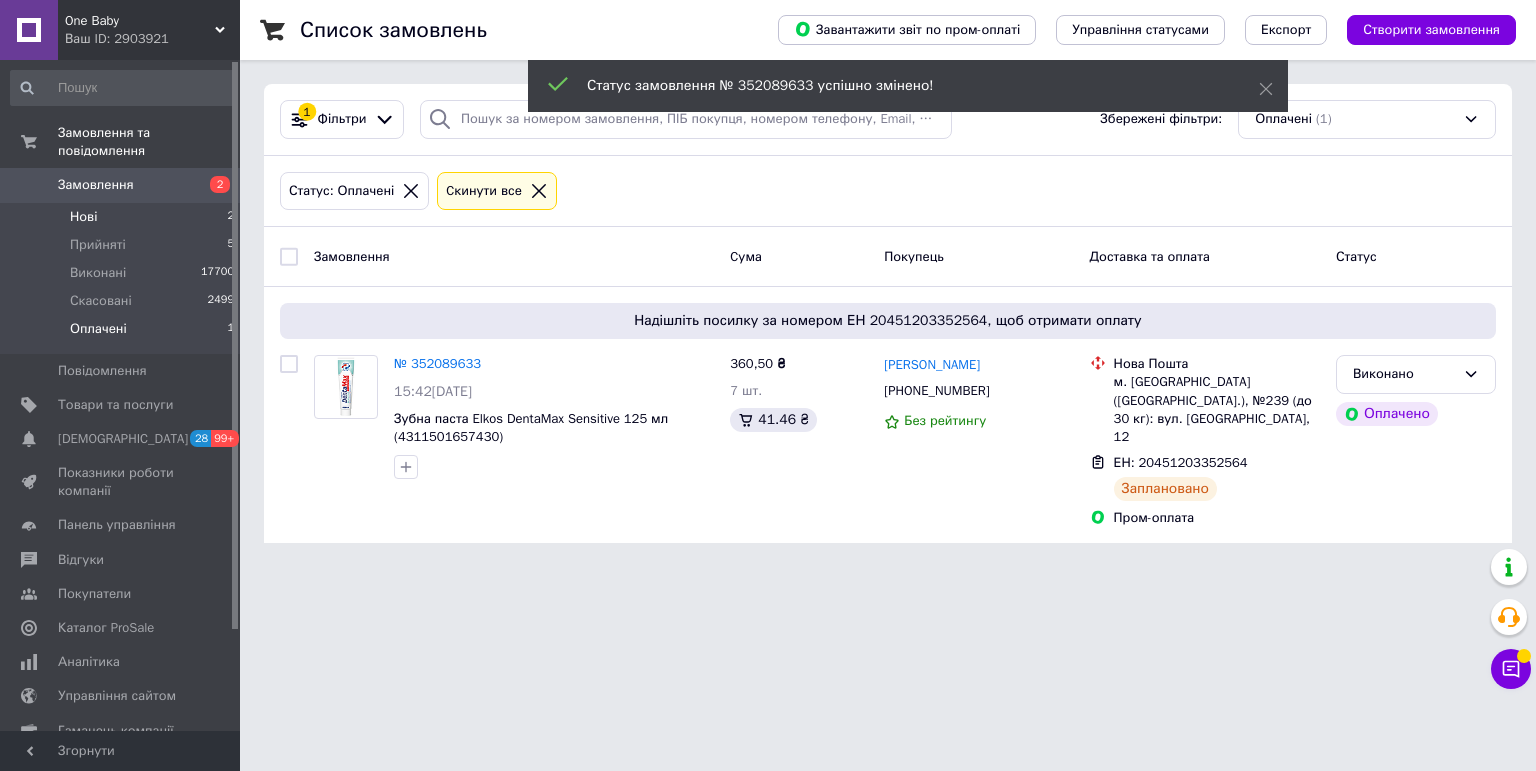click on "Нові" at bounding box center [83, 217] 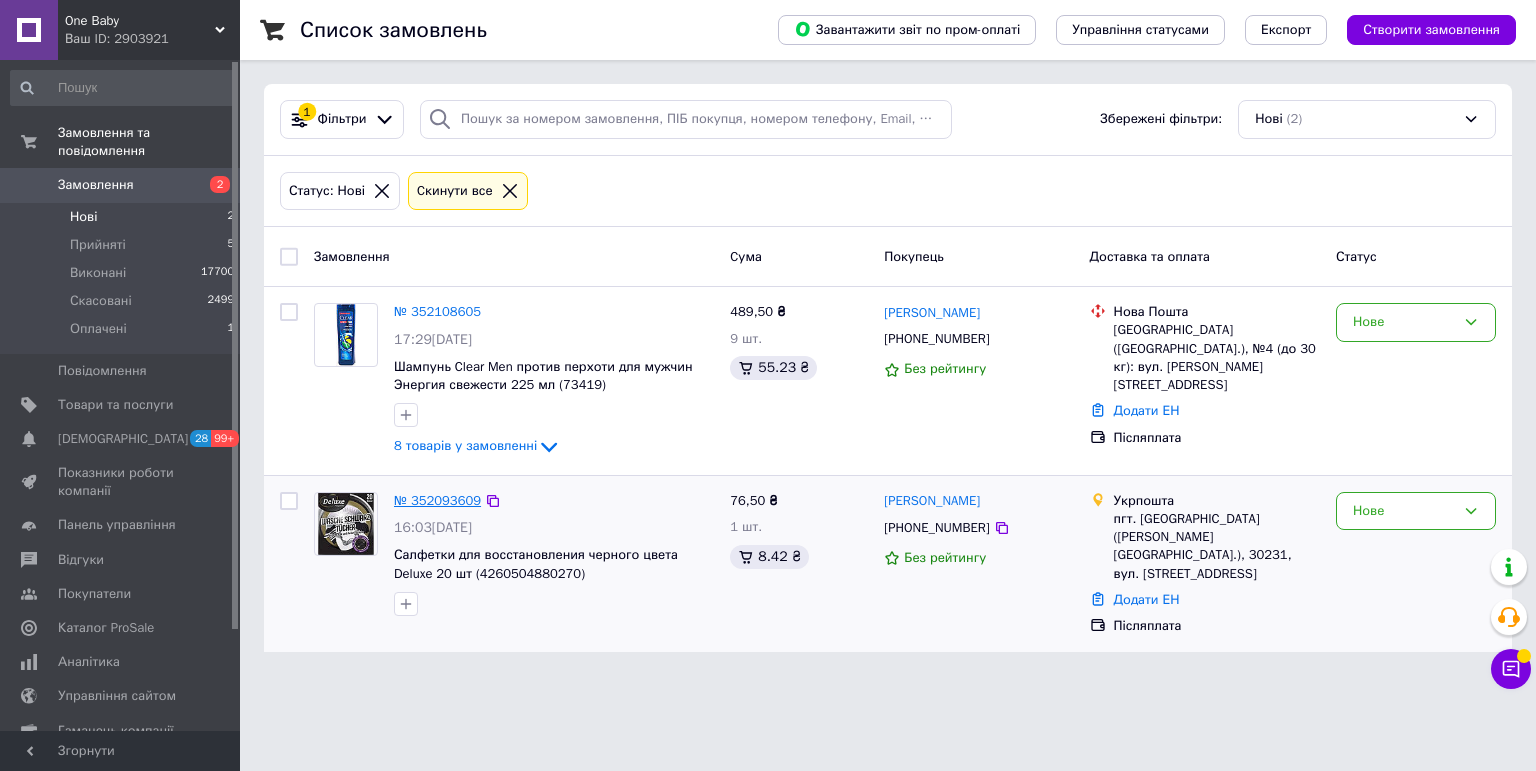 click on "№ 352093609" at bounding box center [437, 500] 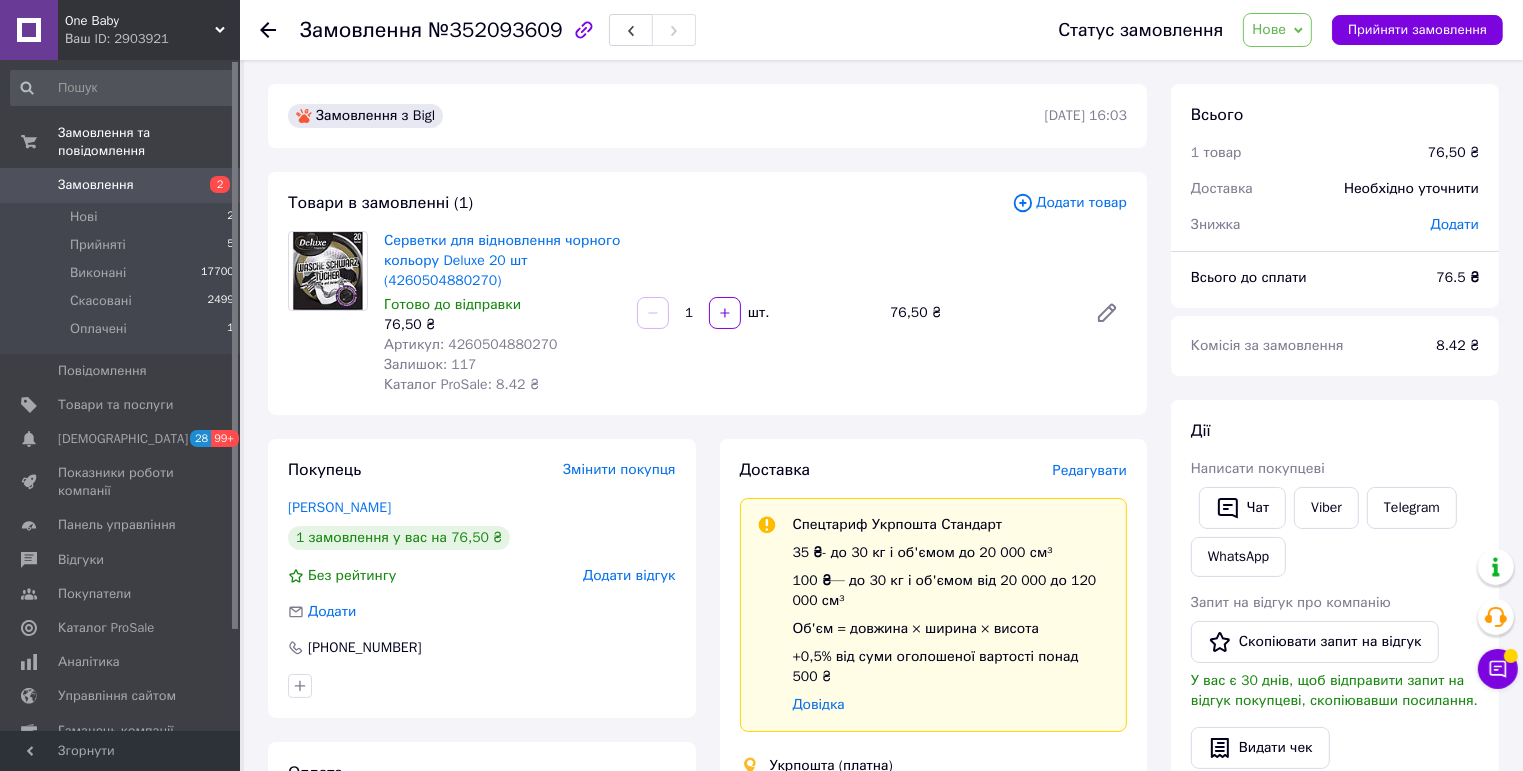 click on "Артикул: 4260504880270" at bounding box center [471, 344] 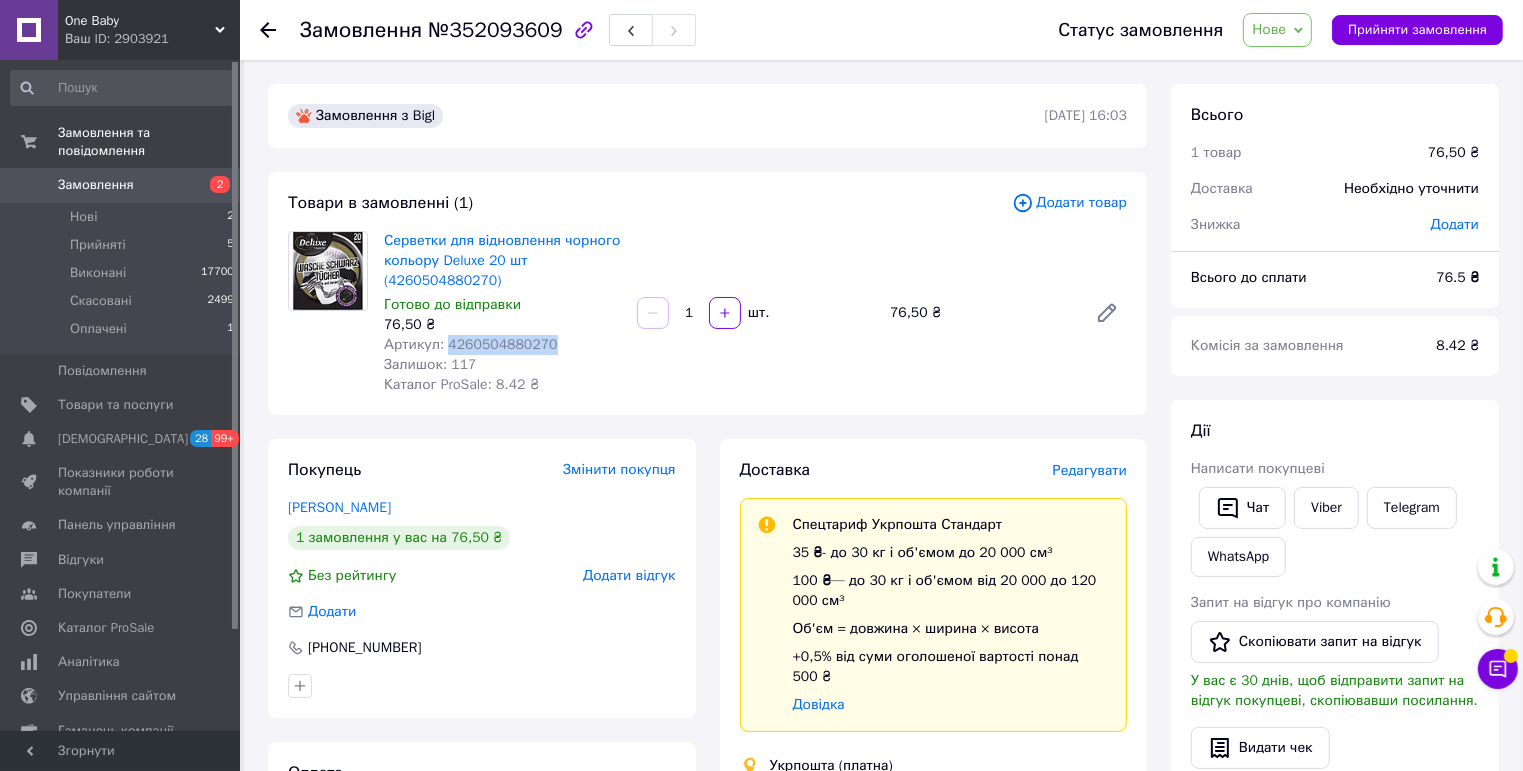 click on "Артикул: 4260504880270" at bounding box center (471, 344) 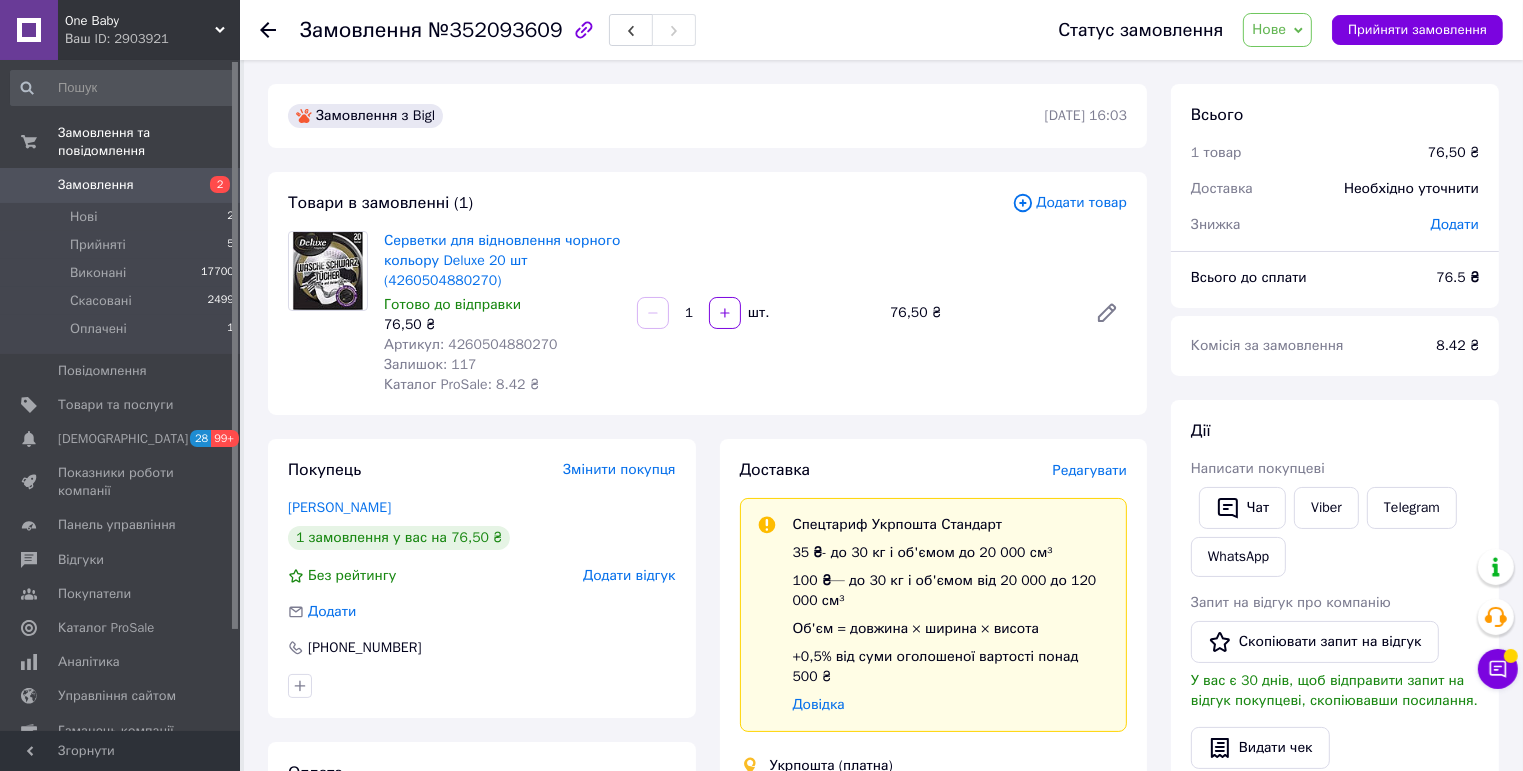 click on "Редагувати" at bounding box center [1090, 470] 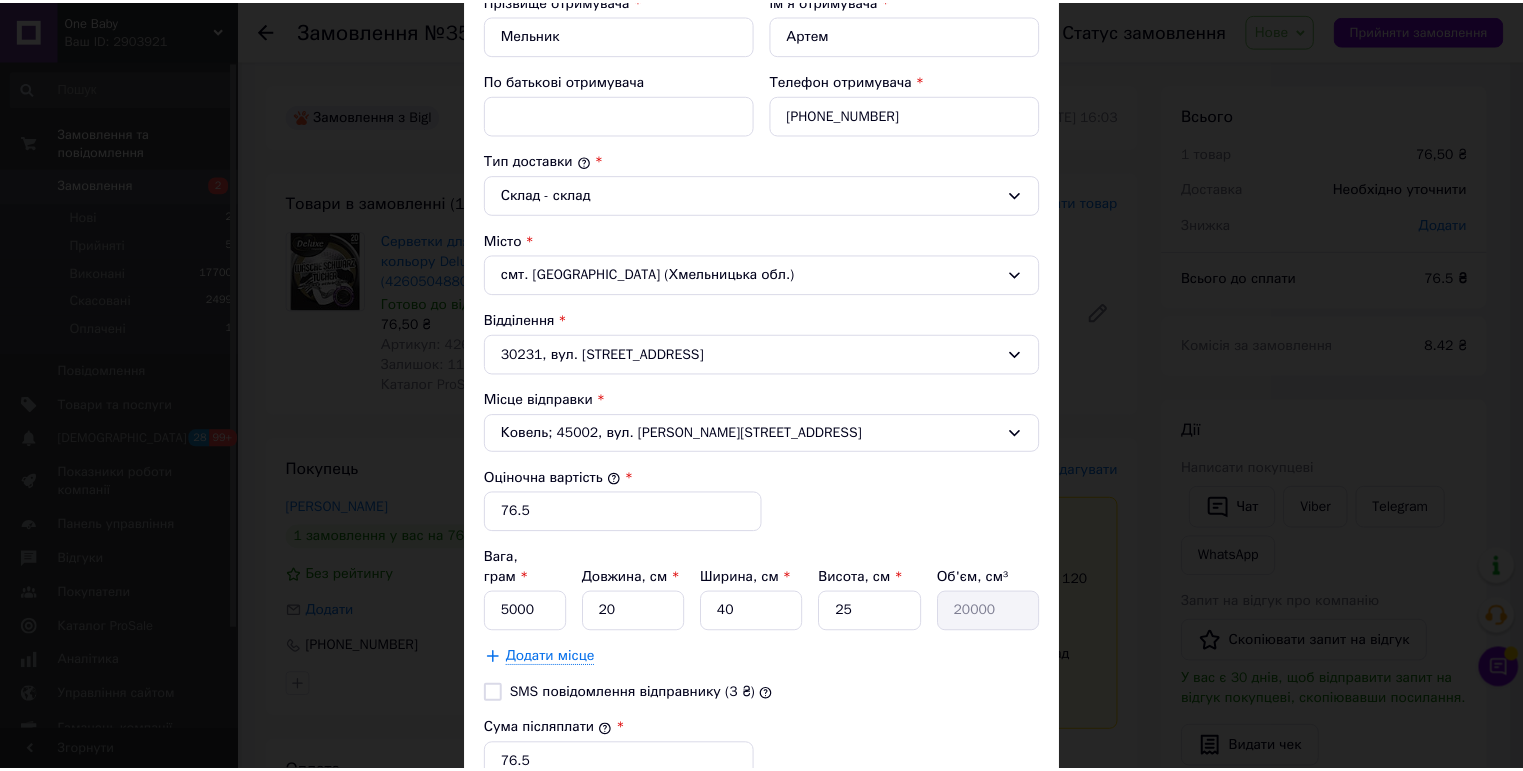 scroll, scrollTop: 560, scrollLeft: 0, axis: vertical 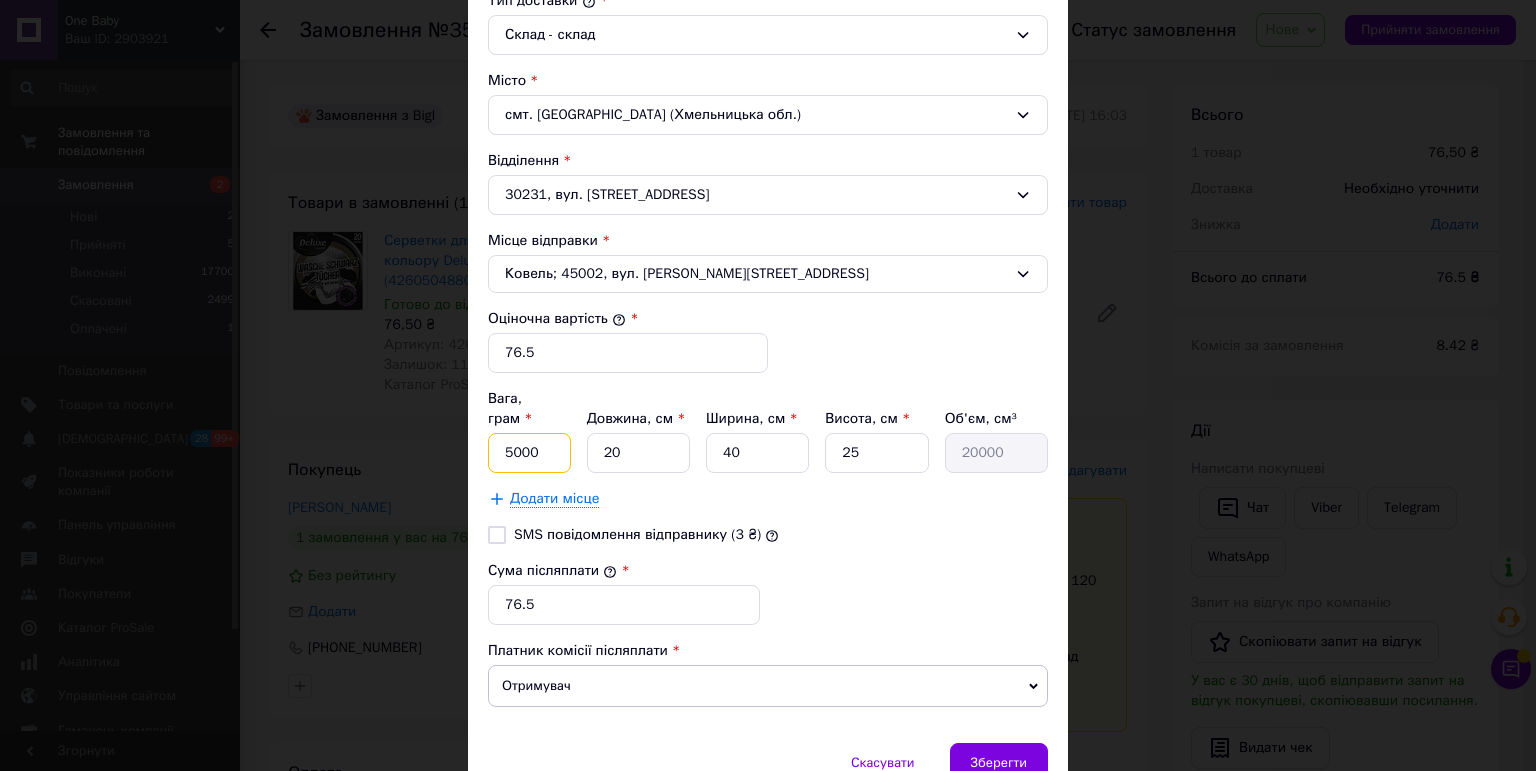 click on "5000" at bounding box center [529, 453] 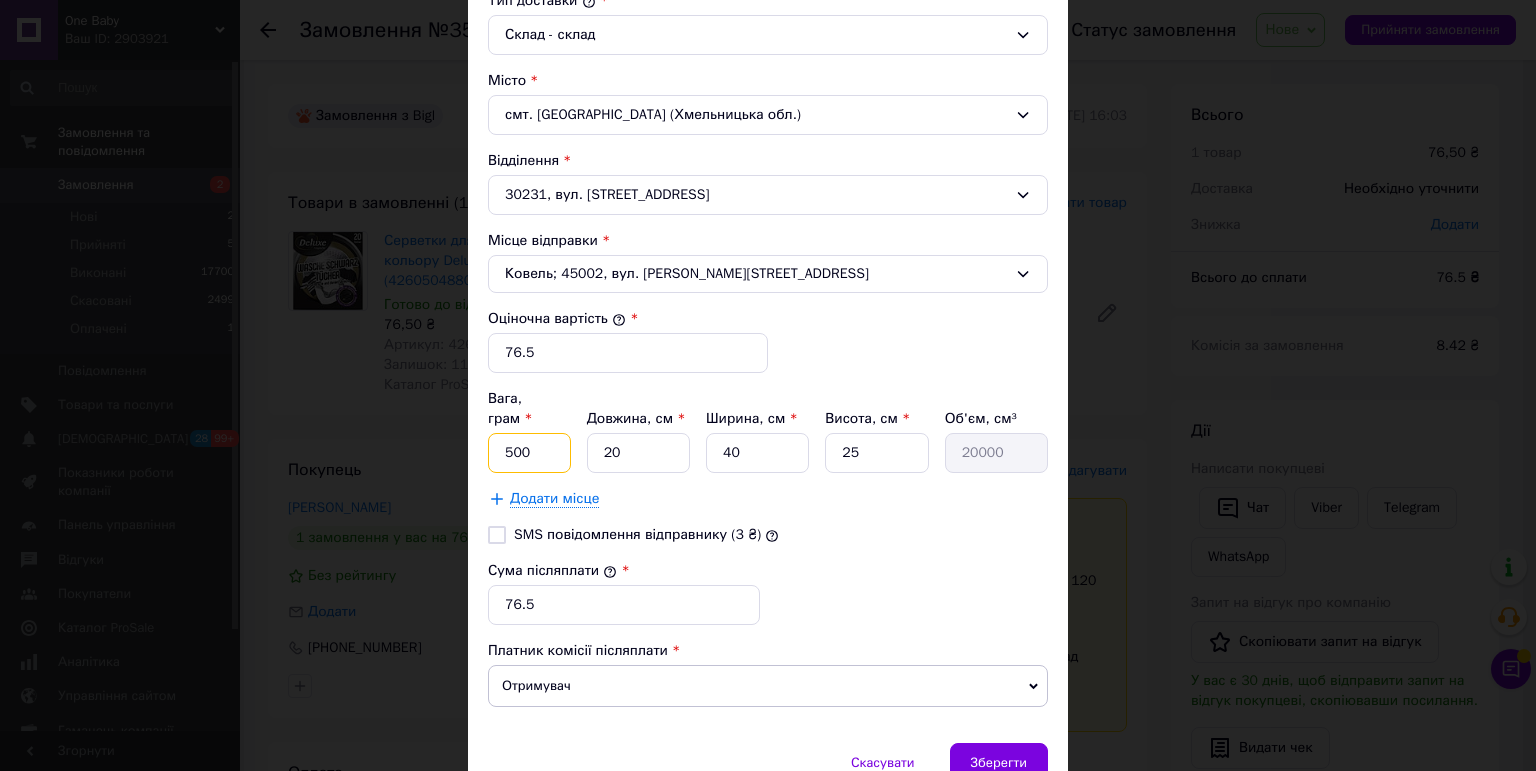 type on "500" 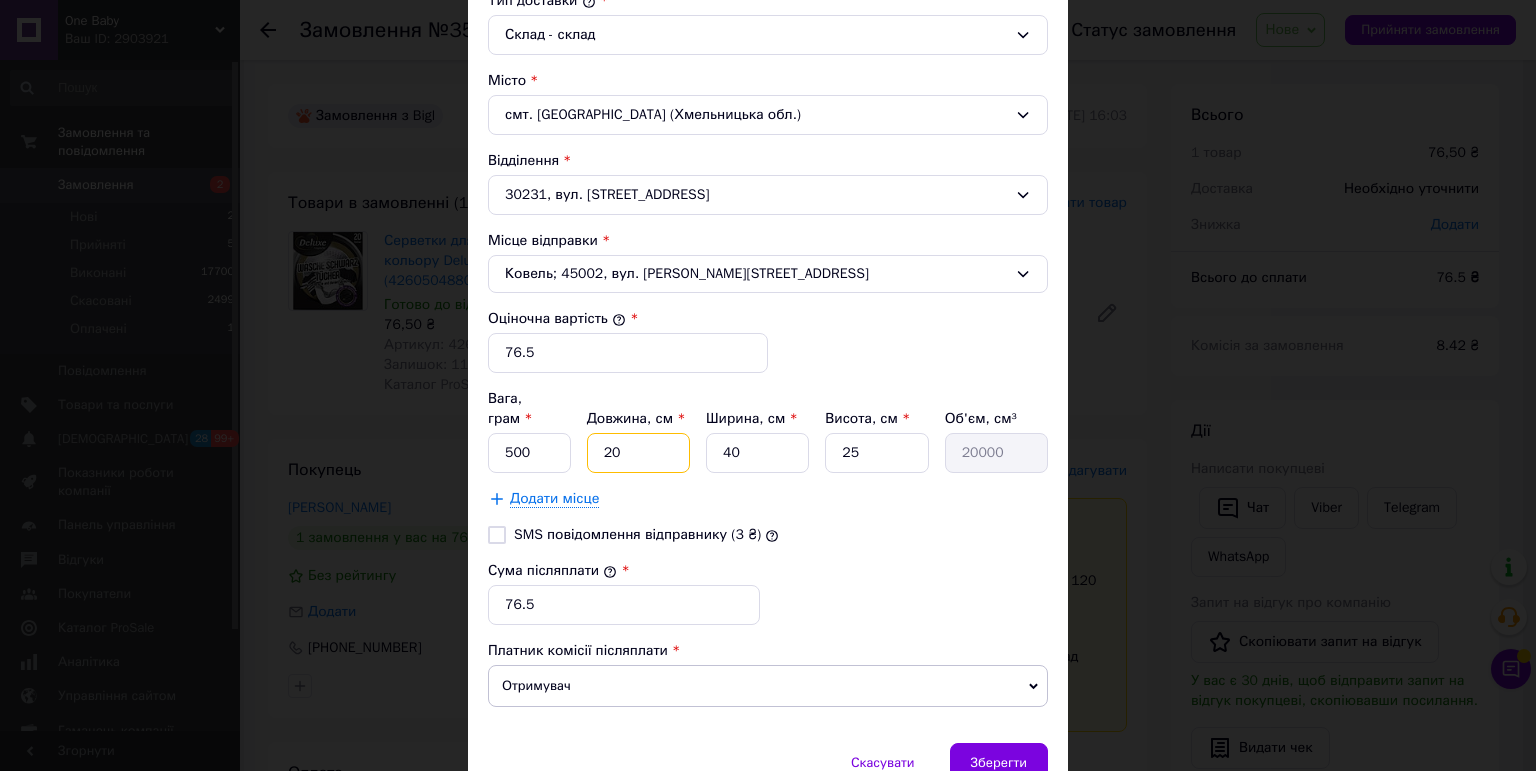 drag, startPoint x: 608, startPoint y: 426, endPoint x: 578, endPoint y: 430, distance: 30.265491 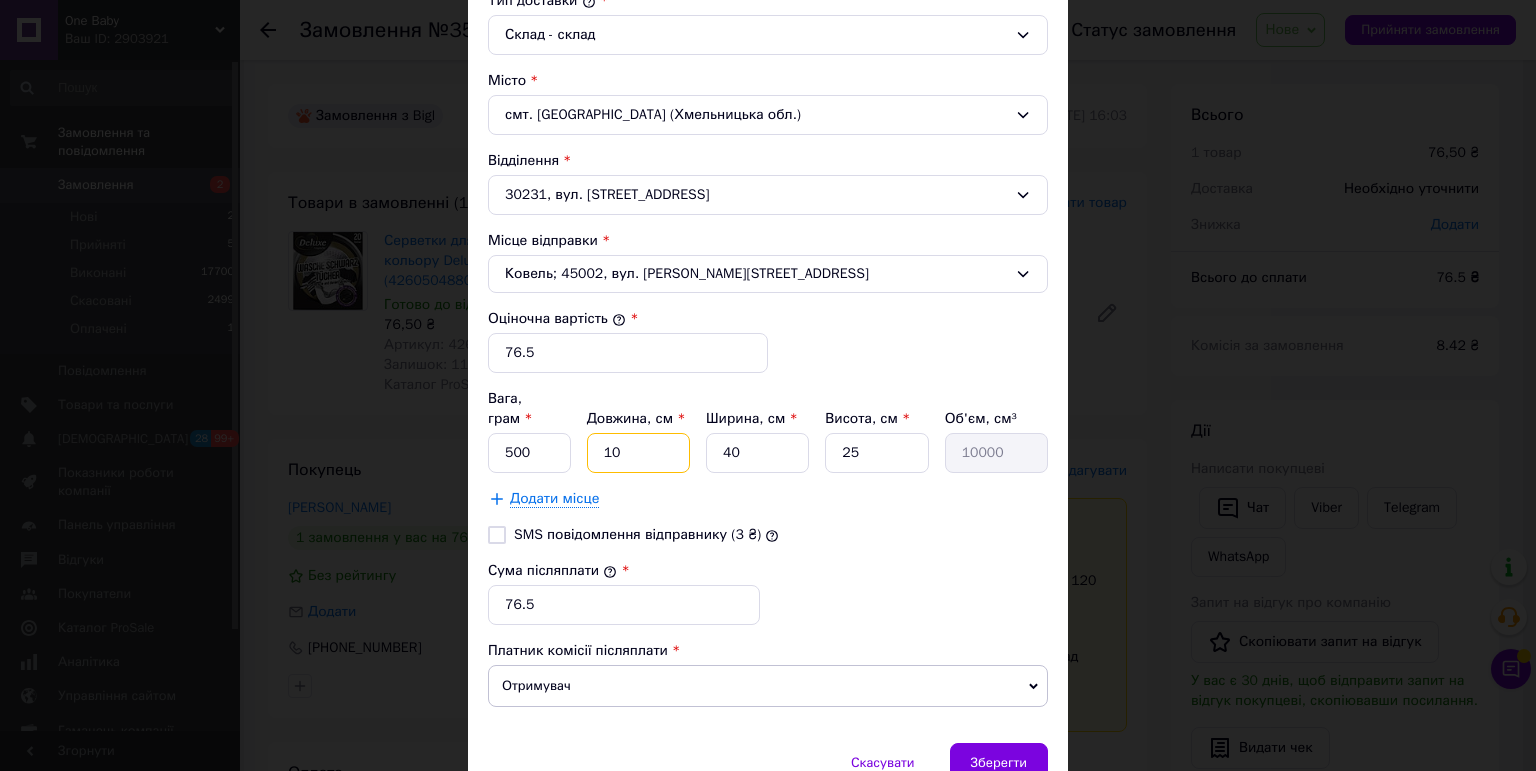 type on "10" 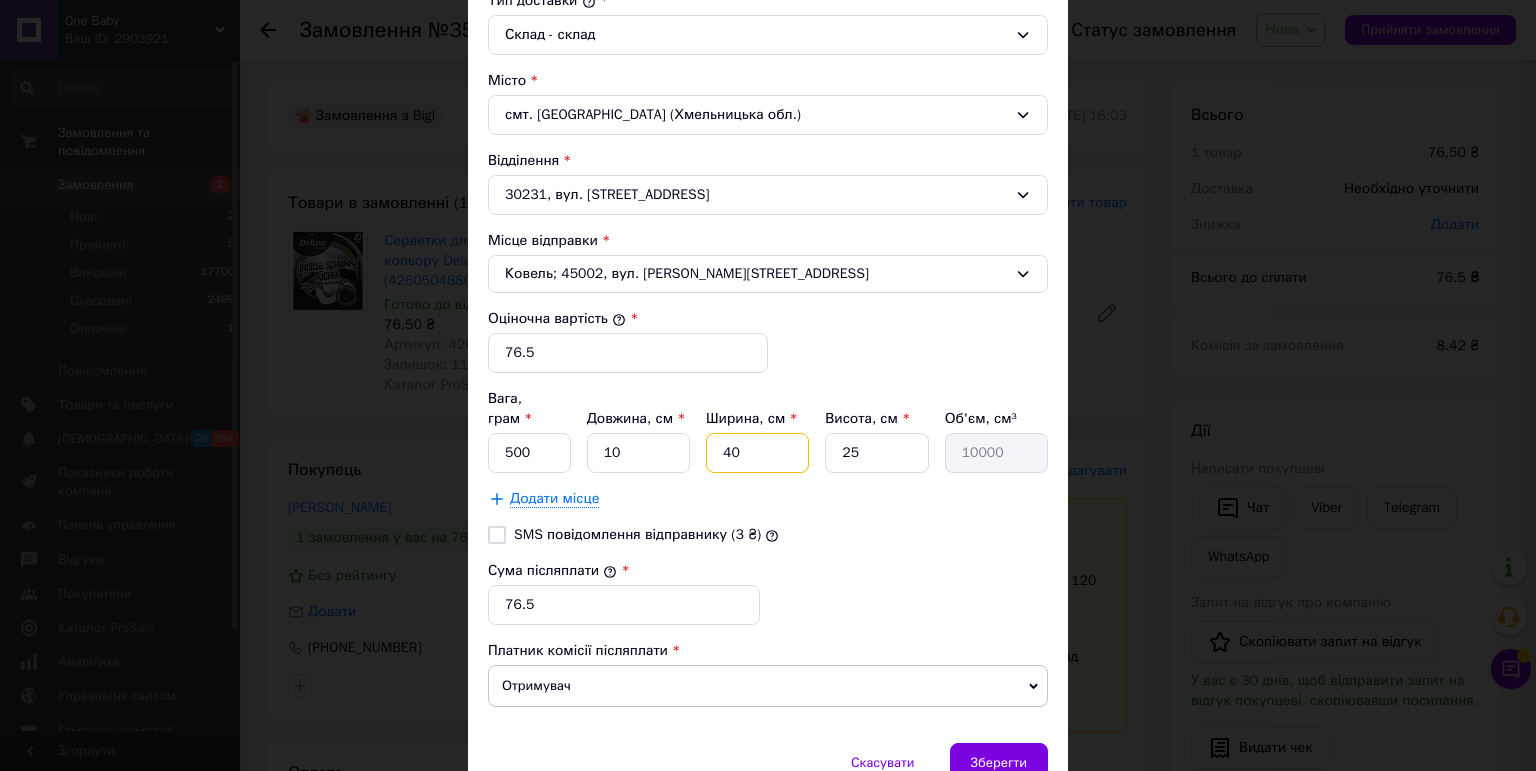 drag, startPoint x: 728, startPoint y: 435, endPoint x: 703, endPoint y: 424, distance: 27.313 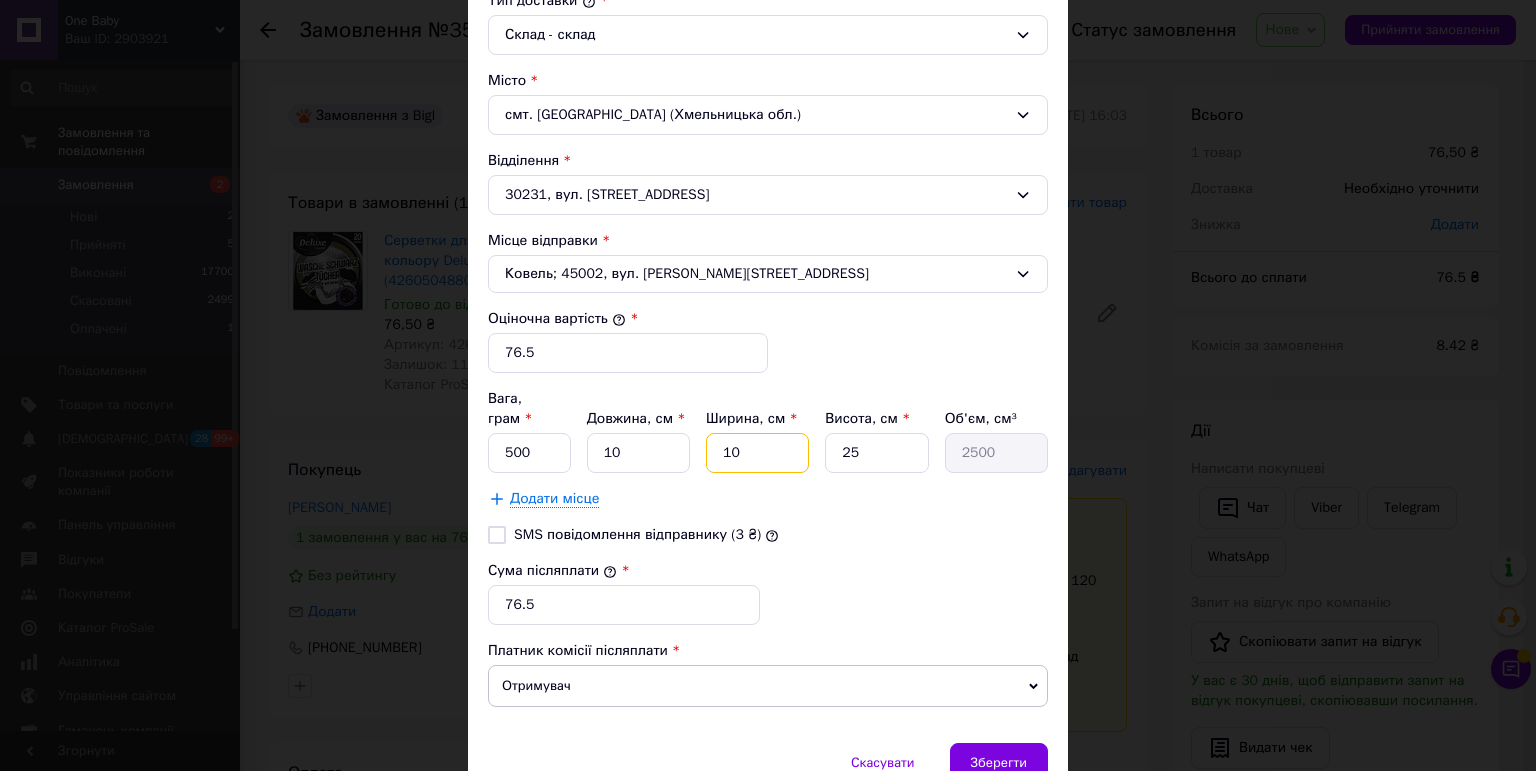 type on "10" 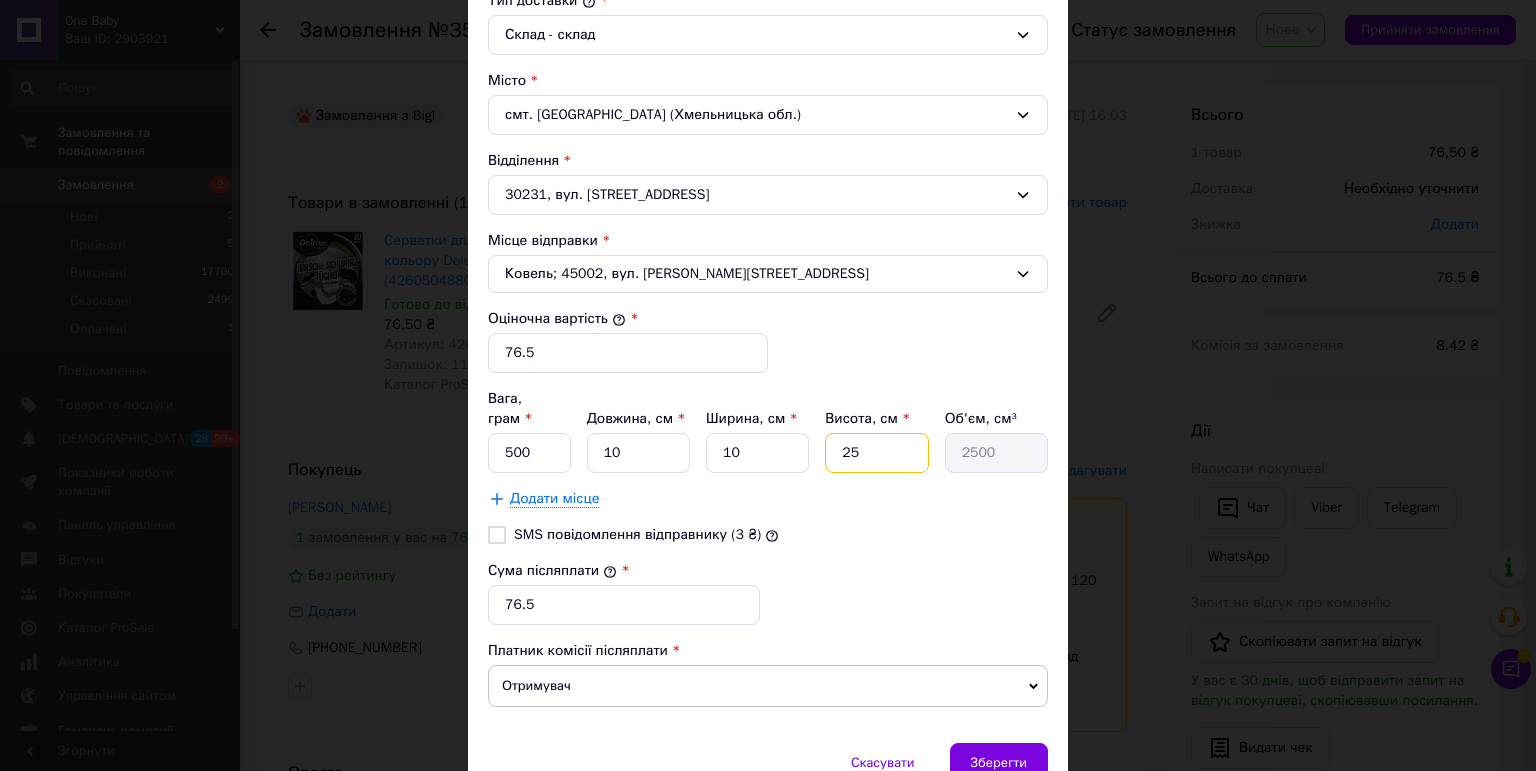 click on "25" at bounding box center (876, 453) 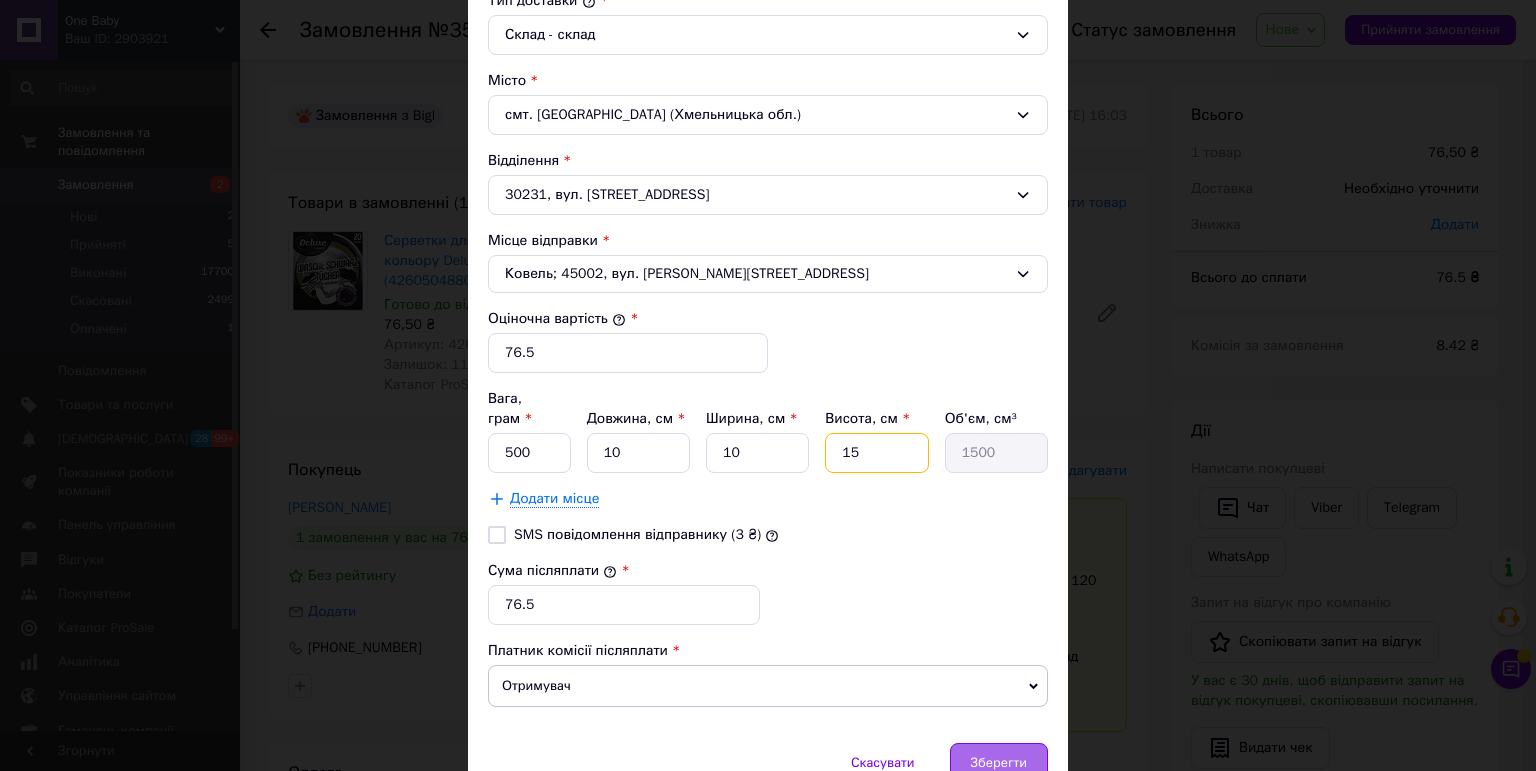 type on "15" 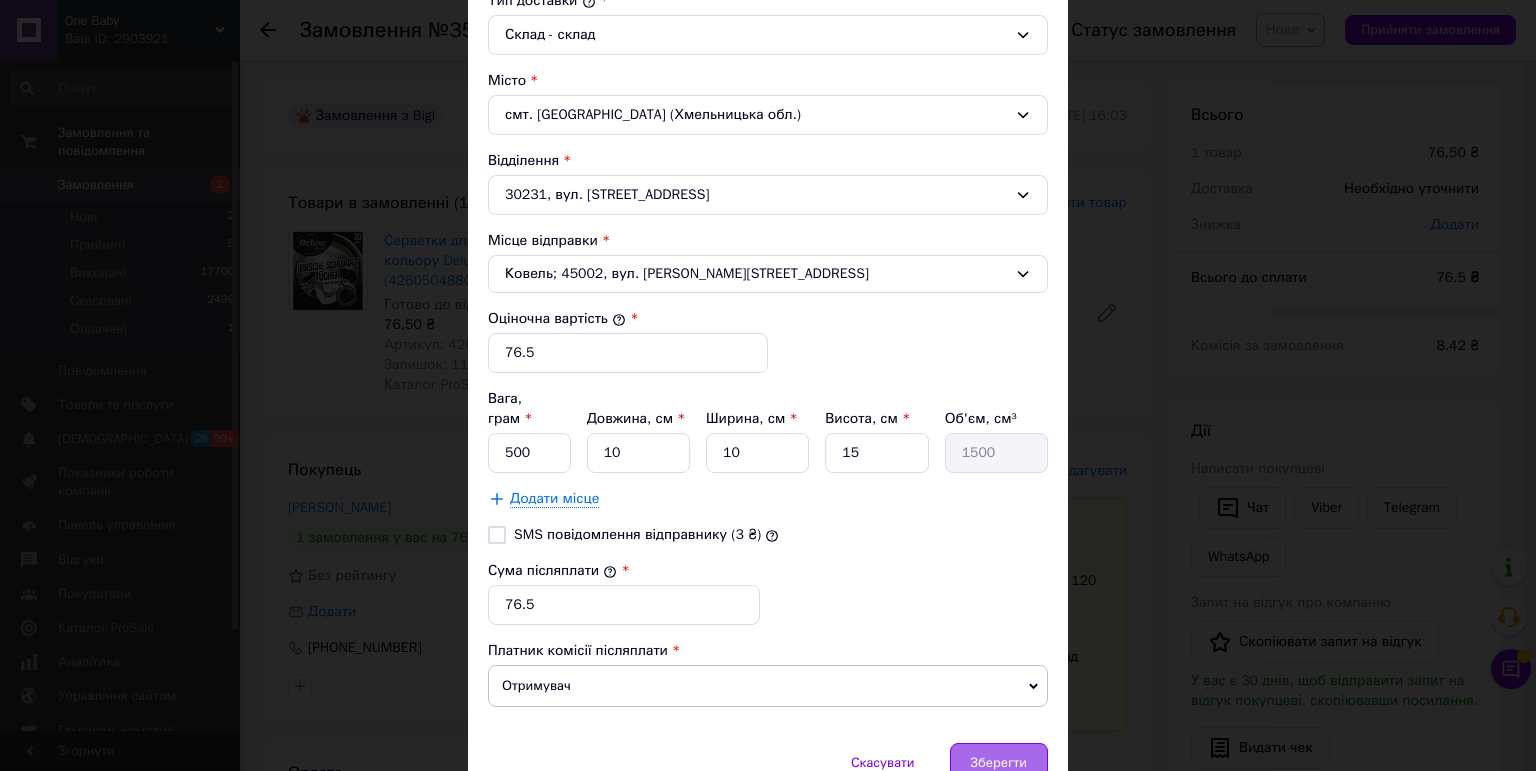 click on "Зберегти" at bounding box center (999, 763) 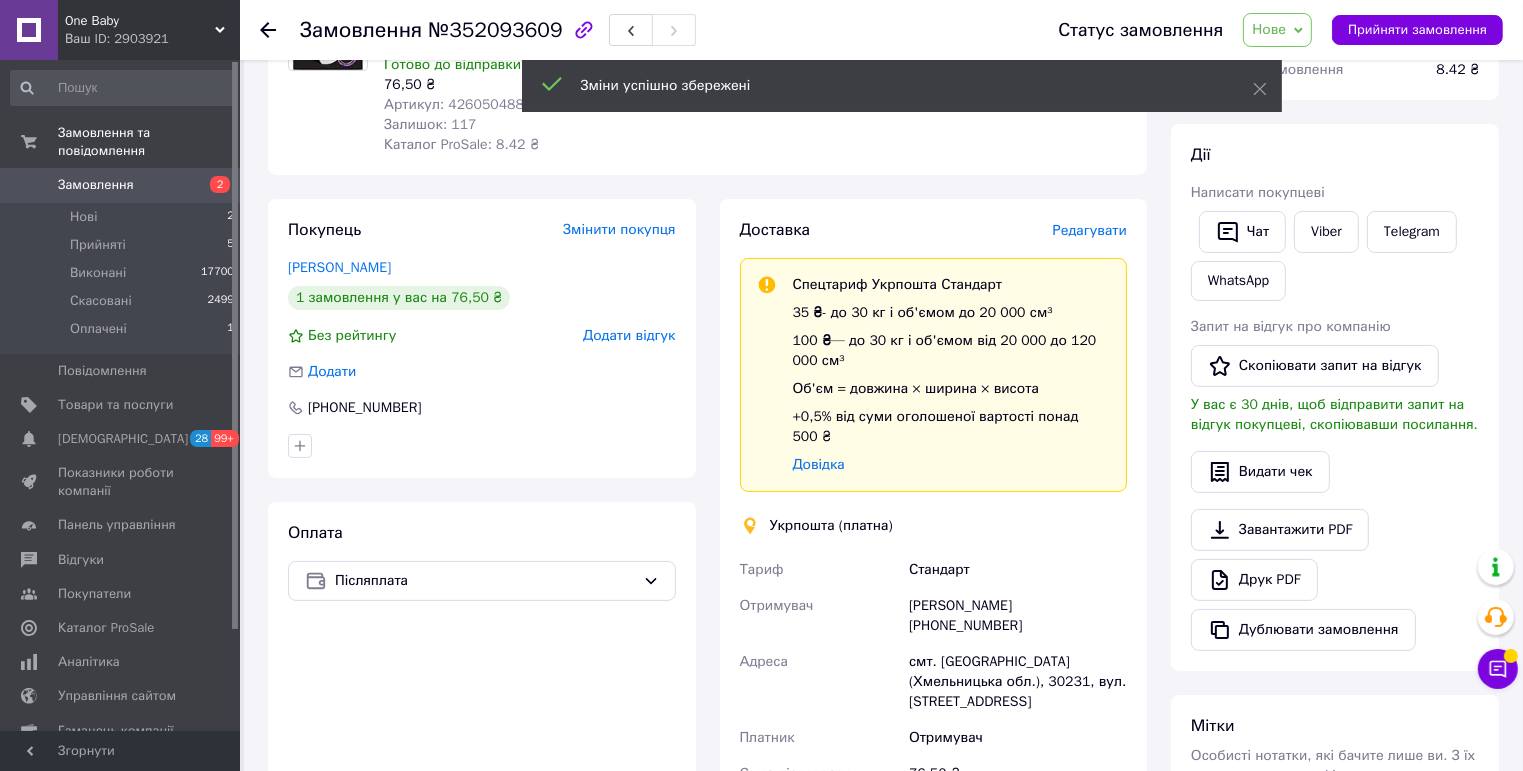 scroll, scrollTop: 320, scrollLeft: 0, axis: vertical 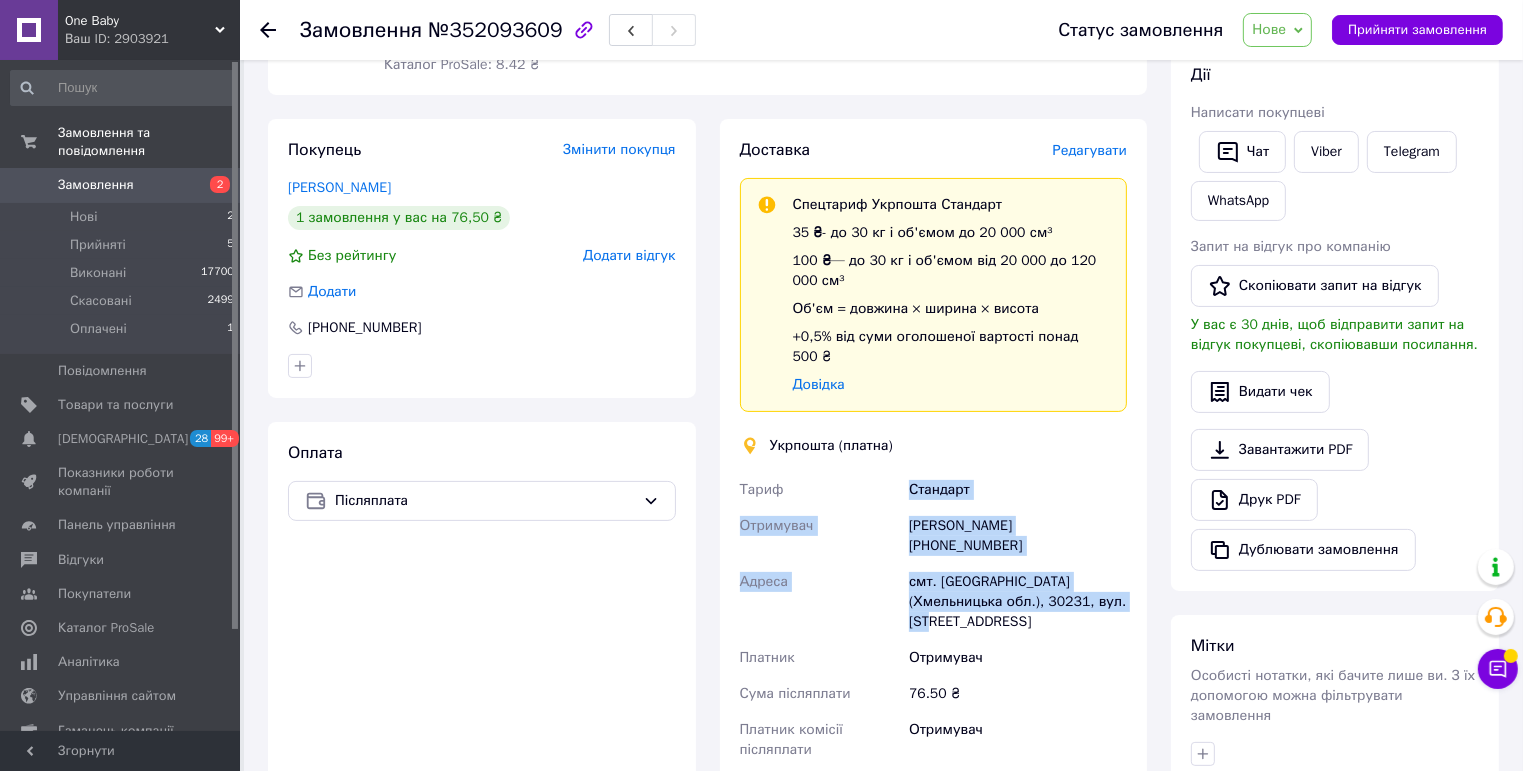 drag, startPoint x: 904, startPoint y: 476, endPoint x: 1112, endPoint y: 588, distance: 236.23717 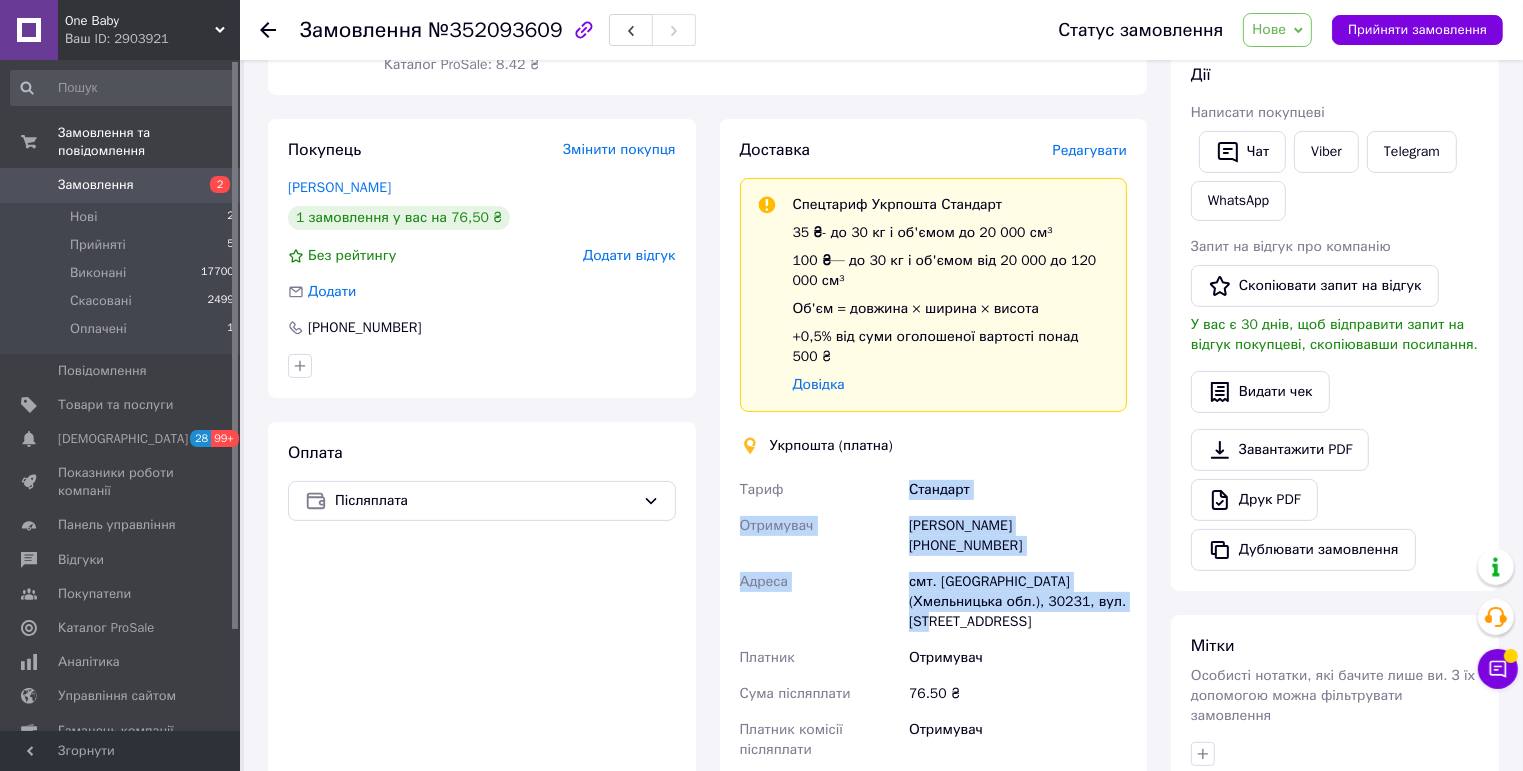 click on "[PERSON_NAME] Отримувач [PERSON_NAME] [PHONE_NUMBER] [GEOGRAPHIC_DATA] смт. [GEOGRAPHIC_DATA] (Хмельницька обл.), 30231, вул. Центральна, 52 Платник Отримувач Сума післяплати 76.50 ₴ Платник комісії післяплати Отримувач Оціночна вартість 76.50 ₴" at bounding box center (934, 638) 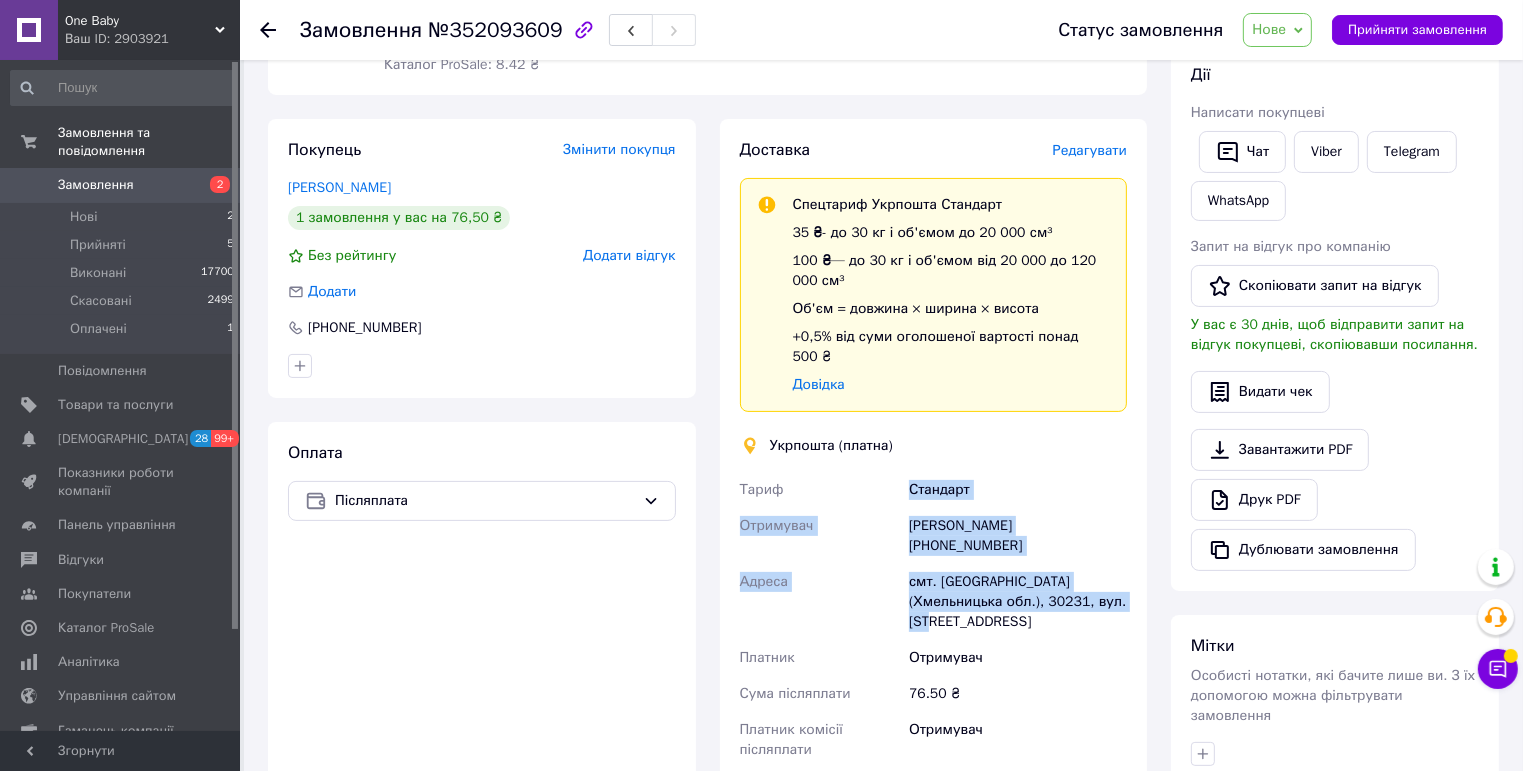 copy on "[PERSON_NAME] Отримувач [PERSON_NAME] [PHONE_NUMBER] [GEOGRAPHIC_DATA] смт. [GEOGRAPHIC_DATA] (Хмельницька обл.), 30231, вул. [STREET_ADDRESS]" 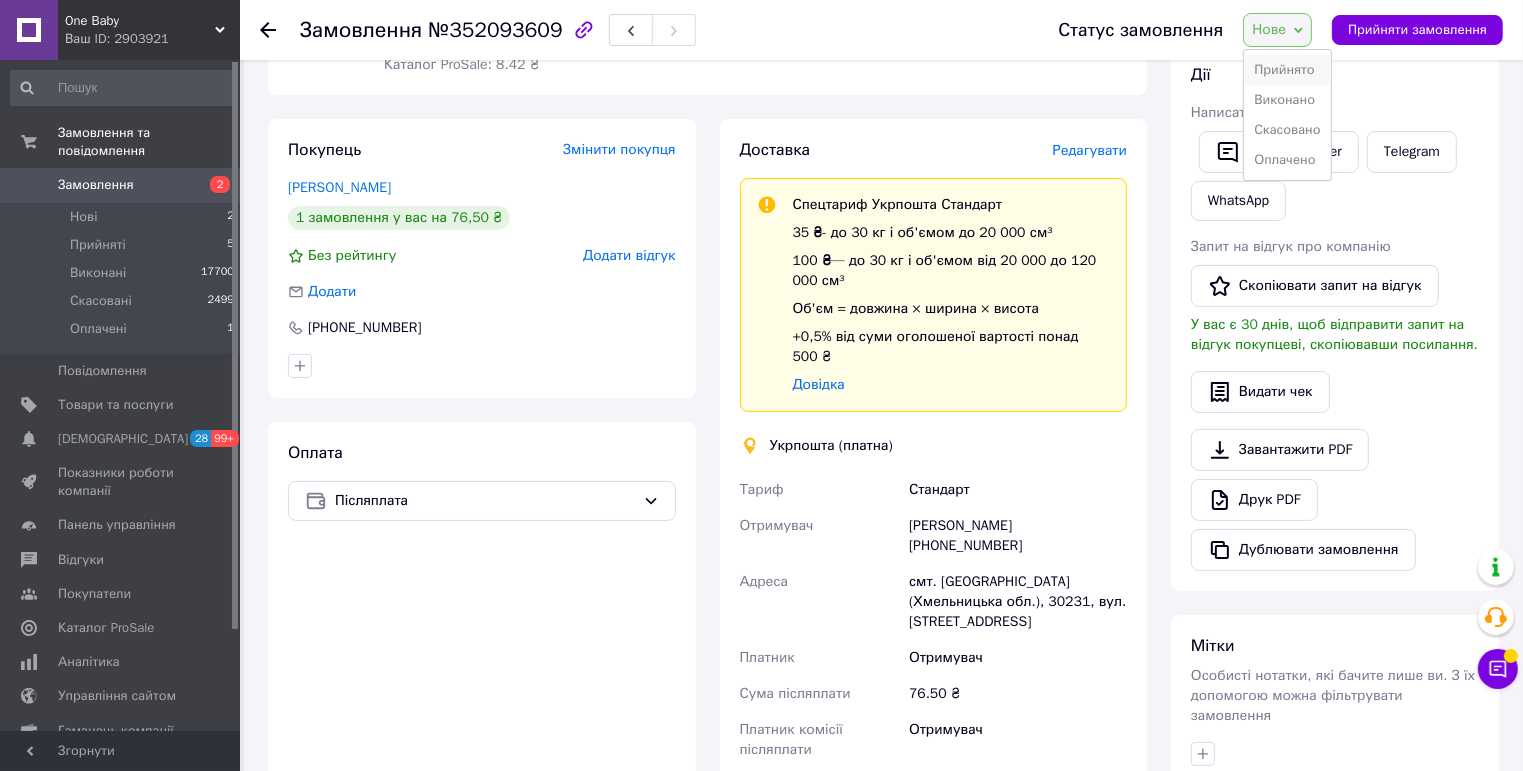 click on "Прийнято" at bounding box center (1287, 70) 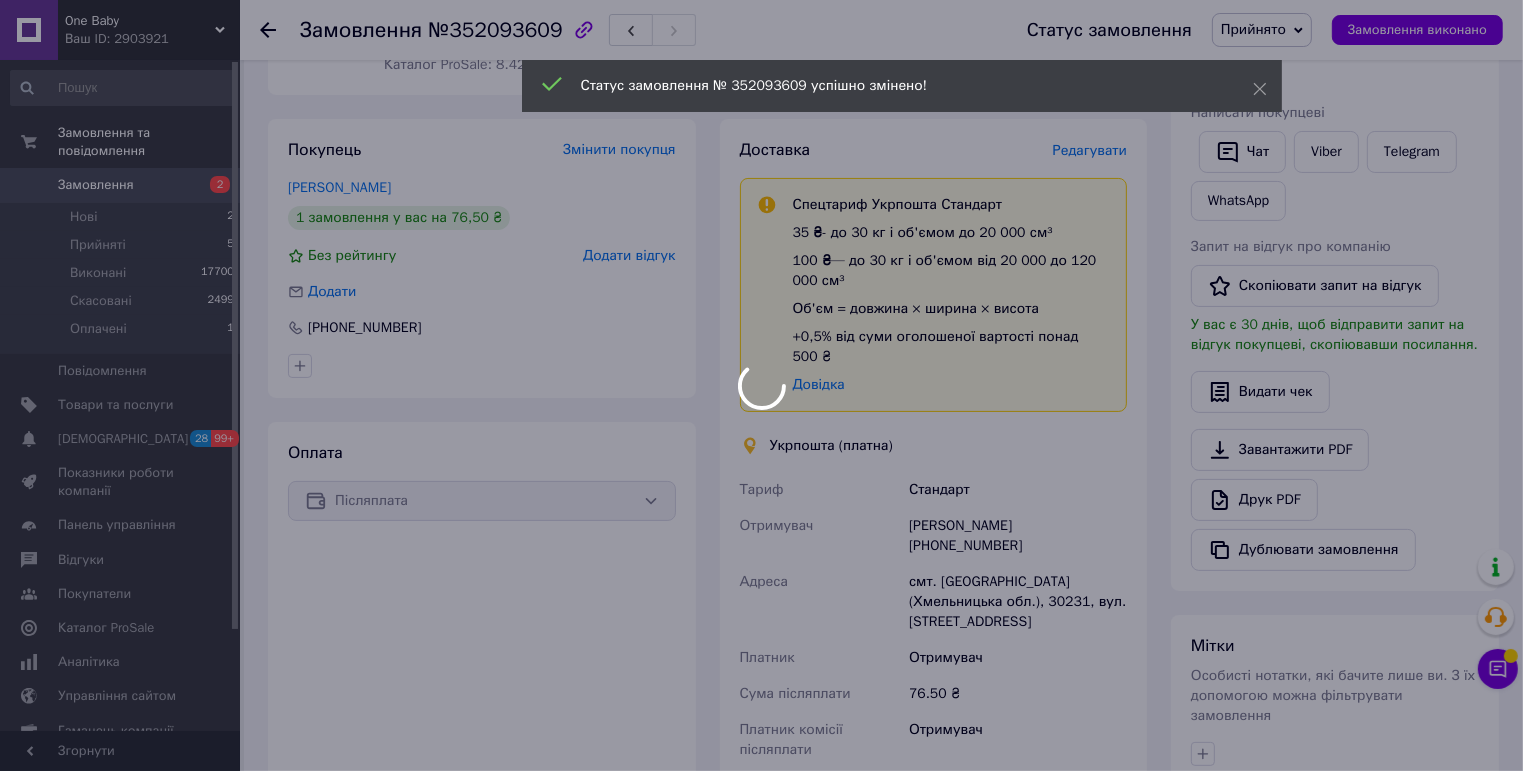 click at bounding box center [761, 385] 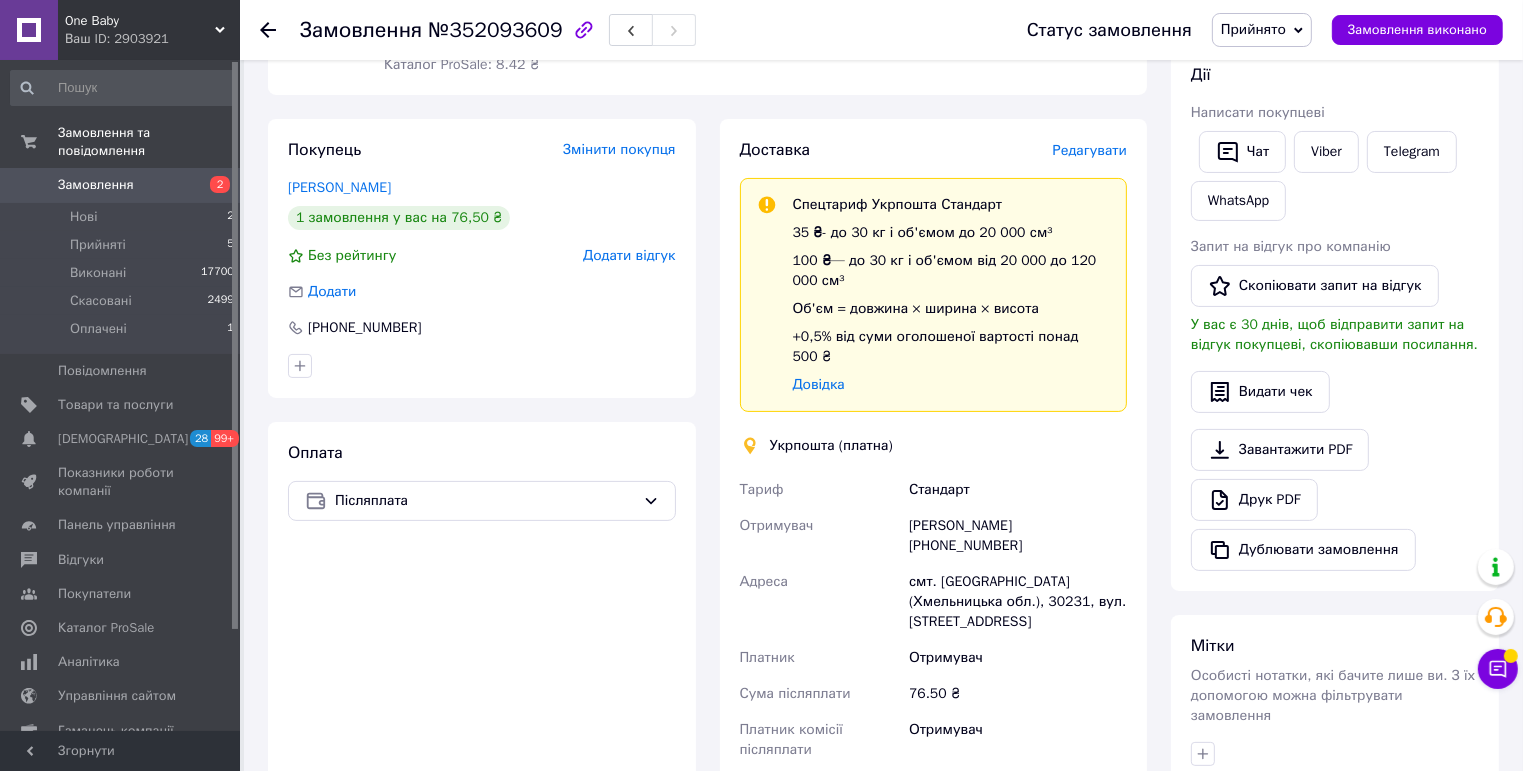 click 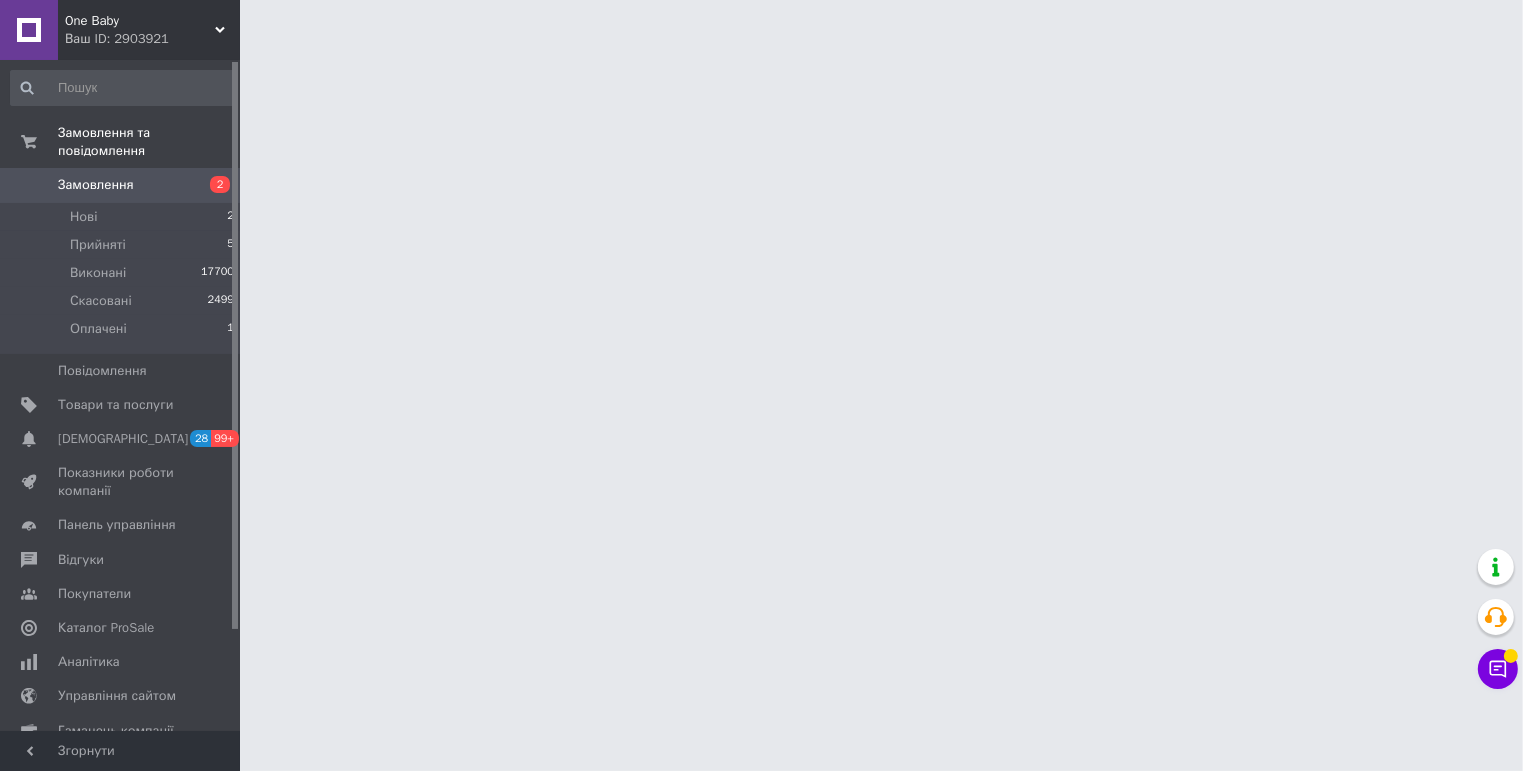 scroll, scrollTop: 0, scrollLeft: 0, axis: both 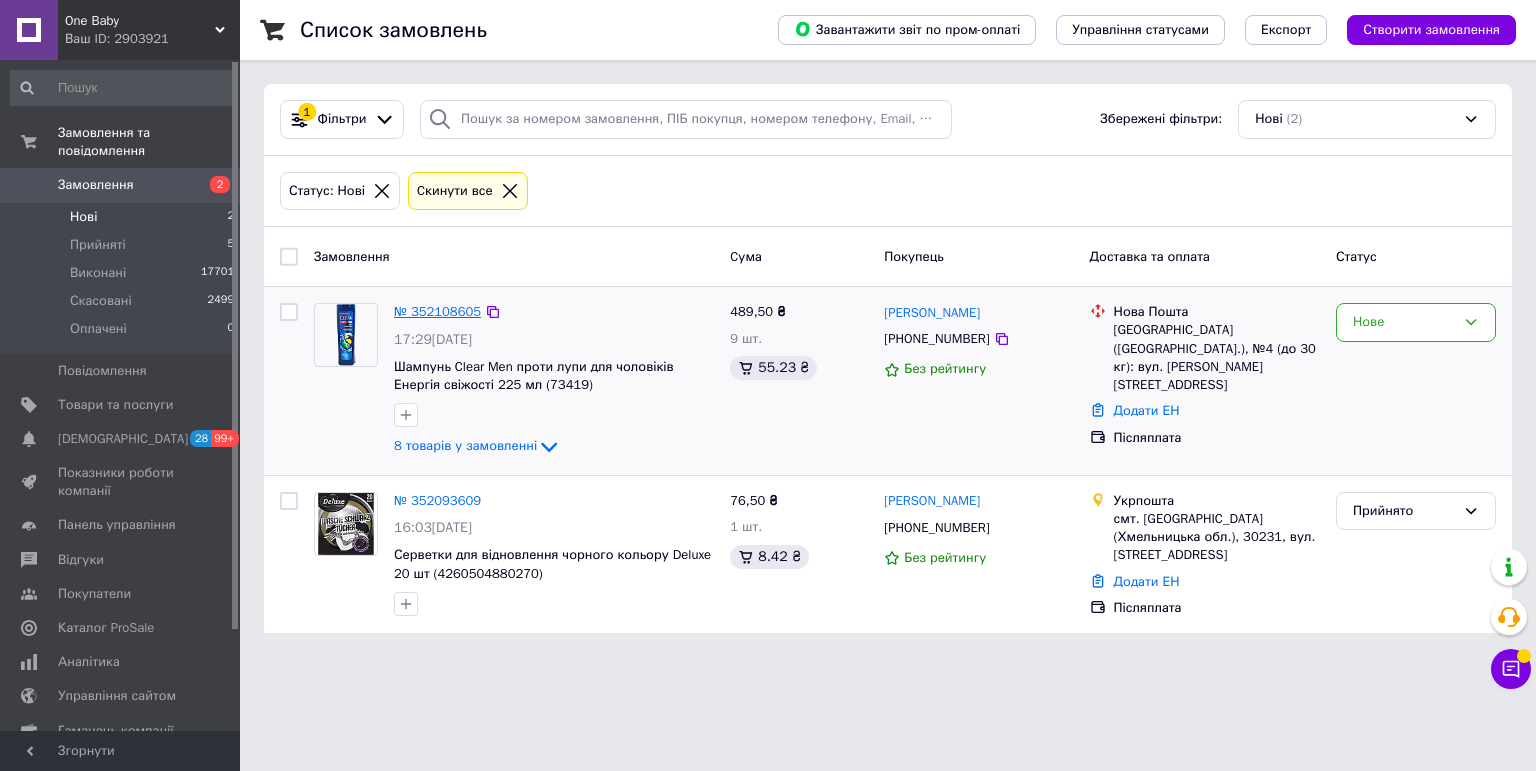 click on "№ 352108605" at bounding box center [437, 311] 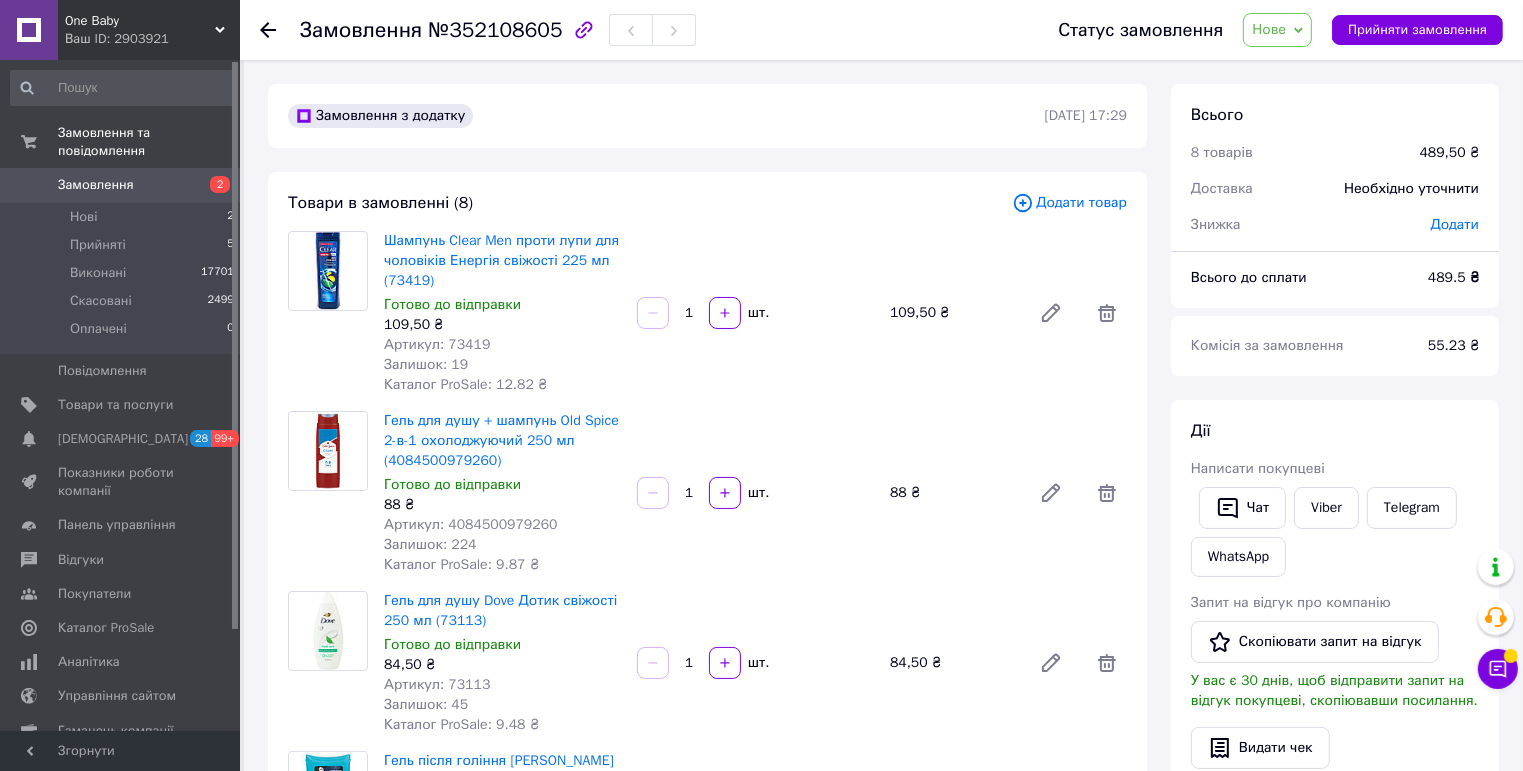 click on "Артикул: 73419" at bounding box center (437, 344) 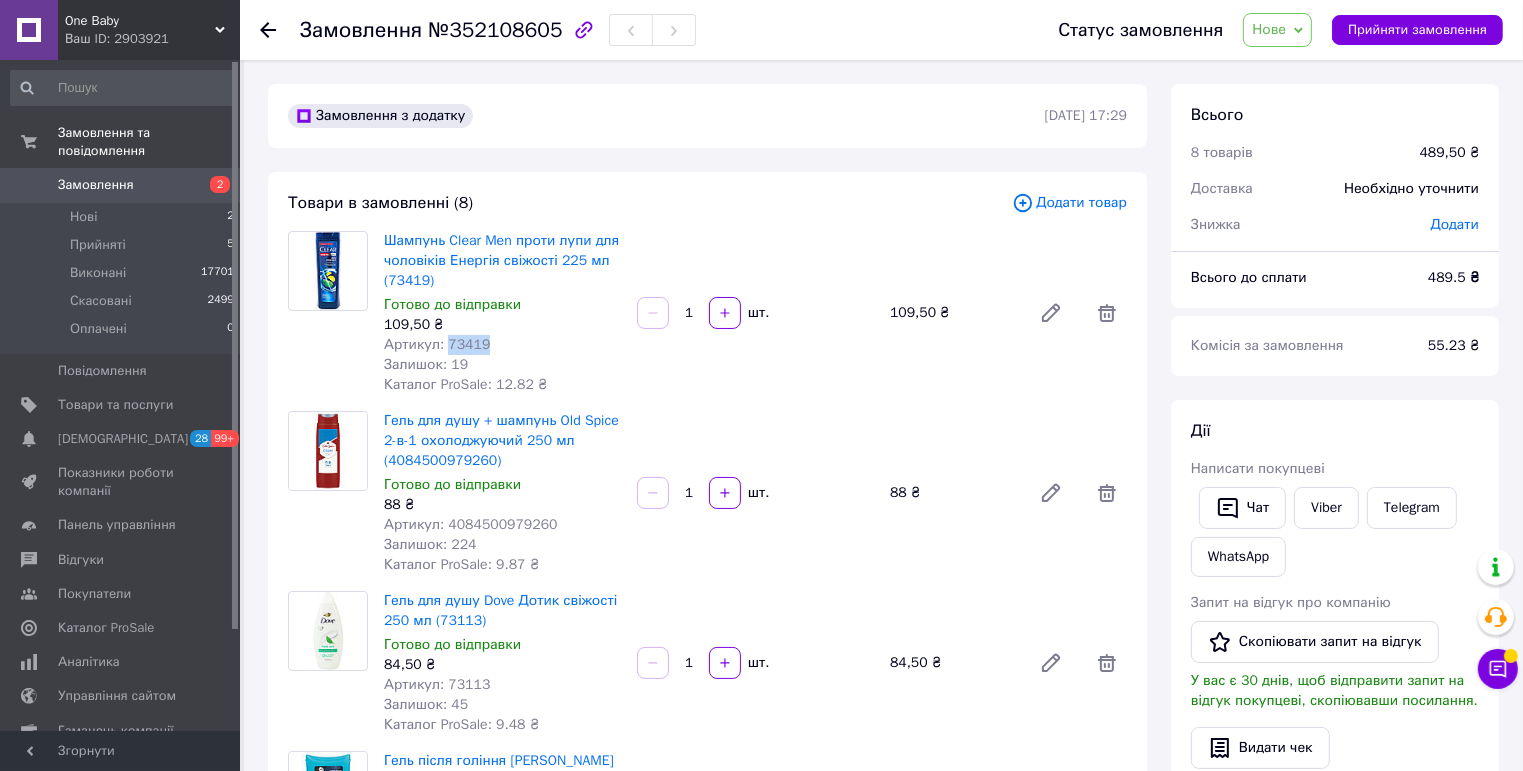 click on "Артикул: 73419" at bounding box center [437, 344] 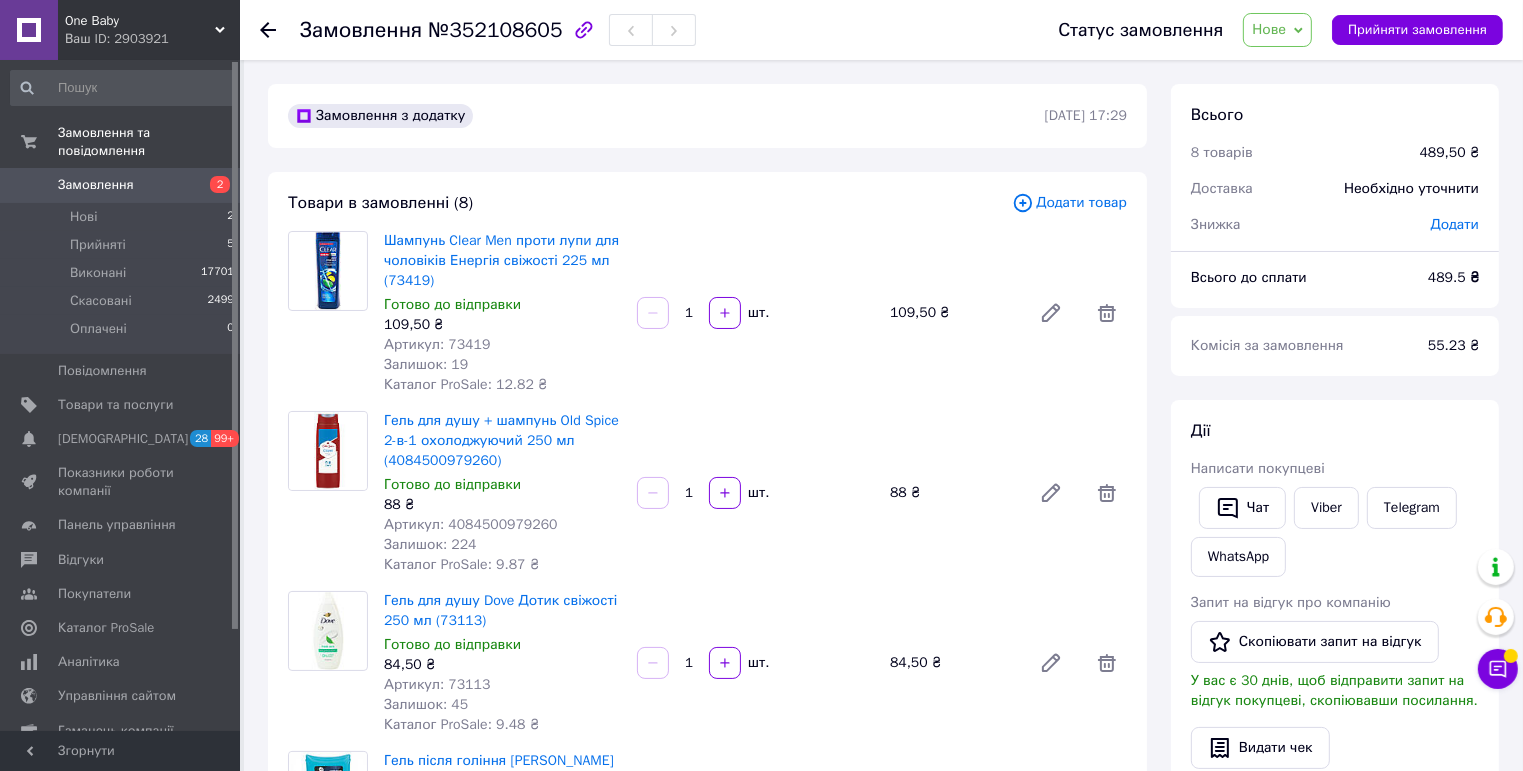 click on "Артикул: 4084500979260" at bounding box center [471, 524] 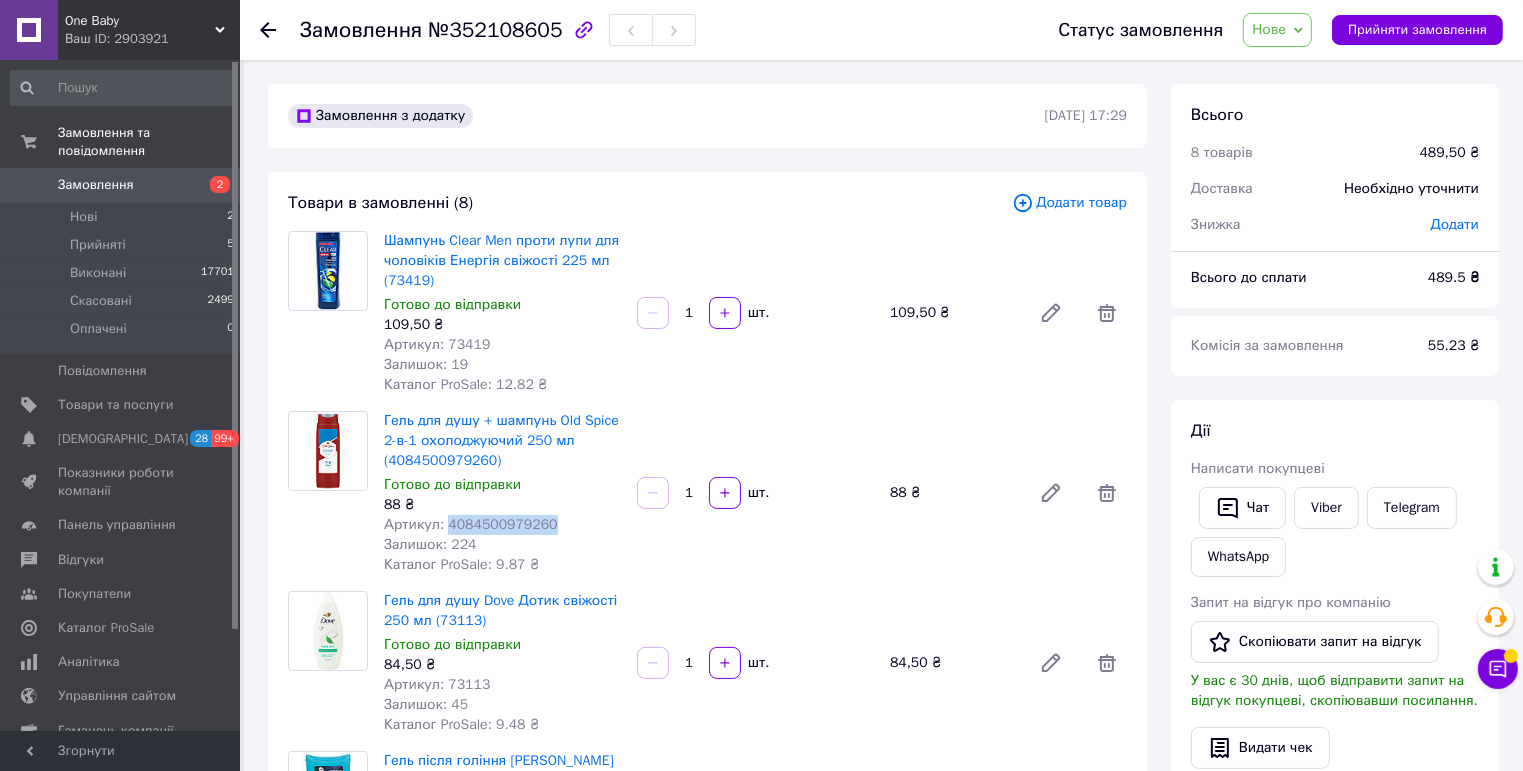 click on "Артикул: 4084500979260" at bounding box center (471, 524) 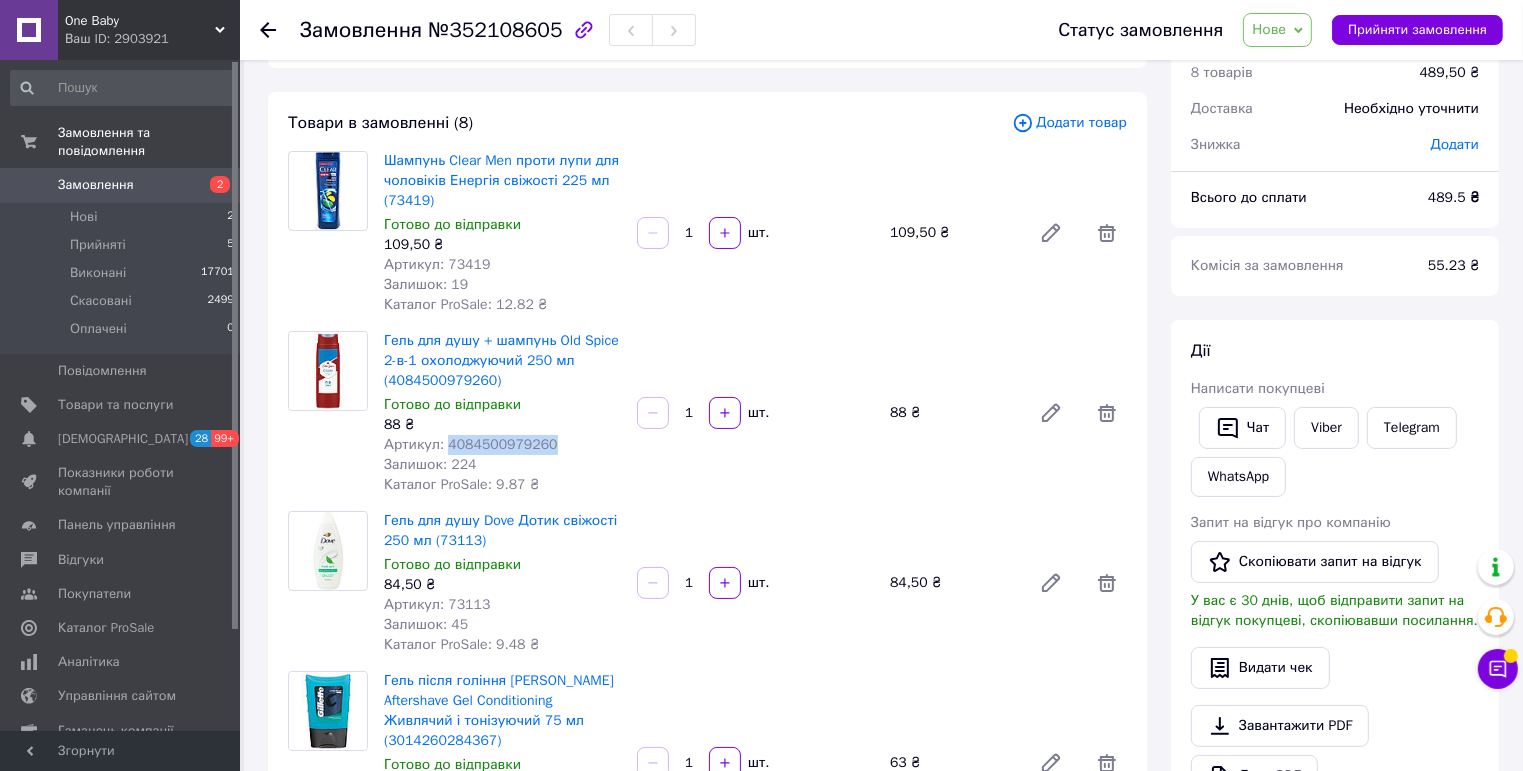 scroll, scrollTop: 240, scrollLeft: 0, axis: vertical 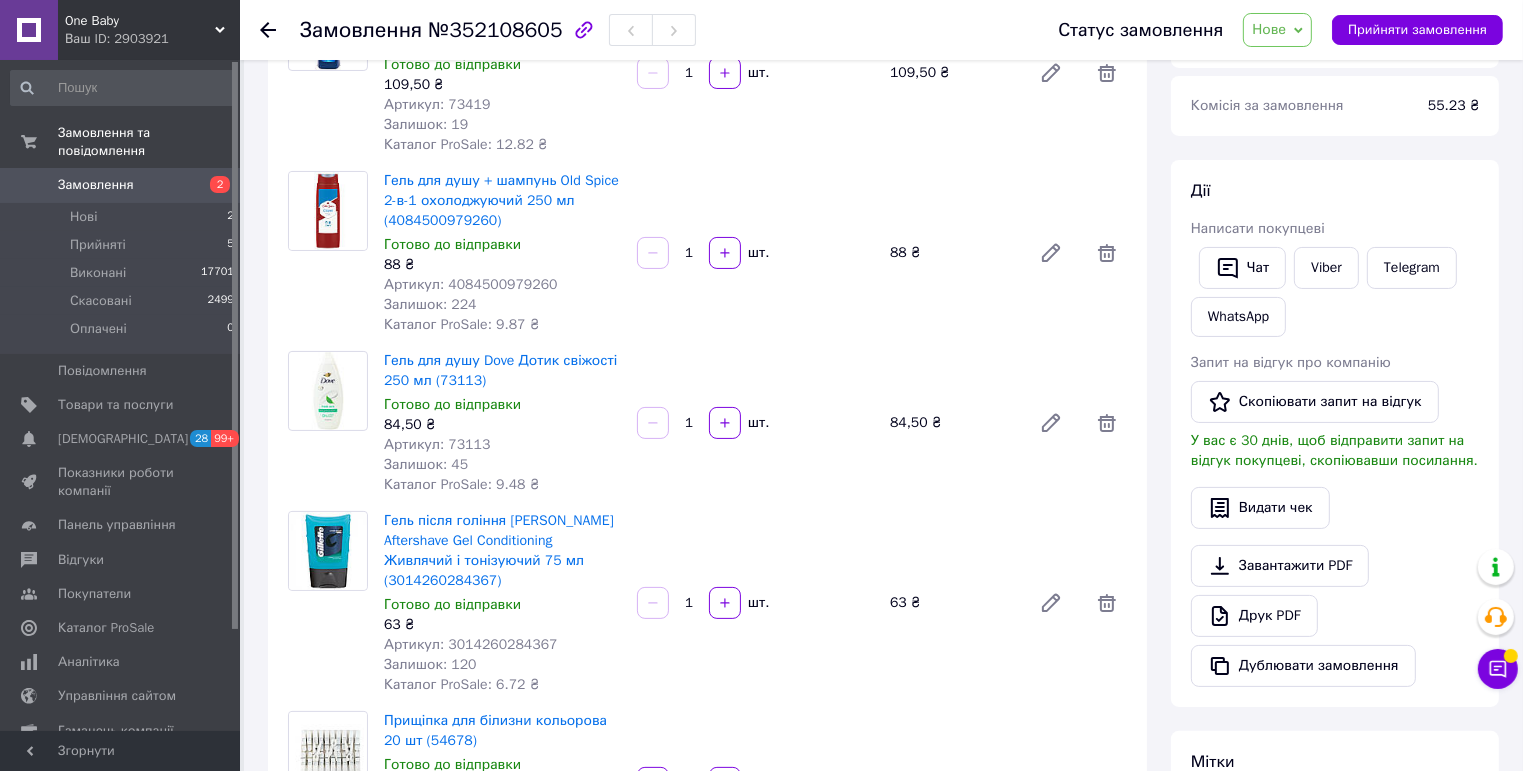 click on "Артикул: 73113" at bounding box center [437, 444] 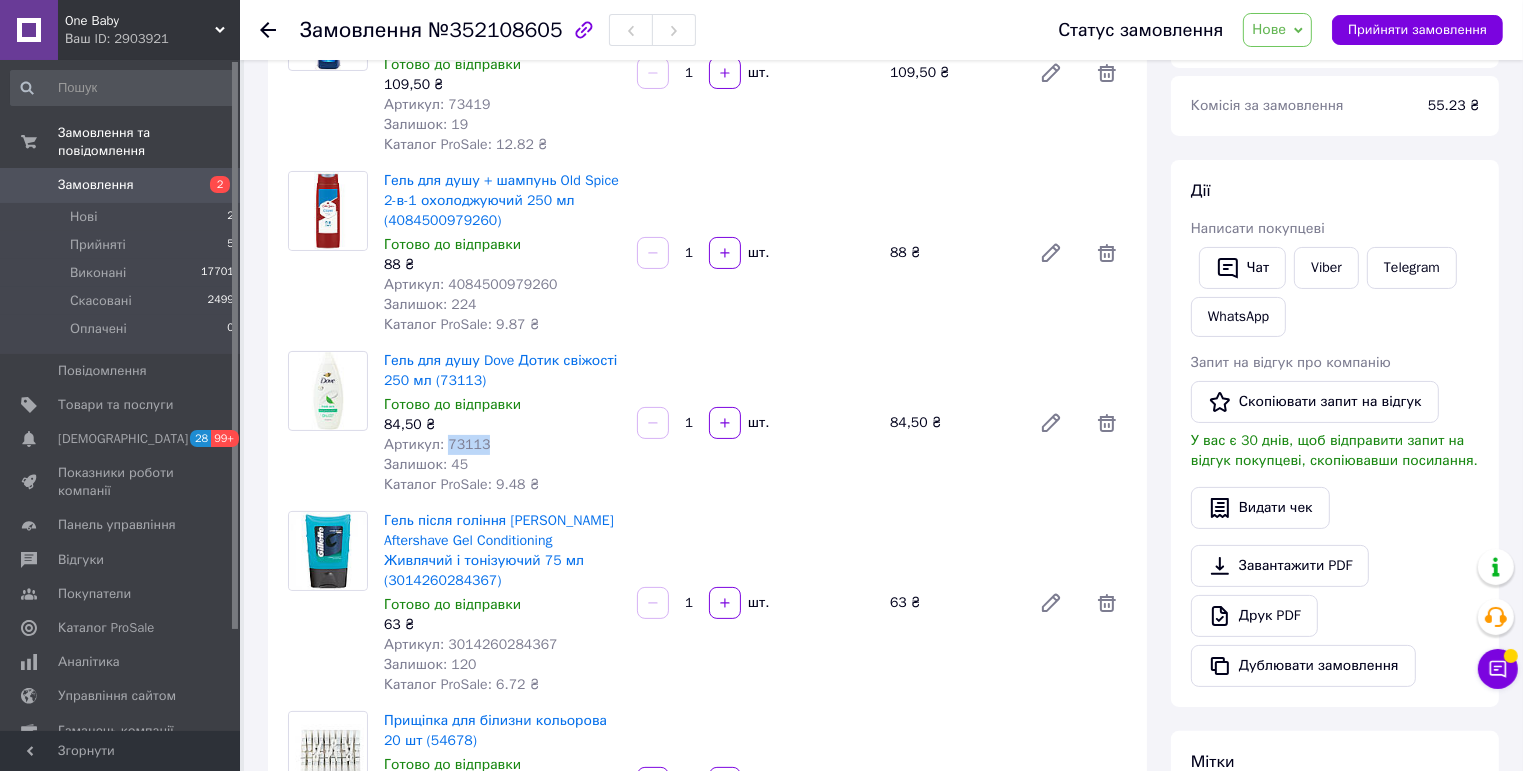 click on "Артикул: 73113" at bounding box center [437, 444] 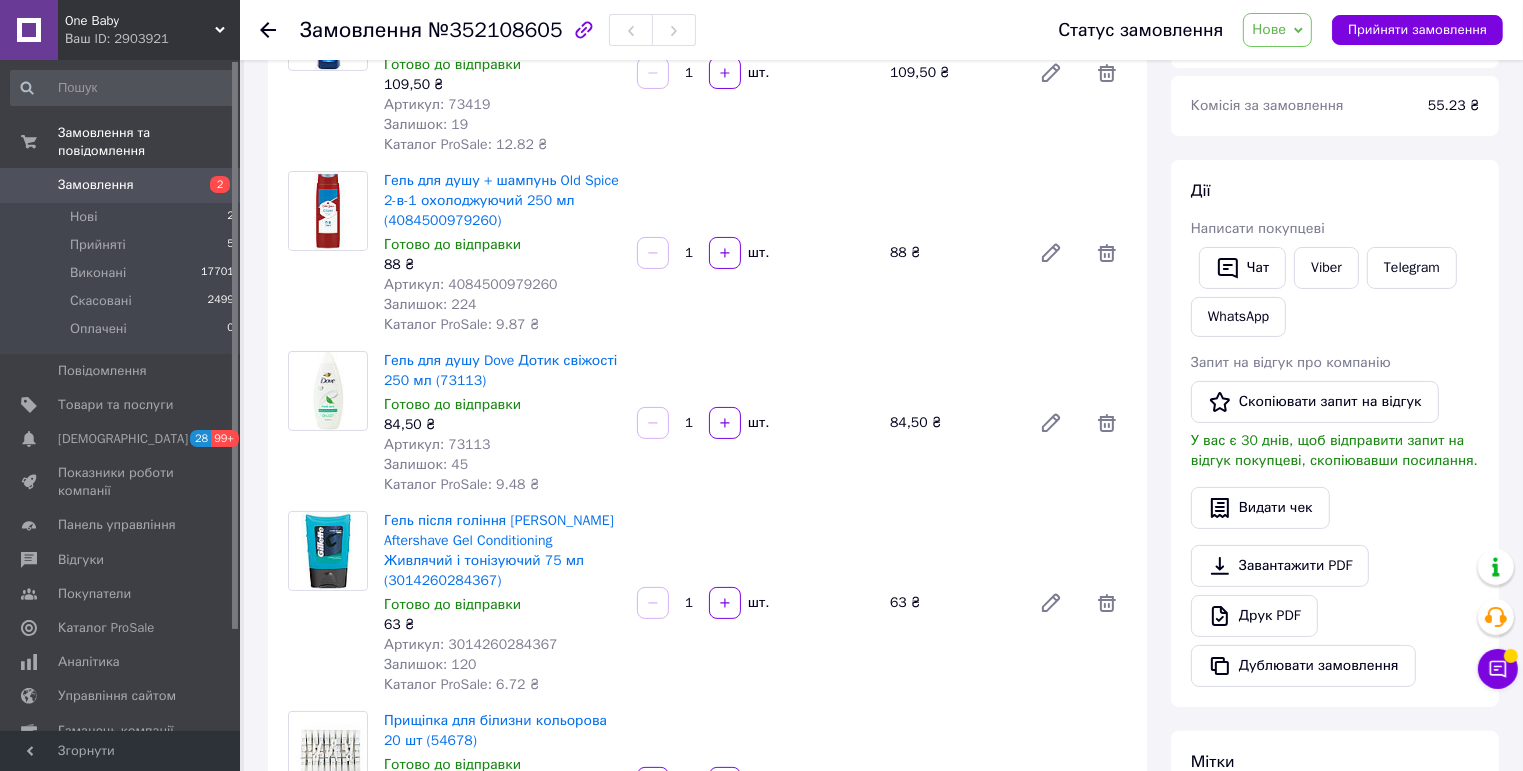 click on "Артикул: 3014260284367" at bounding box center (471, 644) 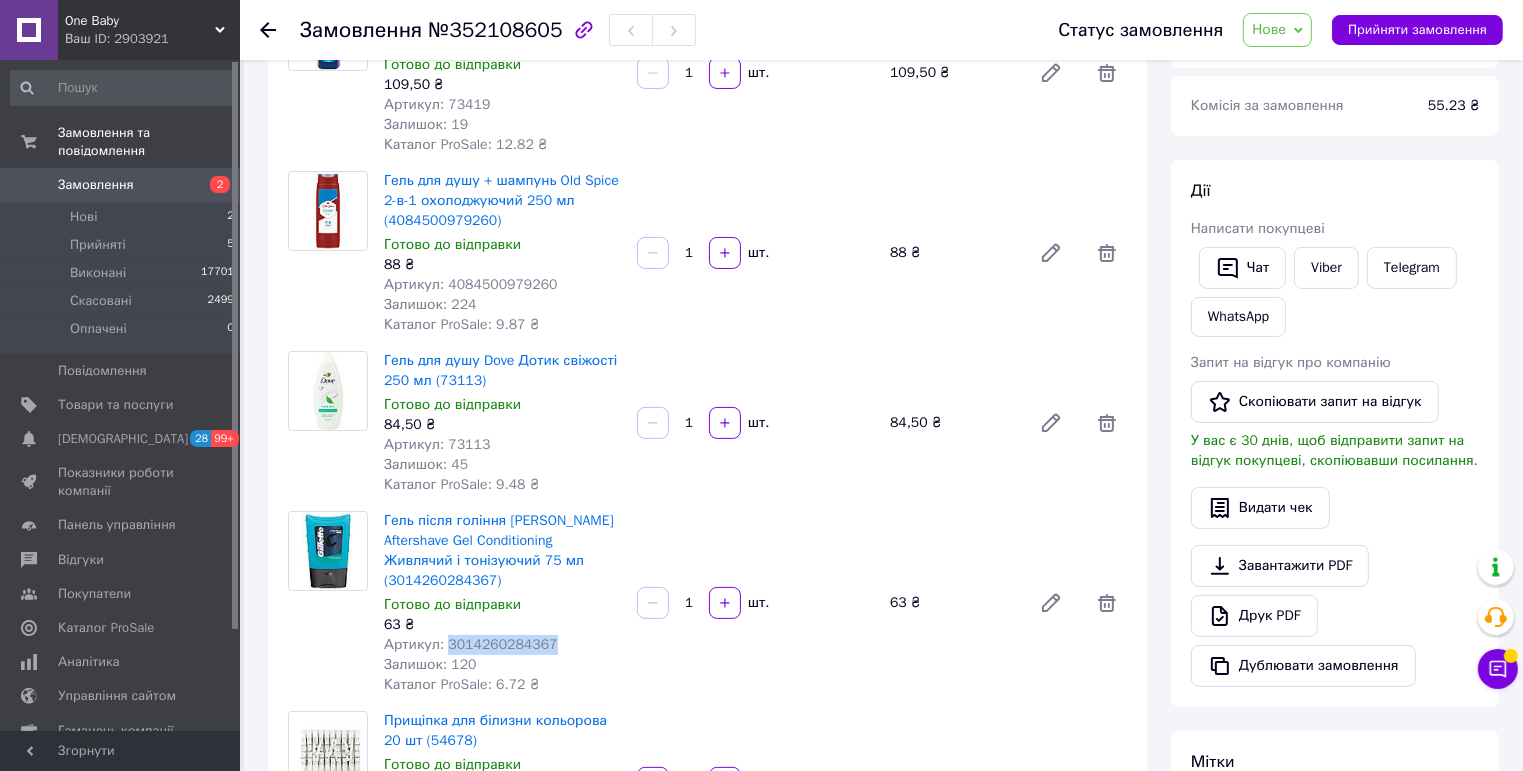 click on "Артикул: 3014260284367" at bounding box center (471, 644) 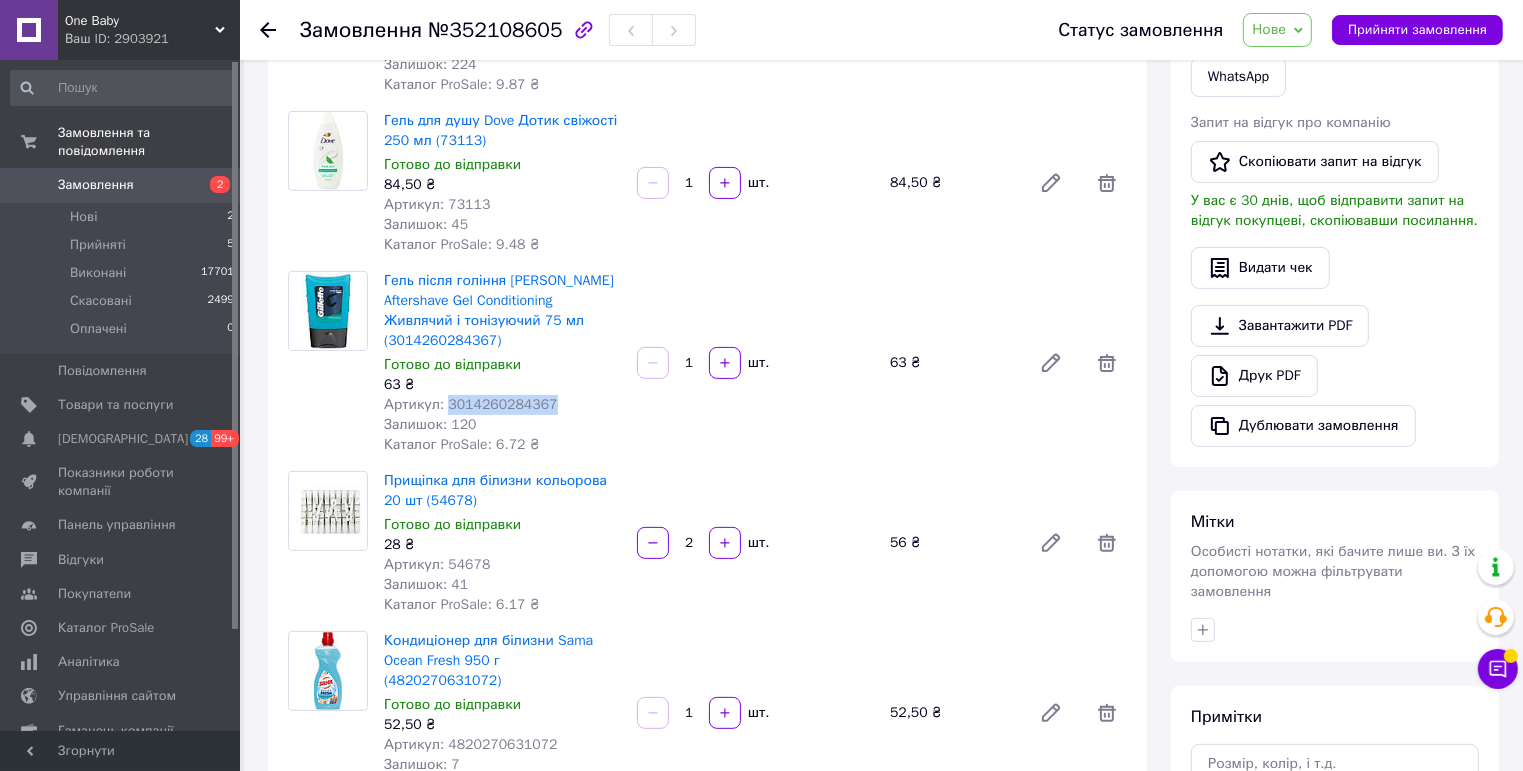 scroll, scrollTop: 560, scrollLeft: 0, axis: vertical 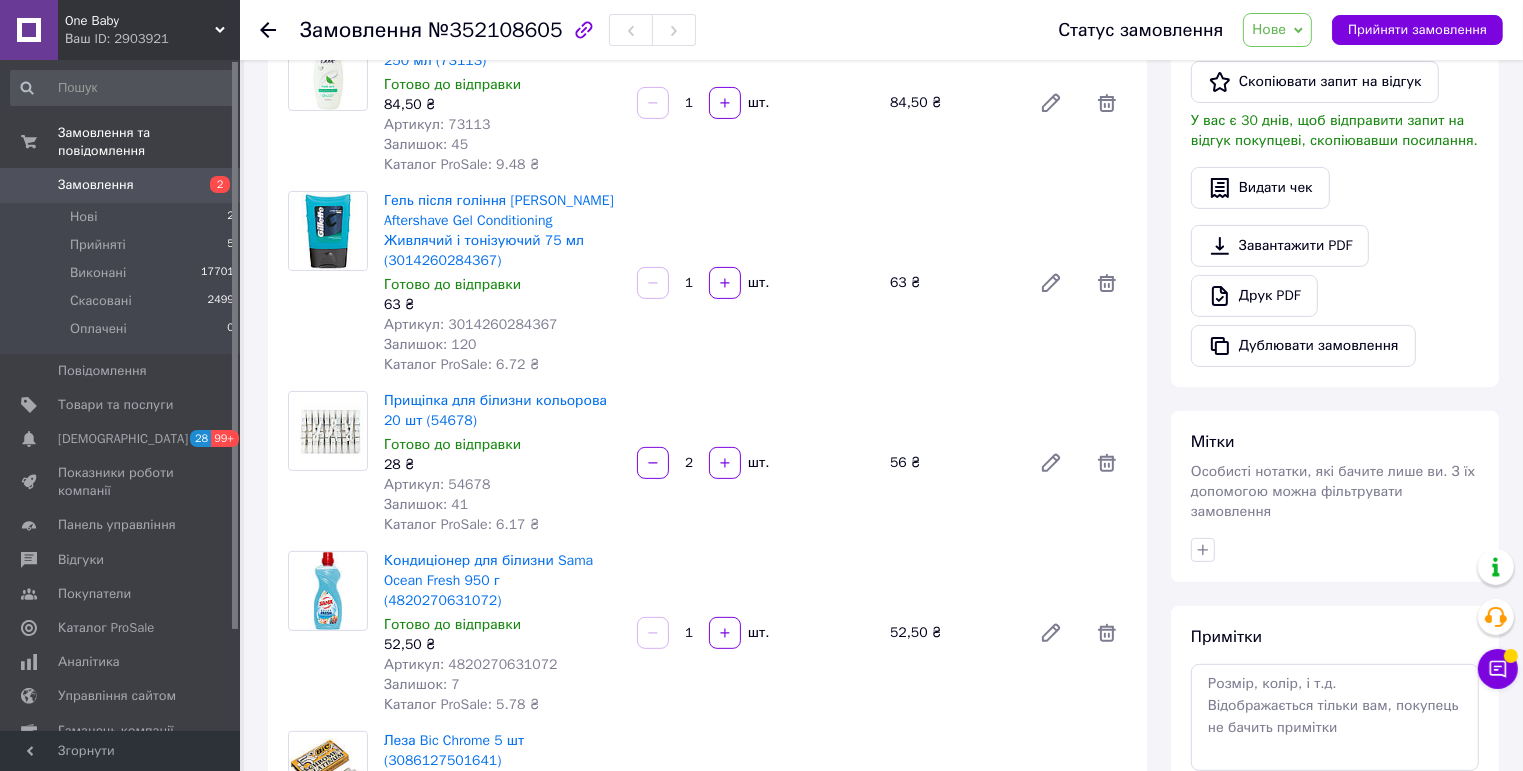 click on "Артикул: 54678" at bounding box center [437, 484] 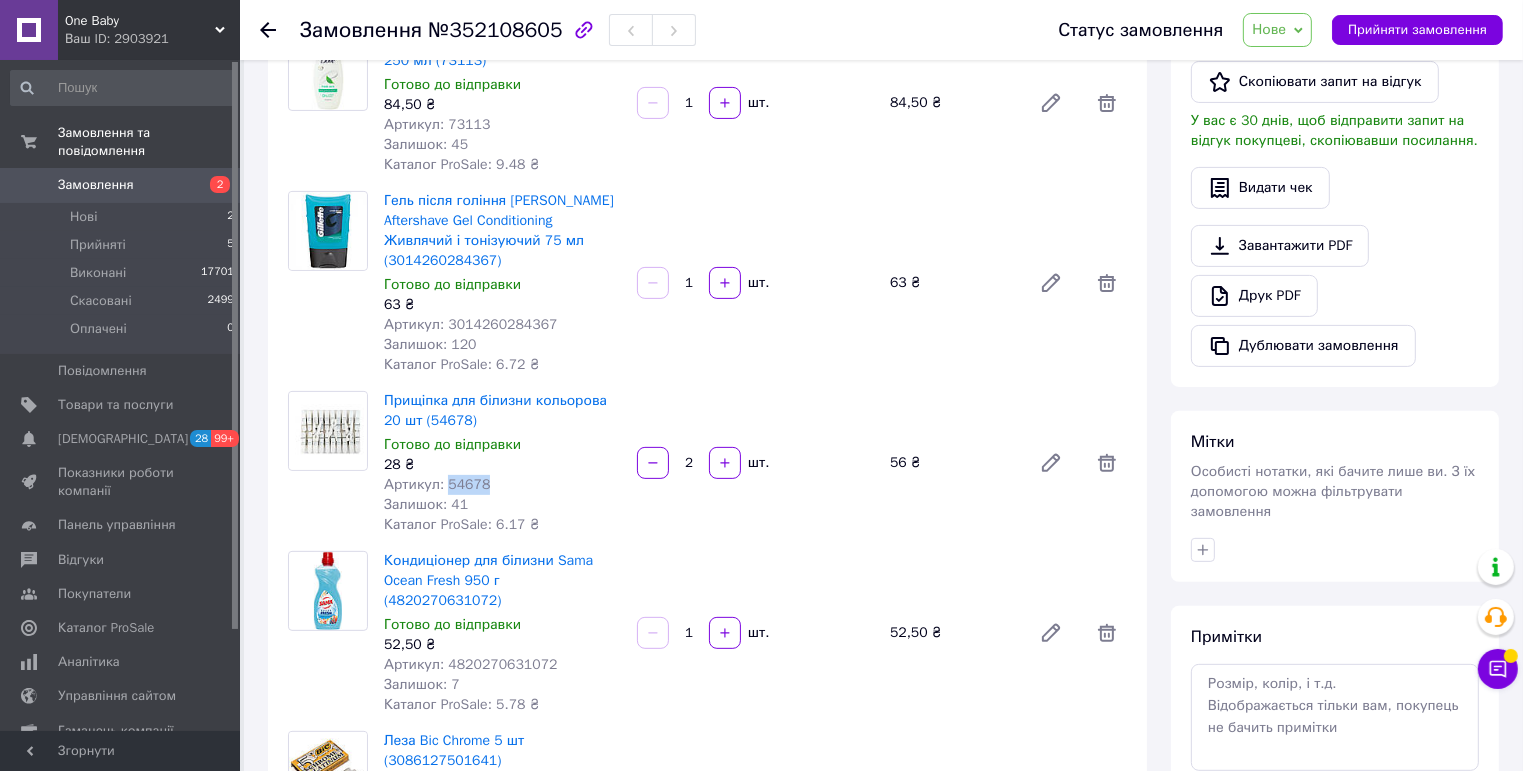 click on "Артикул: 54678" at bounding box center [437, 484] 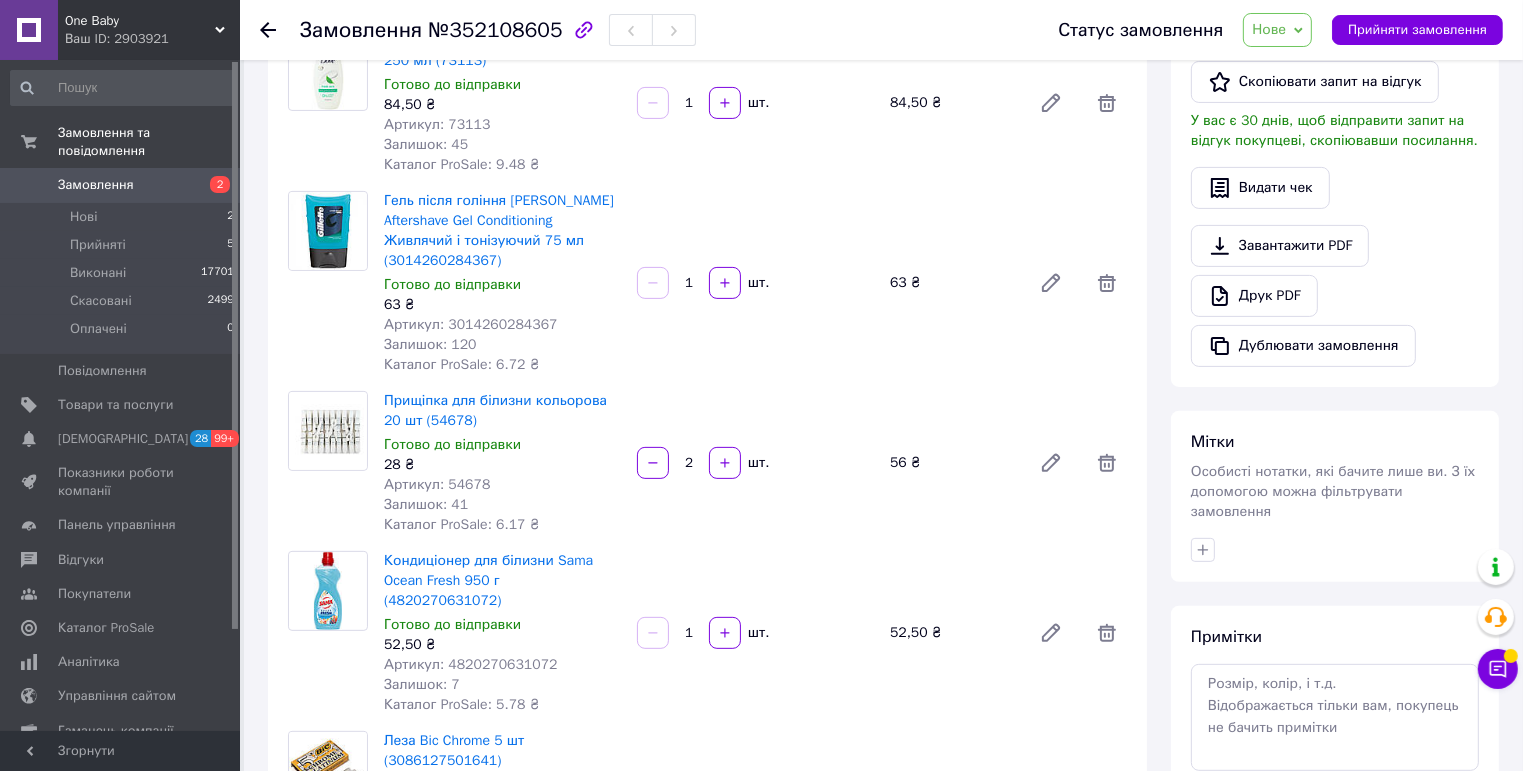 click on "Артикул: 4820270631072" at bounding box center [471, 664] 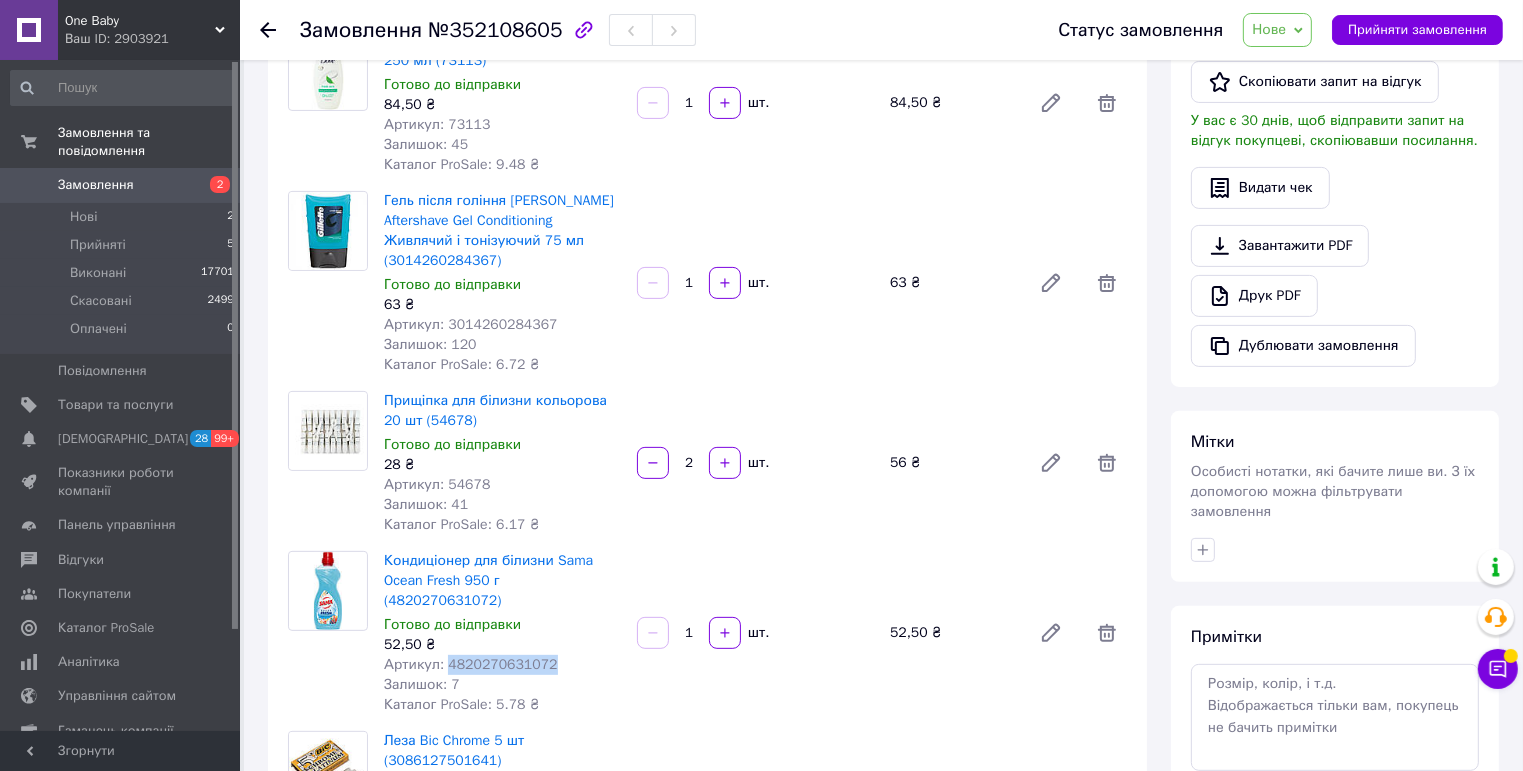 click on "Артикул: 4820270631072" at bounding box center [471, 664] 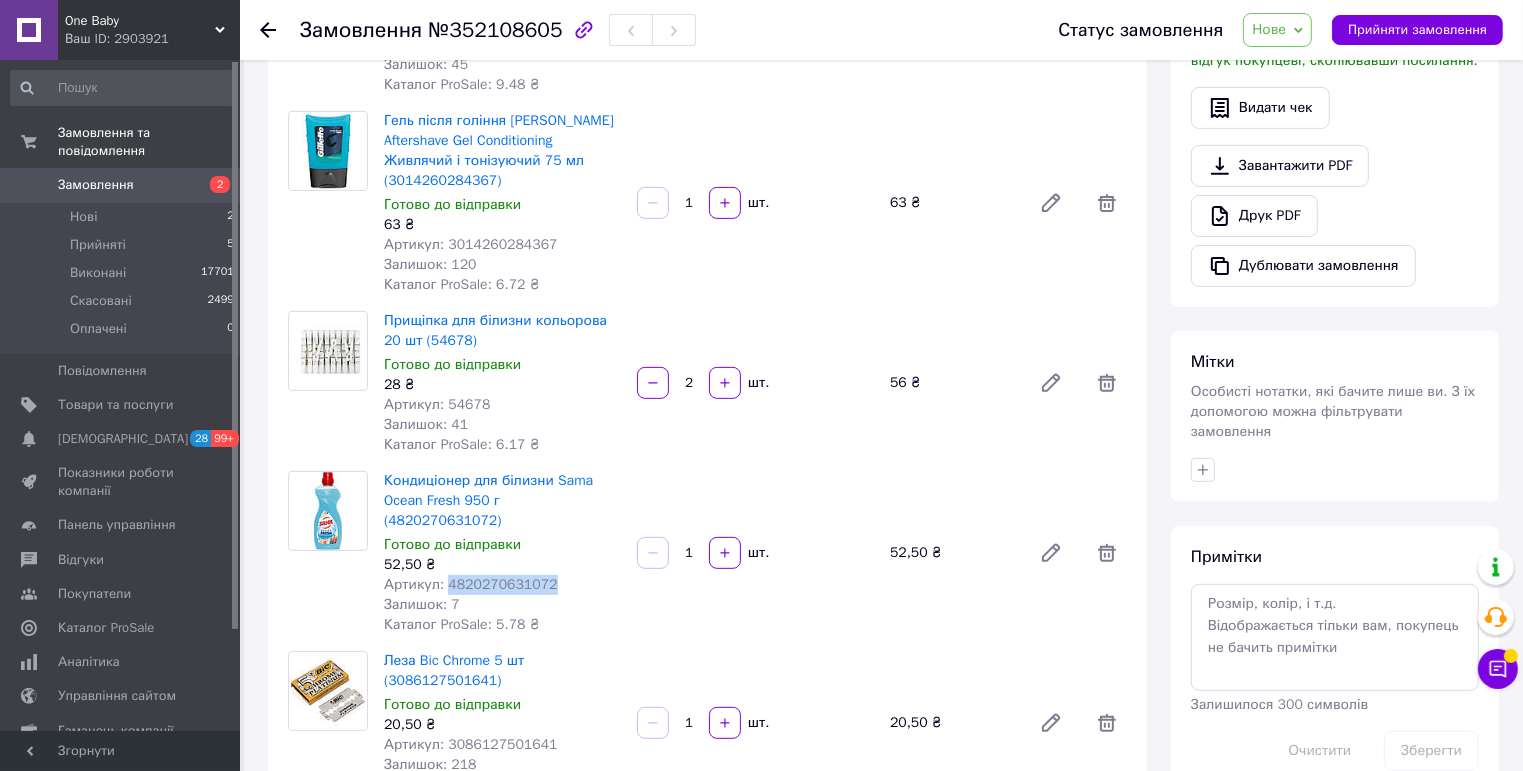 scroll, scrollTop: 720, scrollLeft: 0, axis: vertical 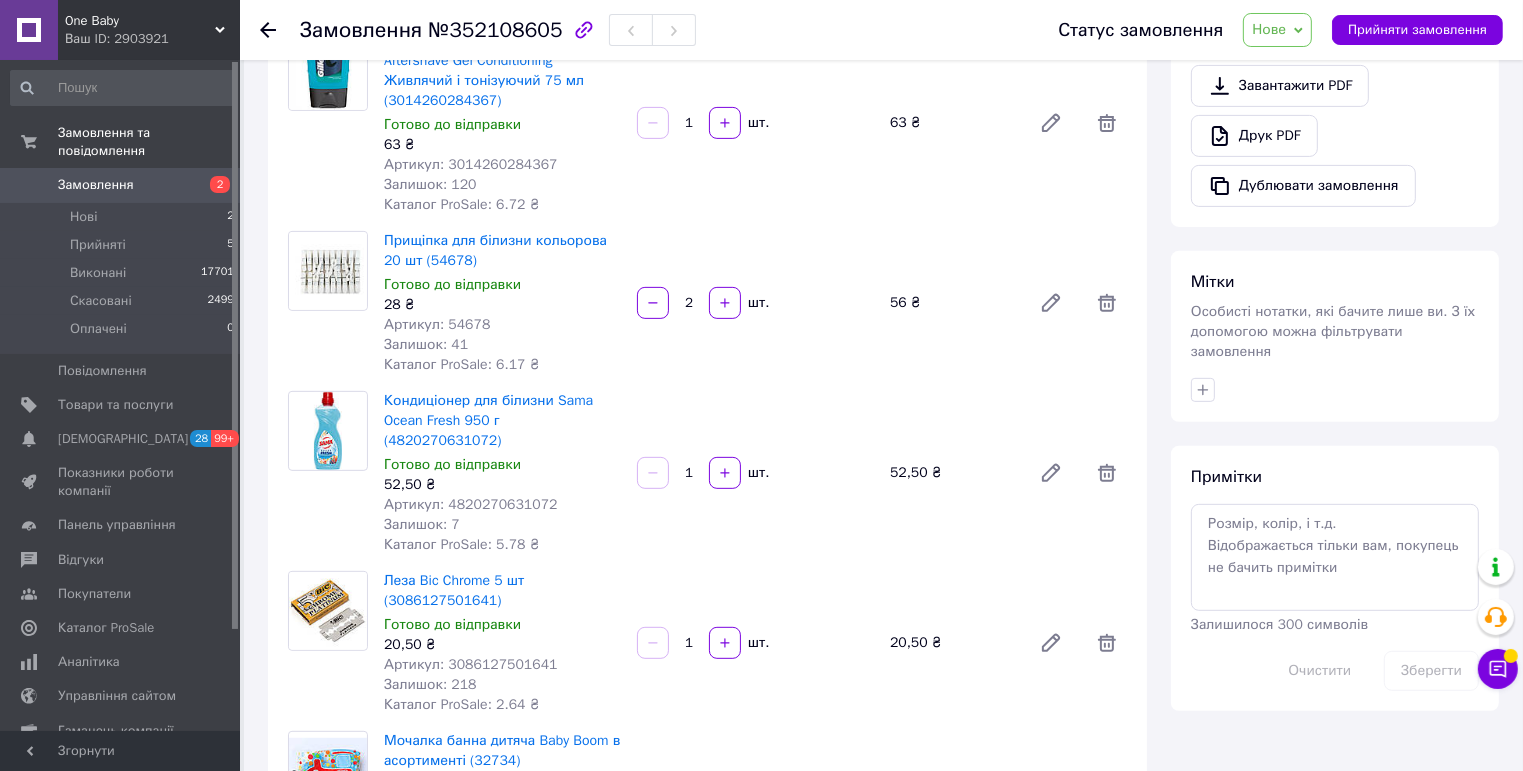 click on "Артикул: 3086127501641" at bounding box center [471, 664] 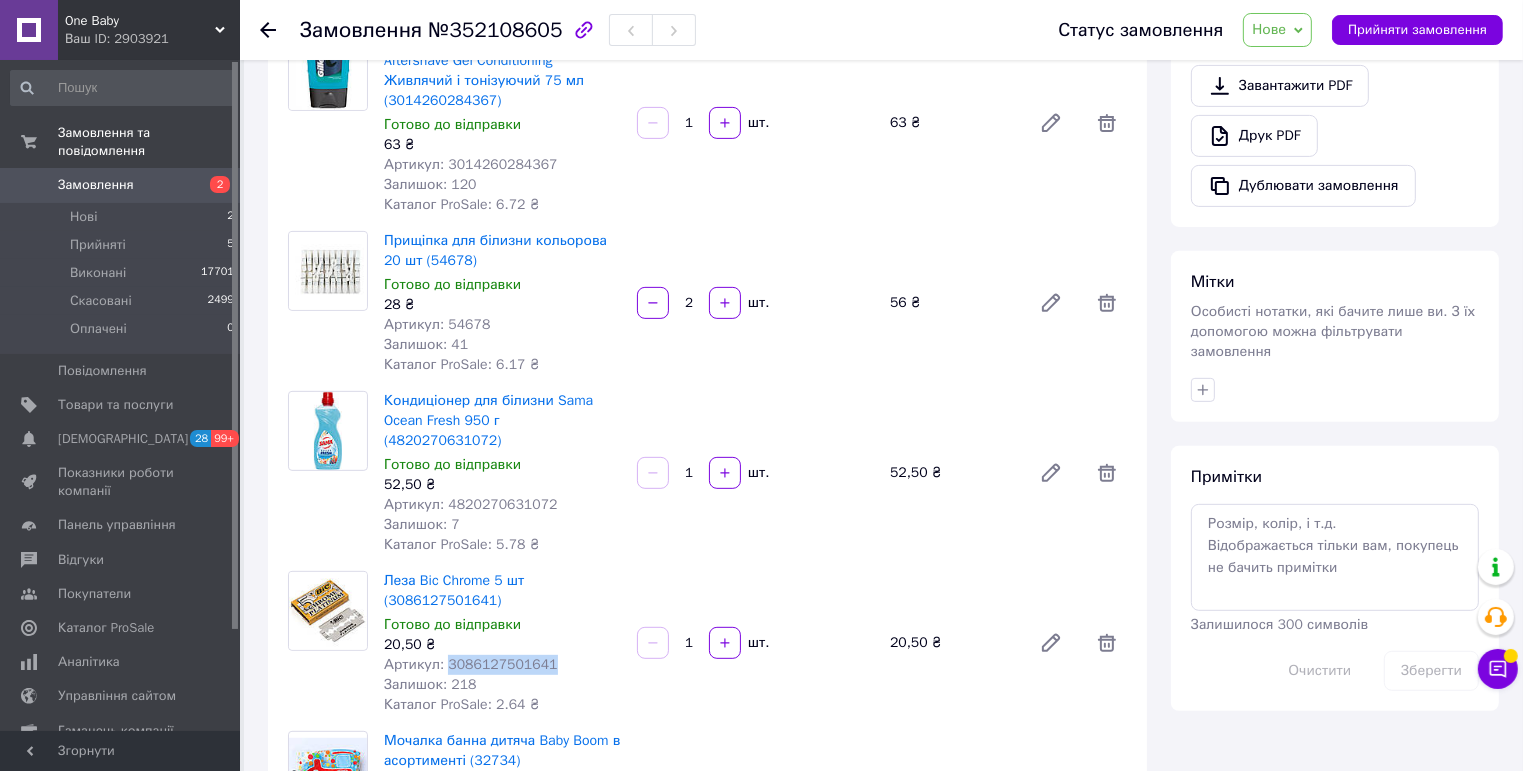 click on "Артикул: 3086127501641" at bounding box center (471, 664) 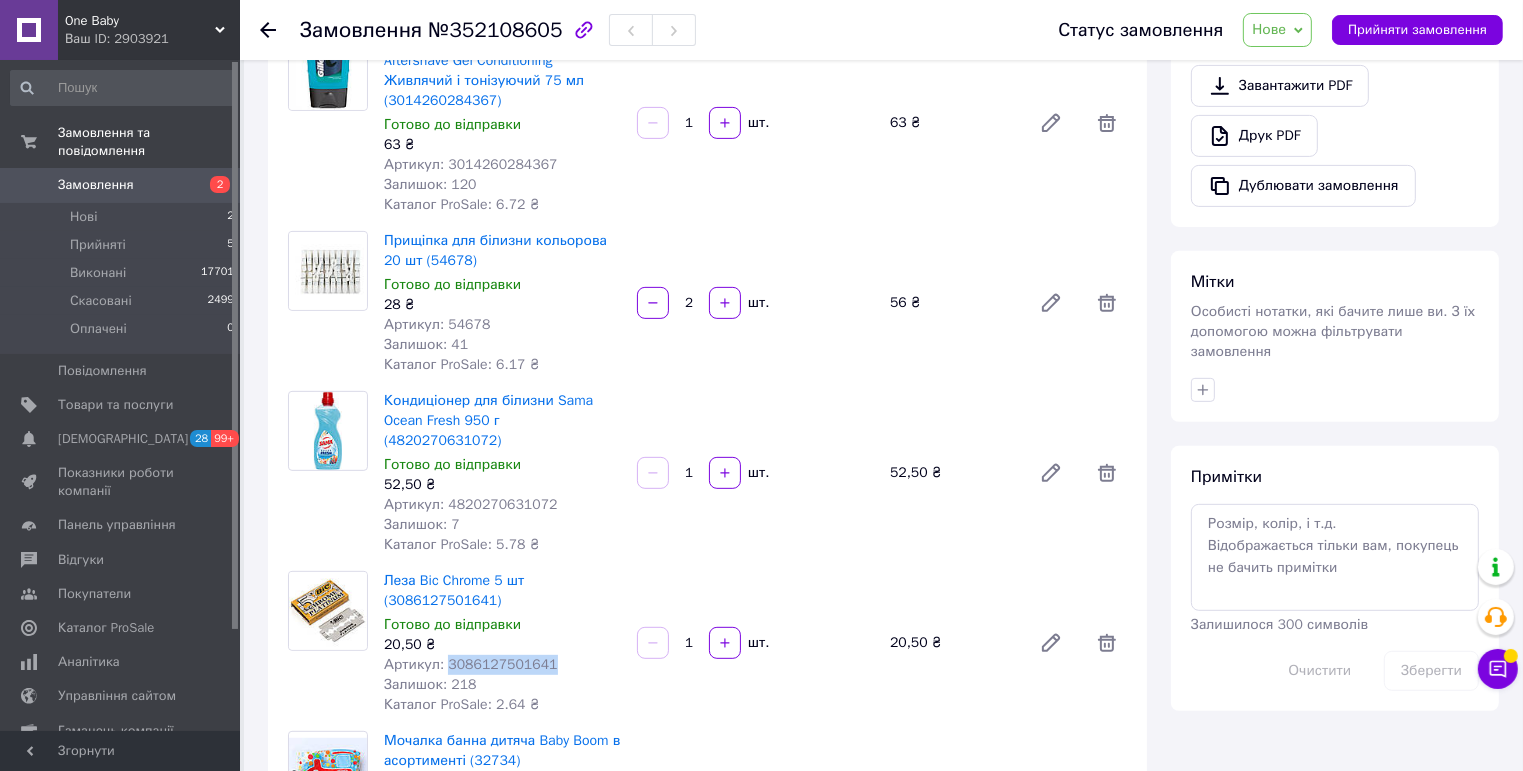 scroll, scrollTop: 880, scrollLeft: 0, axis: vertical 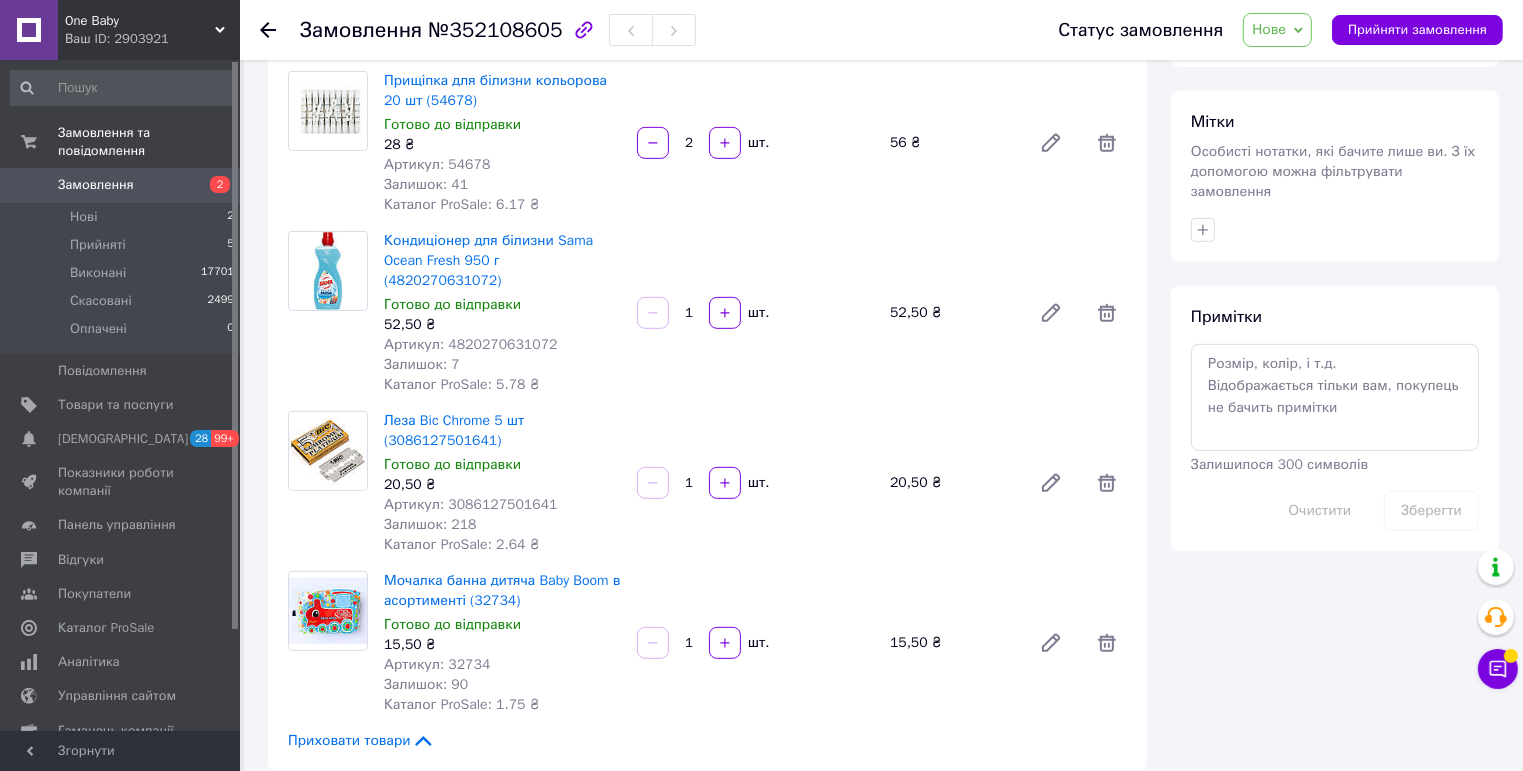 click on "Артикул: 32734" at bounding box center [437, 664] 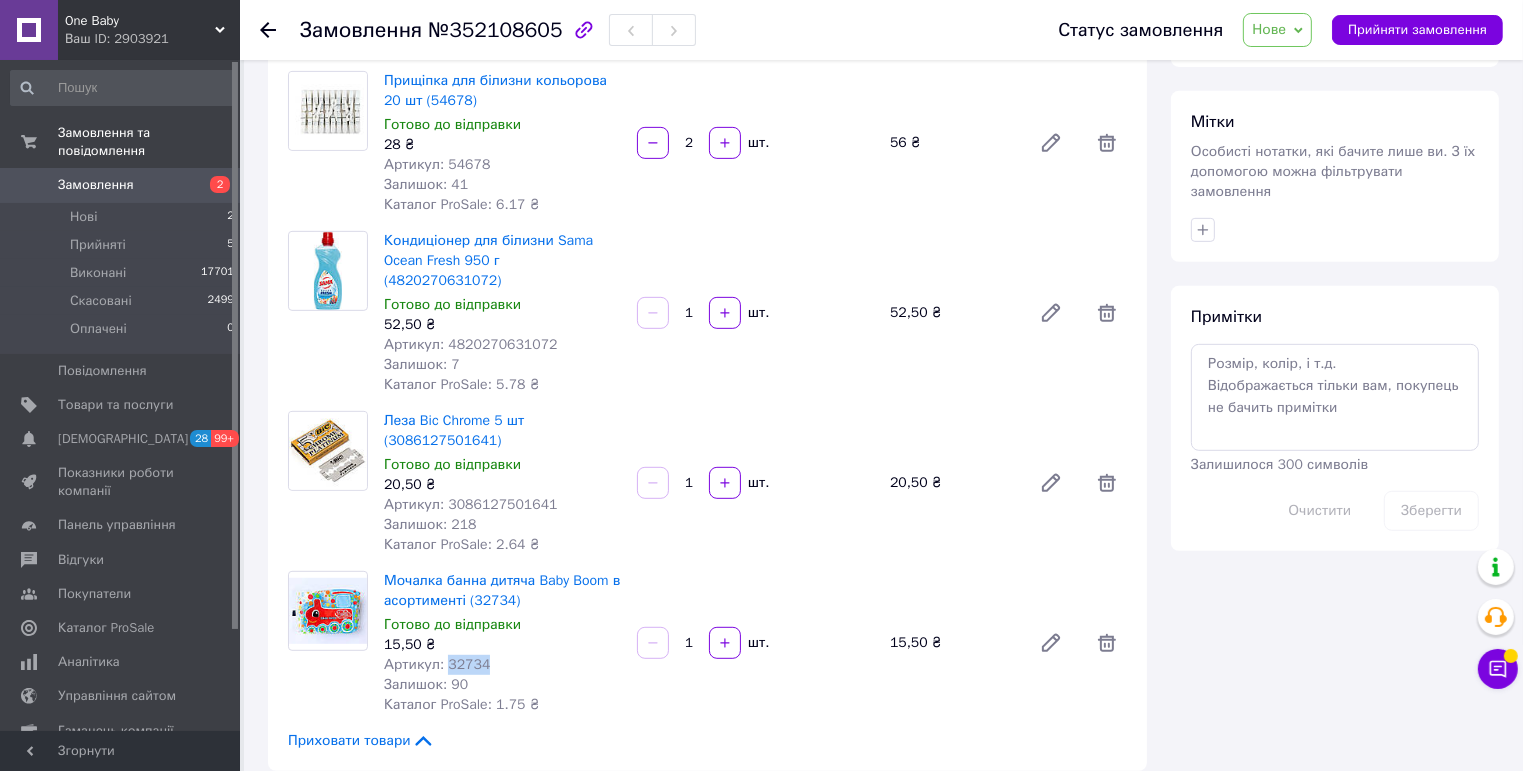 click on "Артикул: 32734" at bounding box center [437, 664] 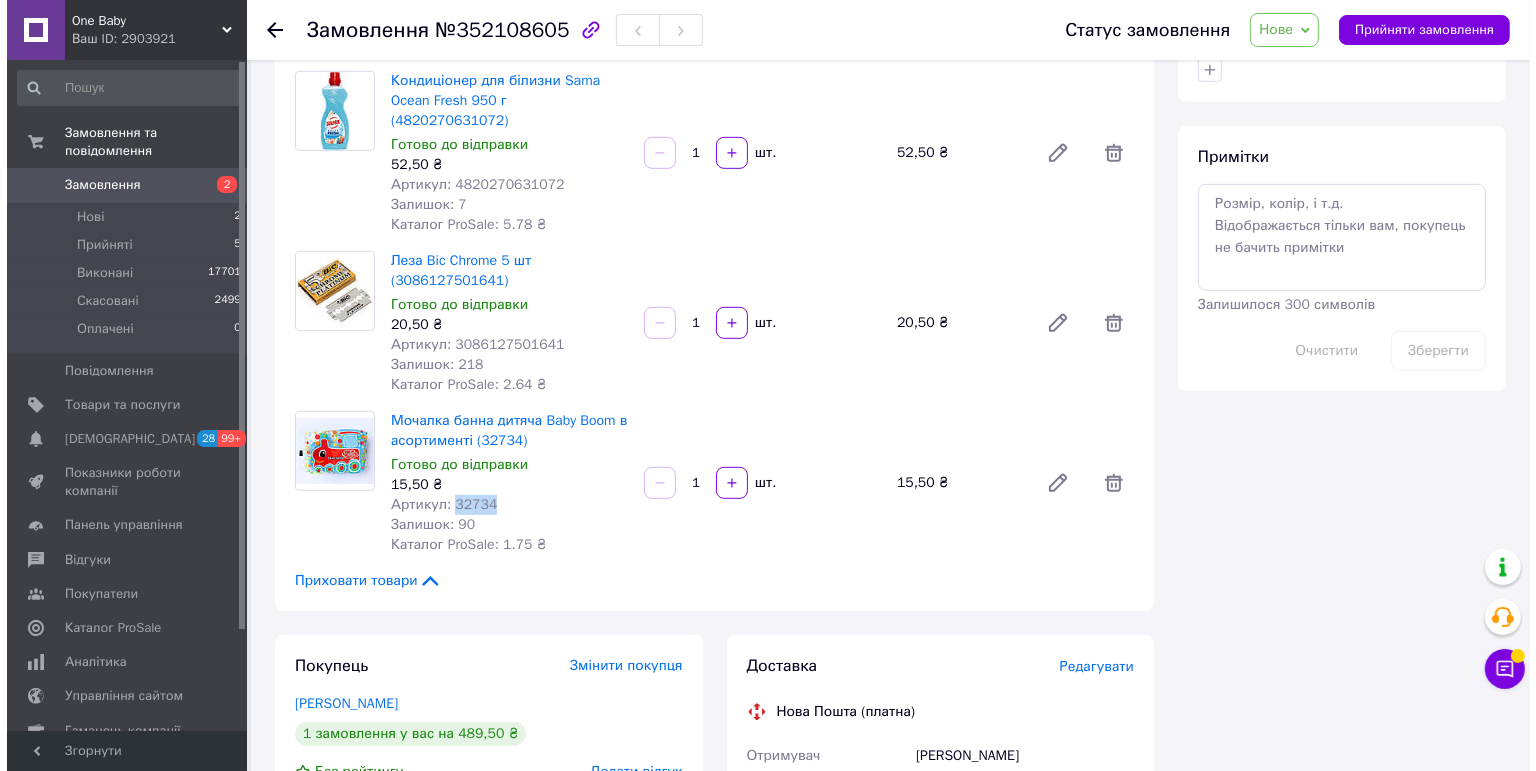 scroll, scrollTop: 1200, scrollLeft: 0, axis: vertical 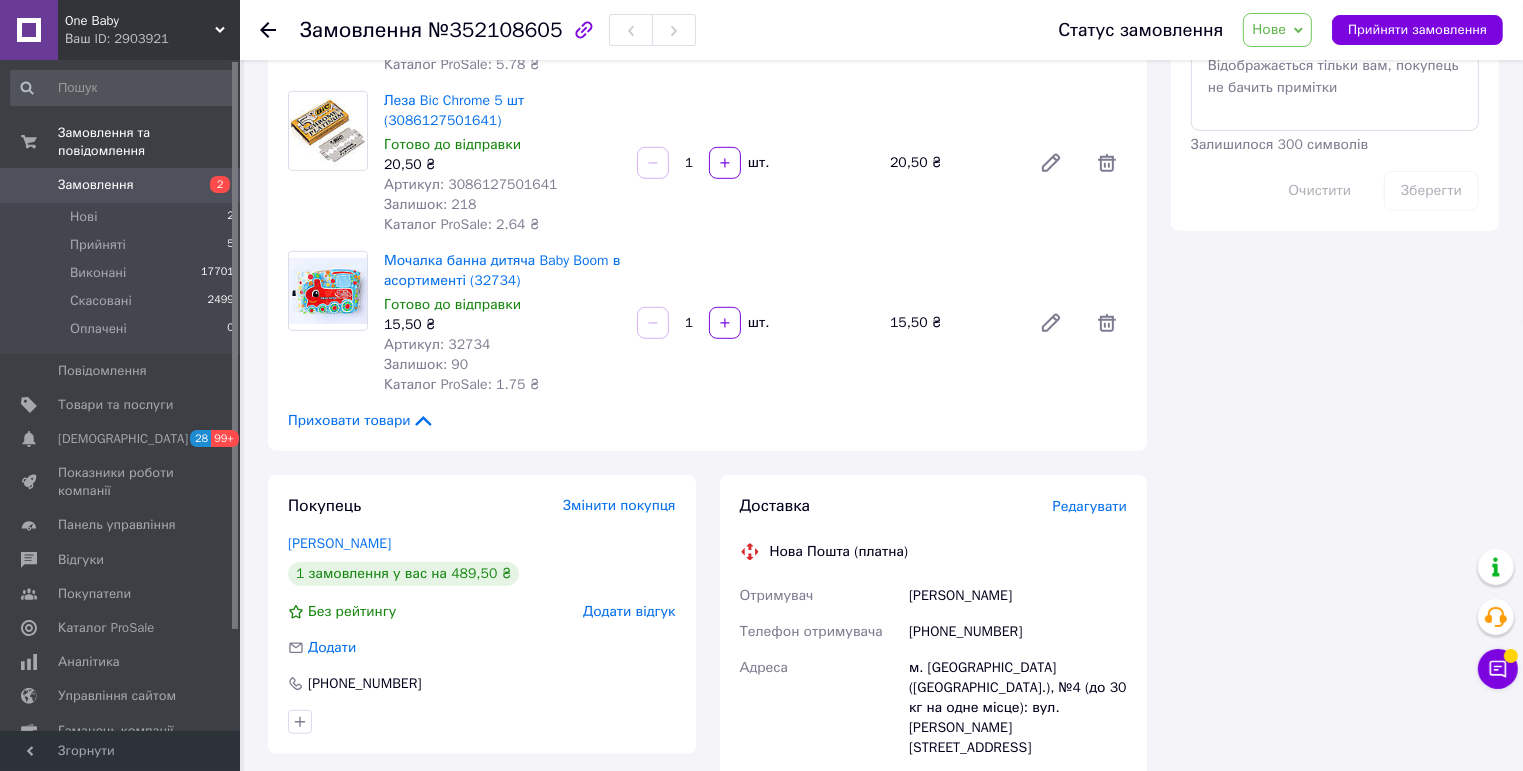 click on "Редагувати" at bounding box center (1090, 506) 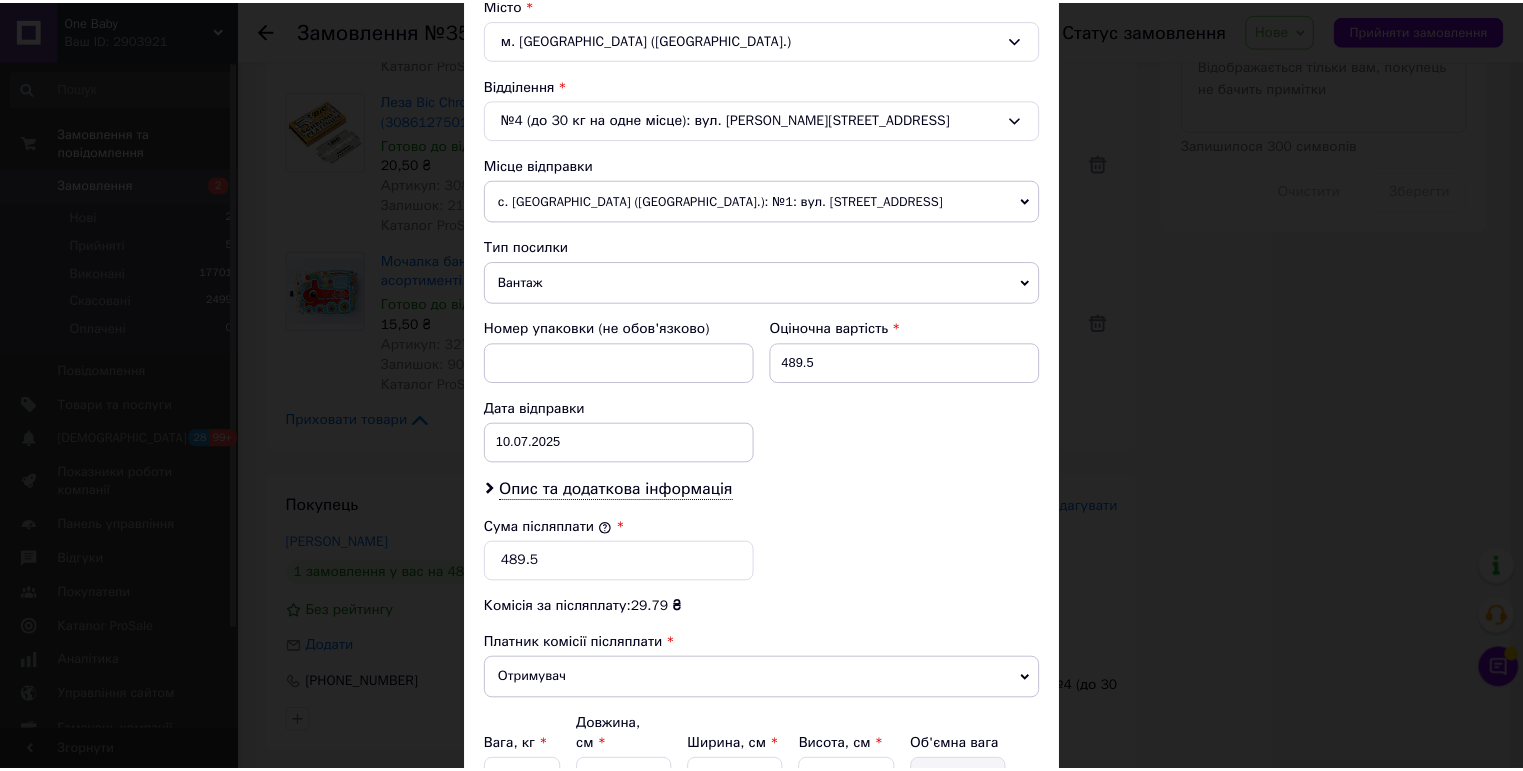 scroll, scrollTop: 720, scrollLeft: 0, axis: vertical 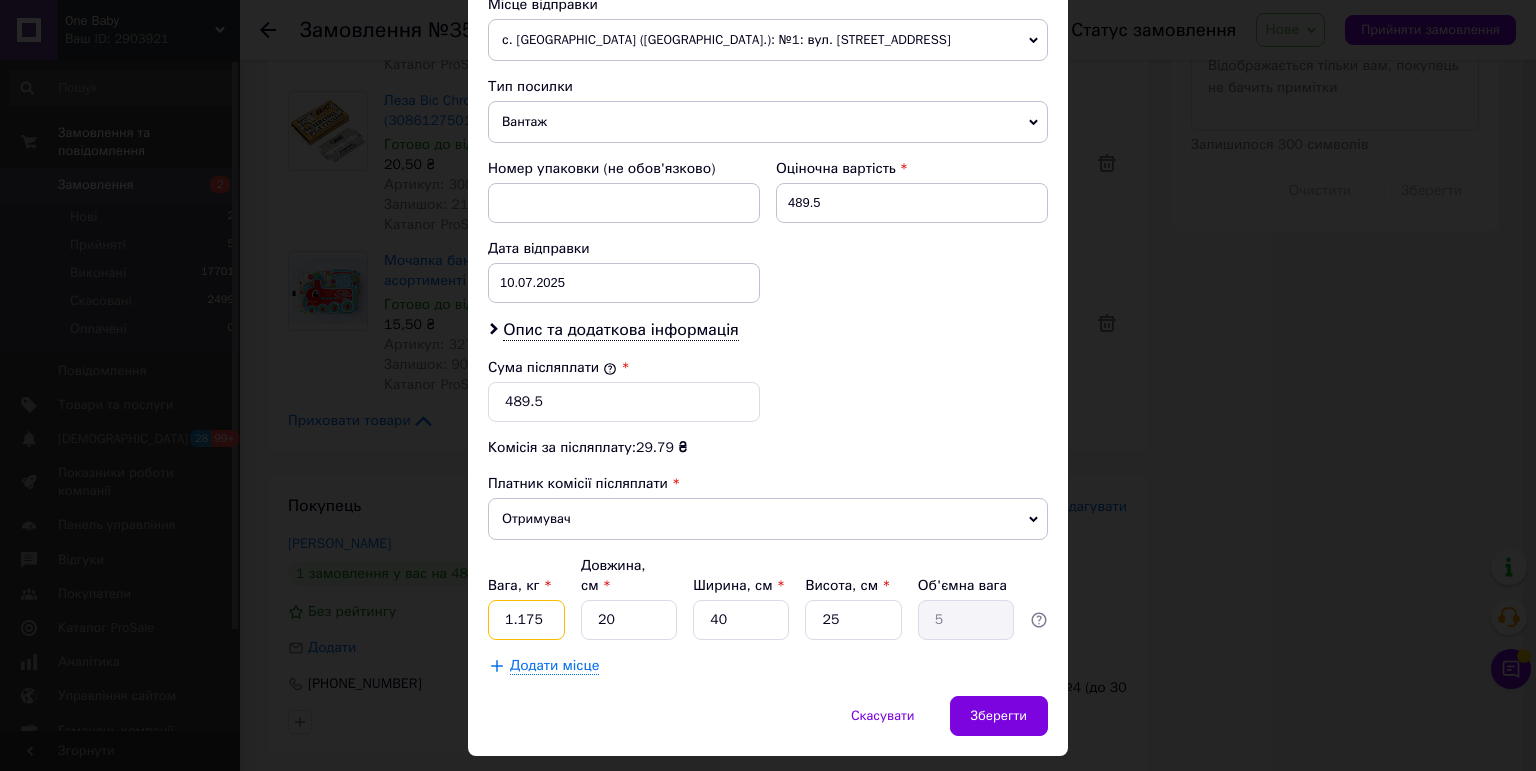 drag, startPoint x: 547, startPoint y: 588, endPoint x: 470, endPoint y: 592, distance: 77.10383 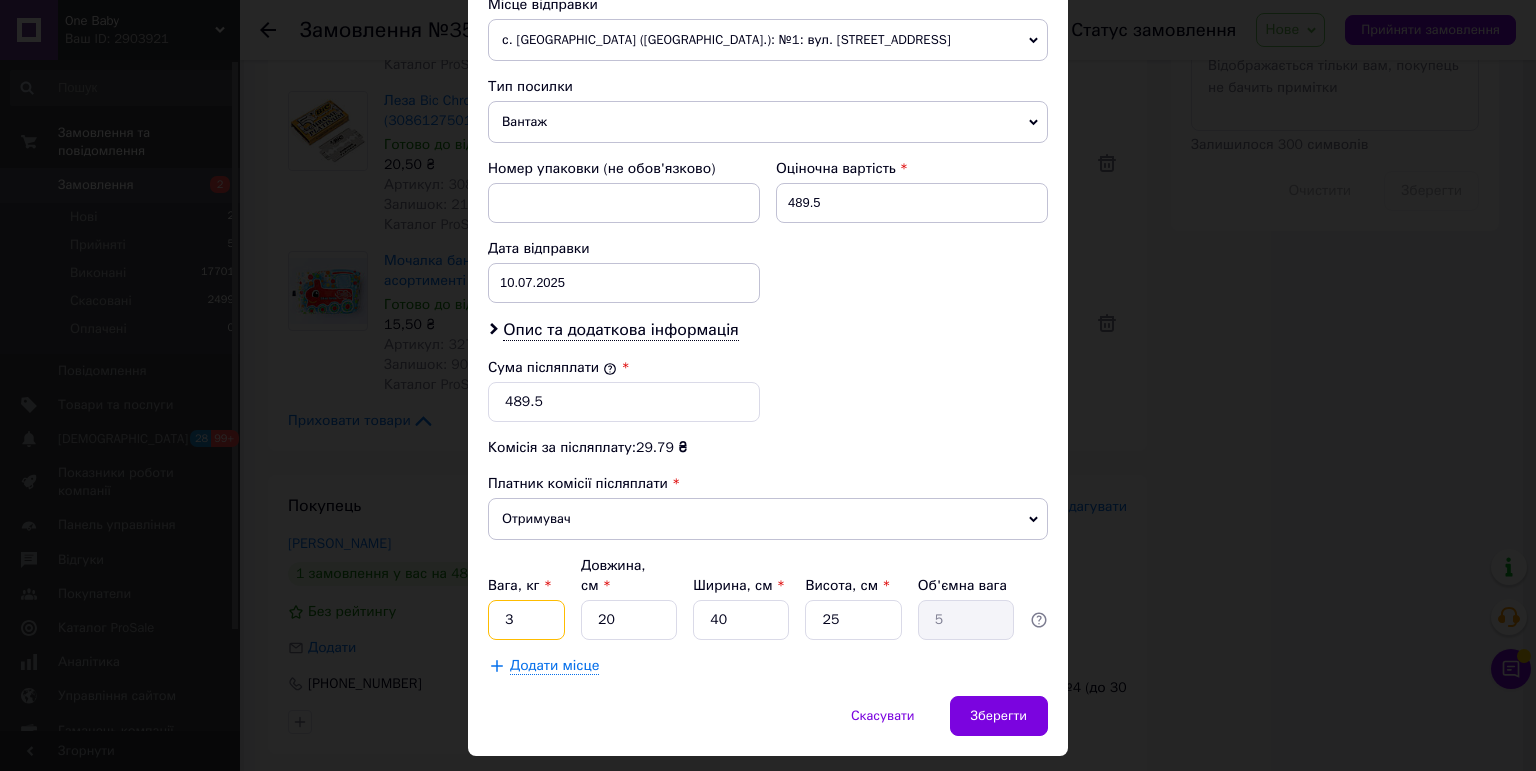 type on "3" 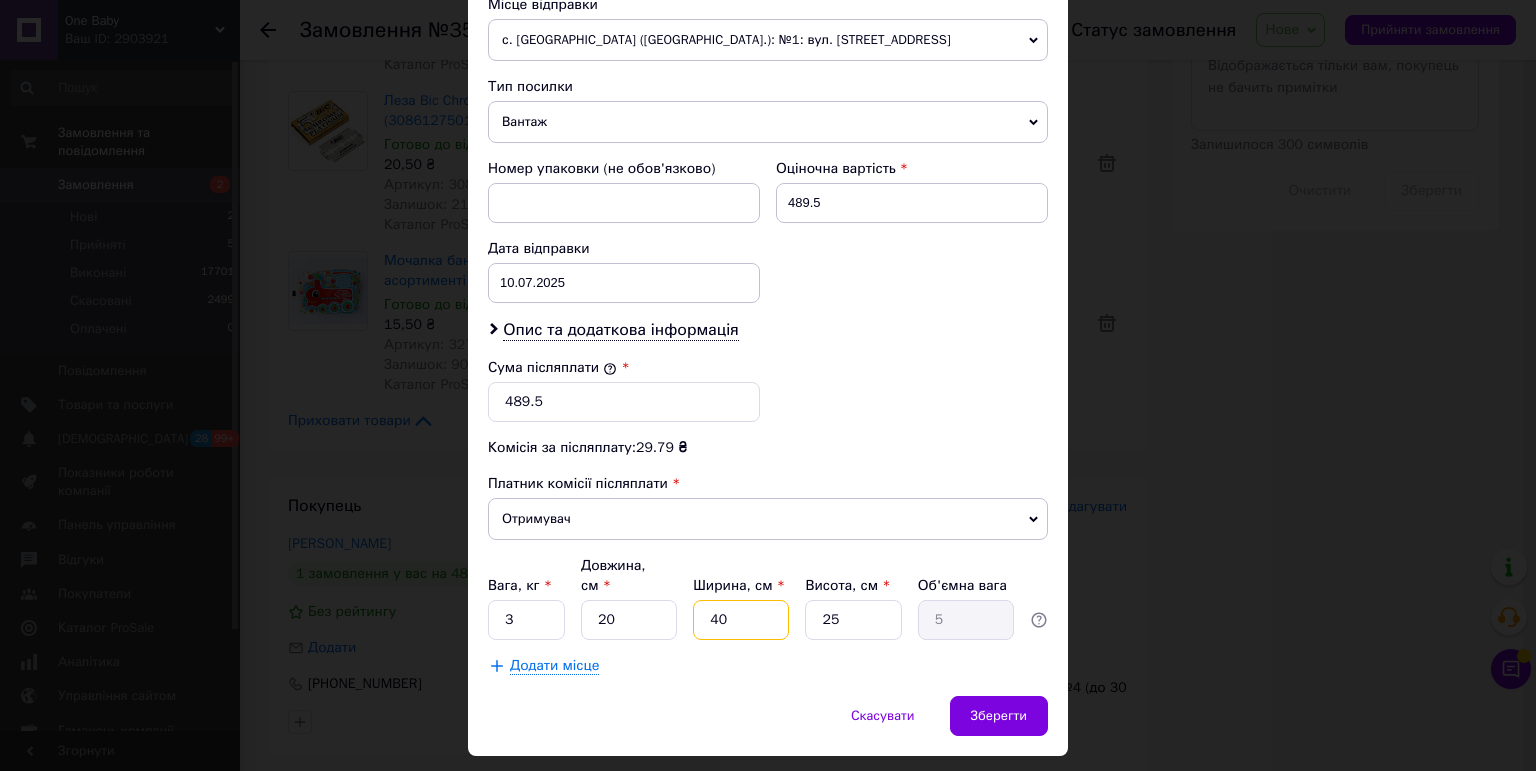 drag, startPoint x: 709, startPoint y: 594, endPoint x: 683, endPoint y: 594, distance: 26 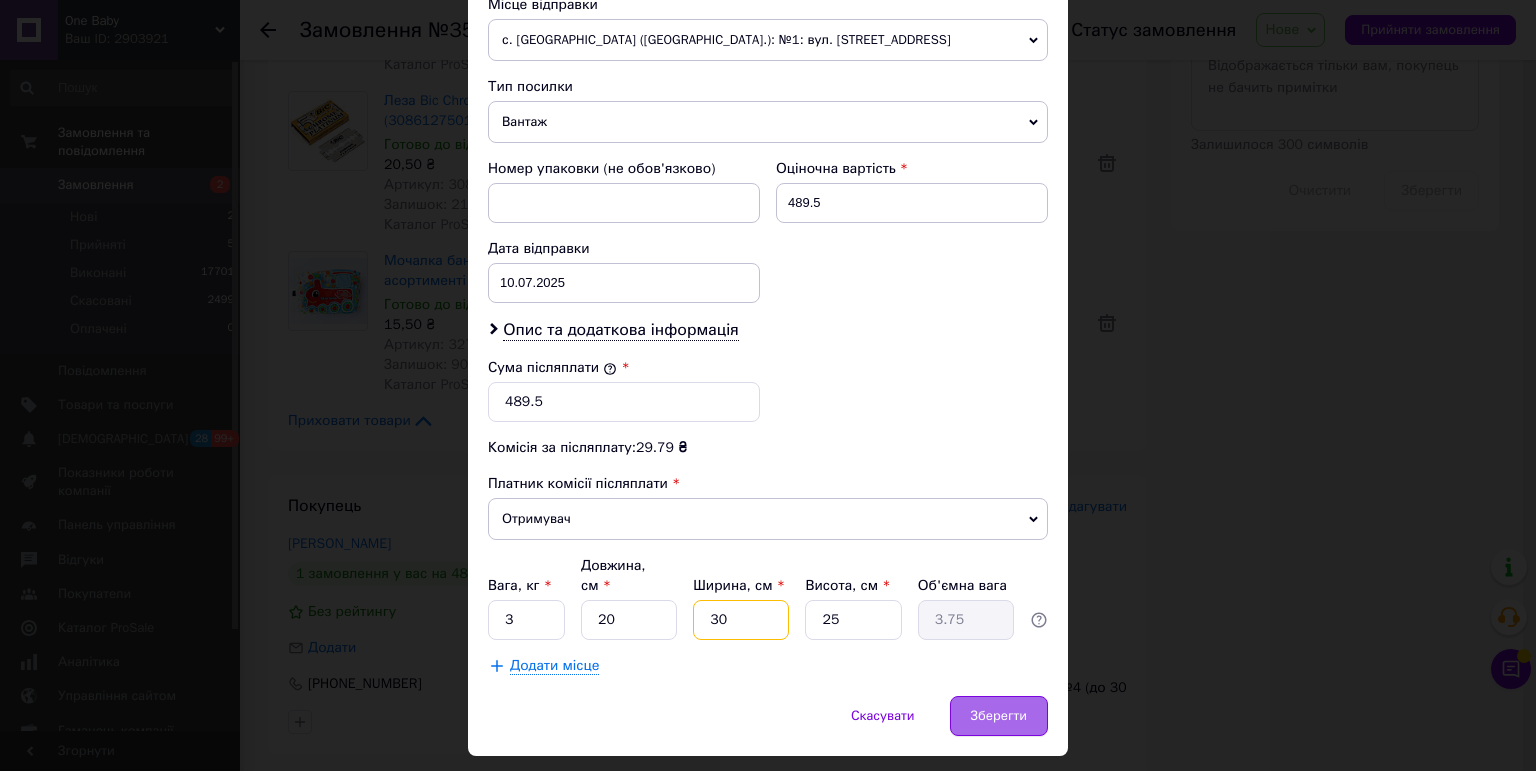 type on "30" 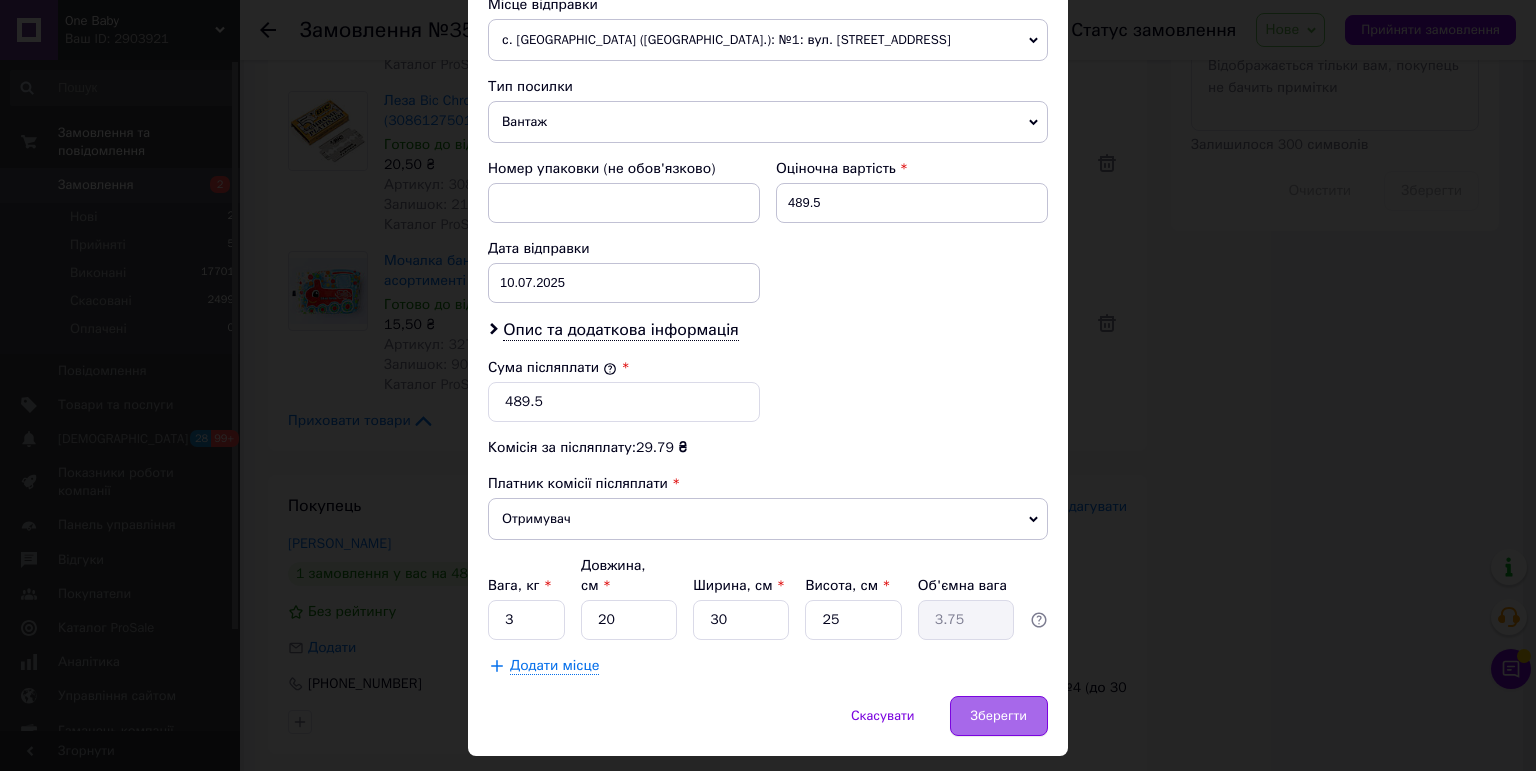click on "Зберегти" at bounding box center (999, 716) 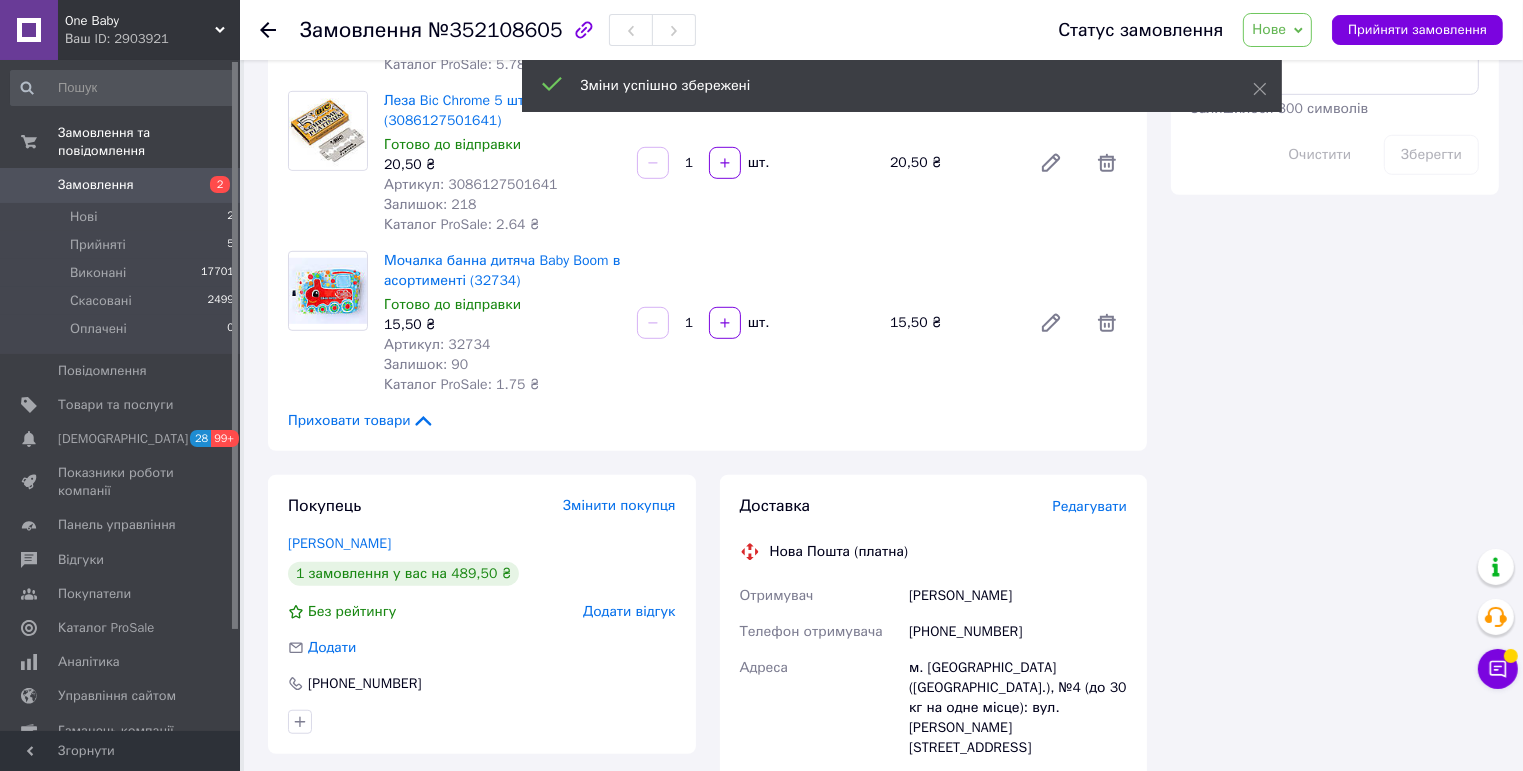 scroll, scrollTop: 1280, scrollLeft: 0, axis: vertical 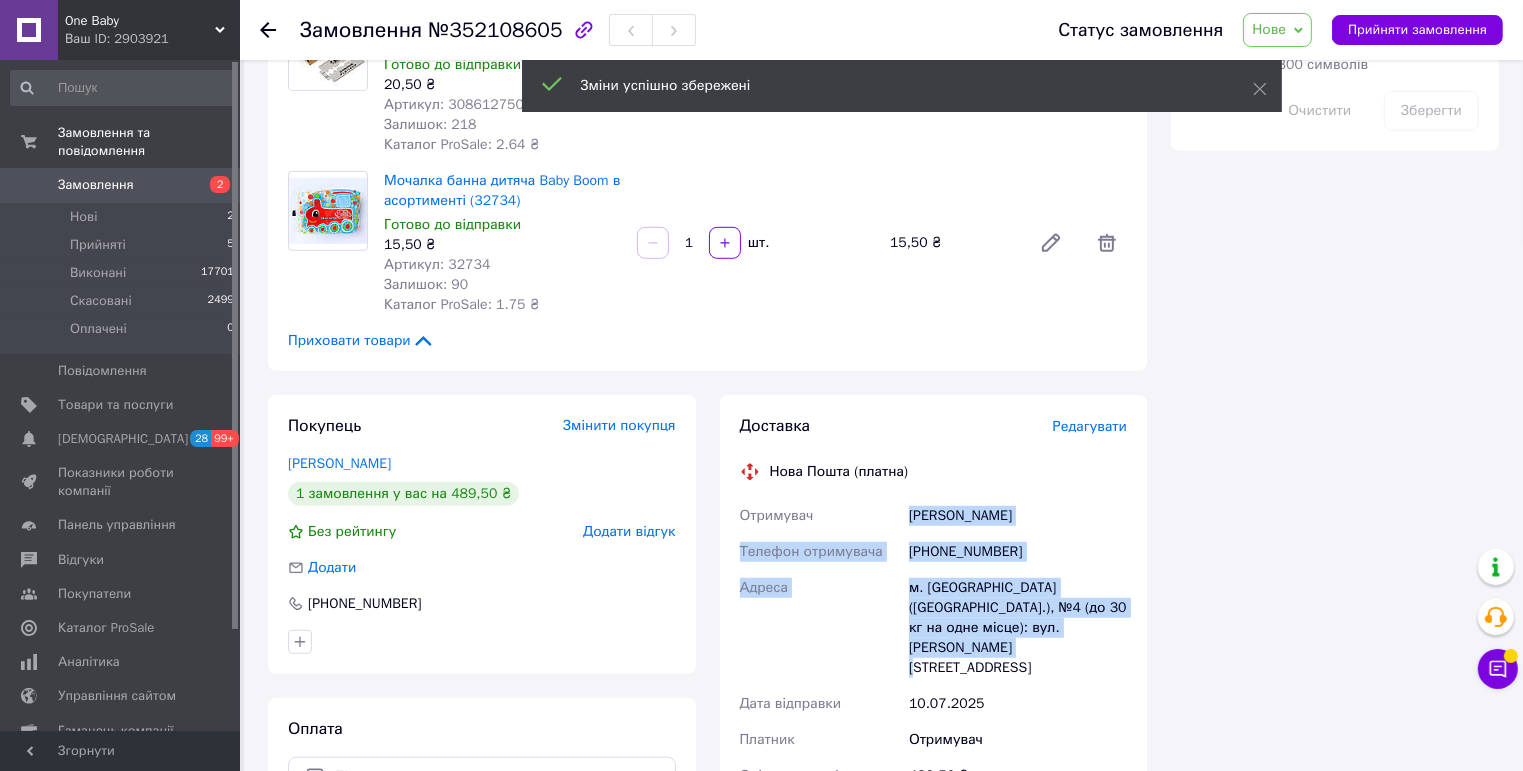 drag, startPoint x: 892, startPoint y: 478, endPoint x: 1128, endPoint y: 613, distance: 271.88416 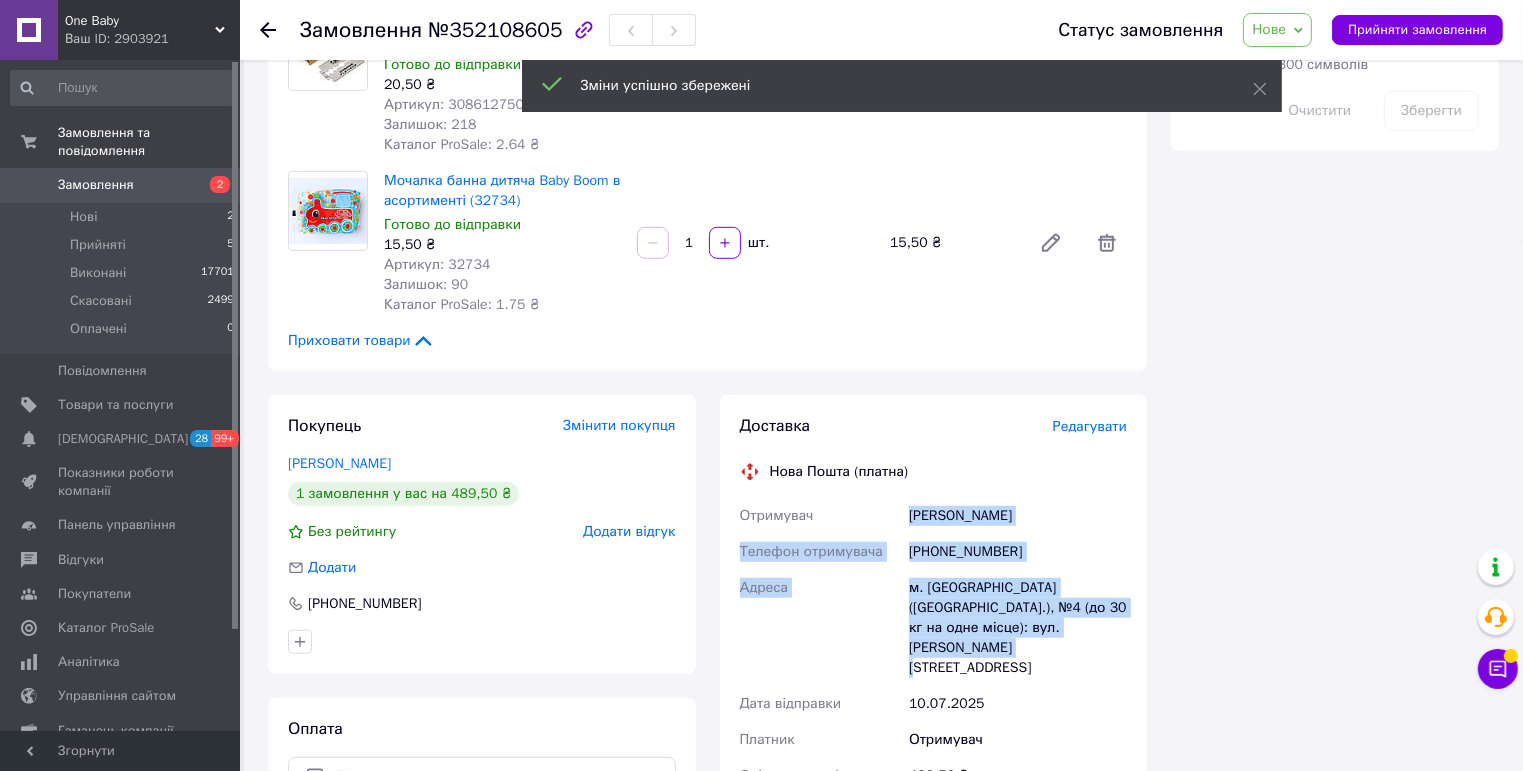 click on "Отримувач [PERSON_NAME] Телефон отримувача [PHONE_NUMBER] [PERSON_NAME] [GEOGRAPHIC_DATA] ([GEOGRAPHIC_DATA].), №4 (до 30 кг на одне місце): вул. [PERSON_NAME], 7б Дата відправки [DATE] Платник Отримувач Оціночна вартість 489.50 ₴ Сума післяплати 489.50 ₴ Комісія за післяплату 29.79 ₴ Платник комісії післяплати Отримувач" at bounding box center (934, 710) 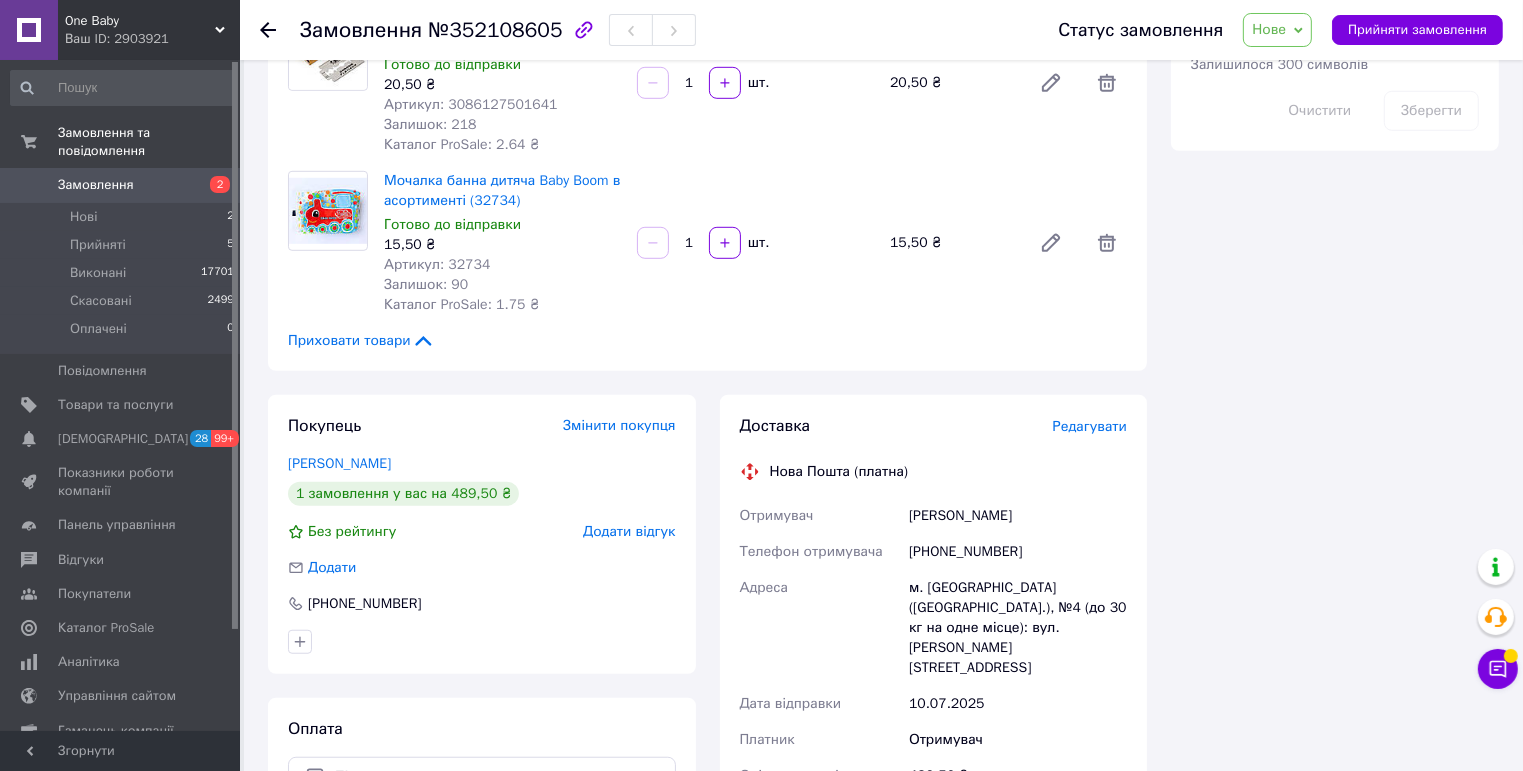 click 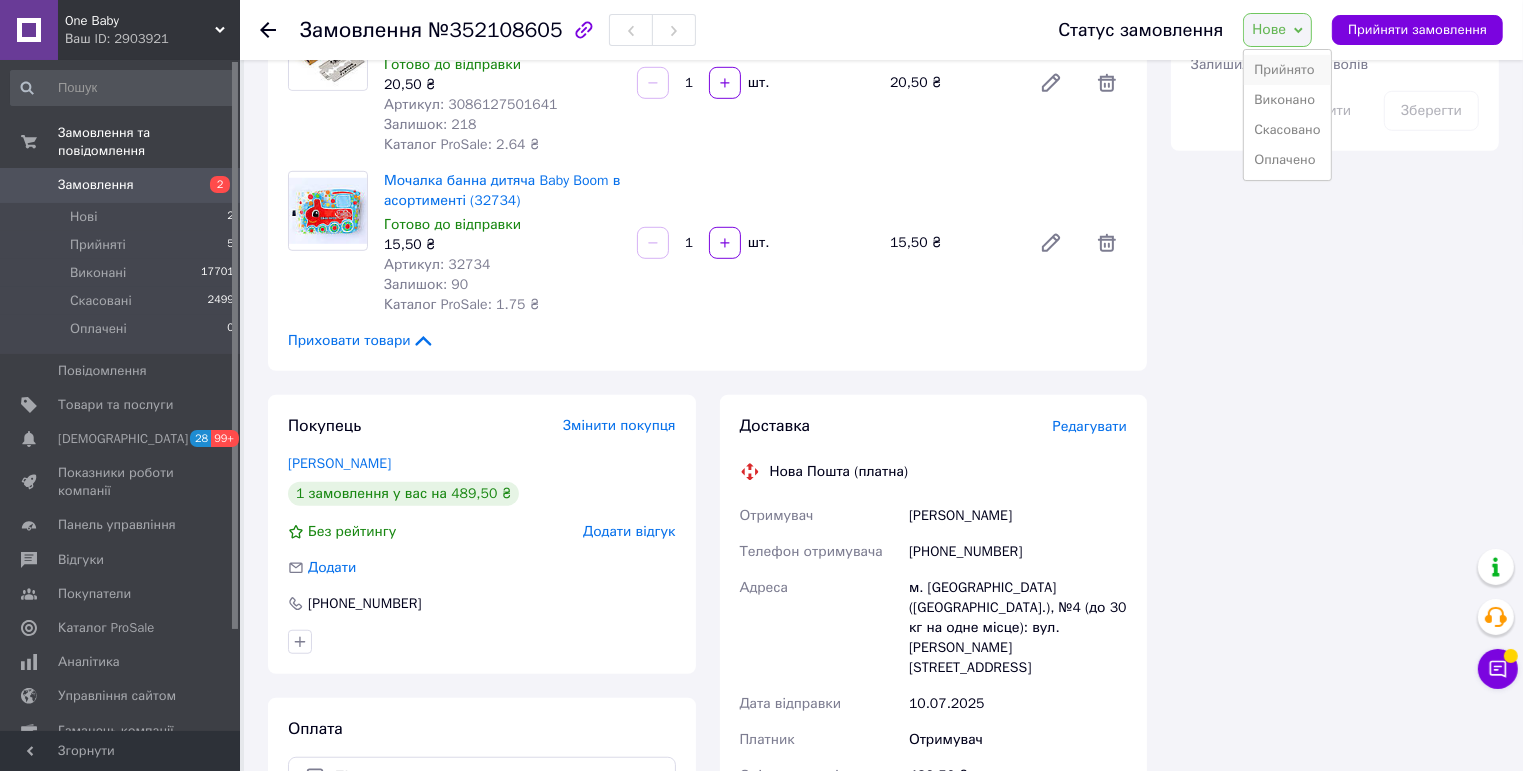 click on "Прийнято" at bounding box center [1287, 70] 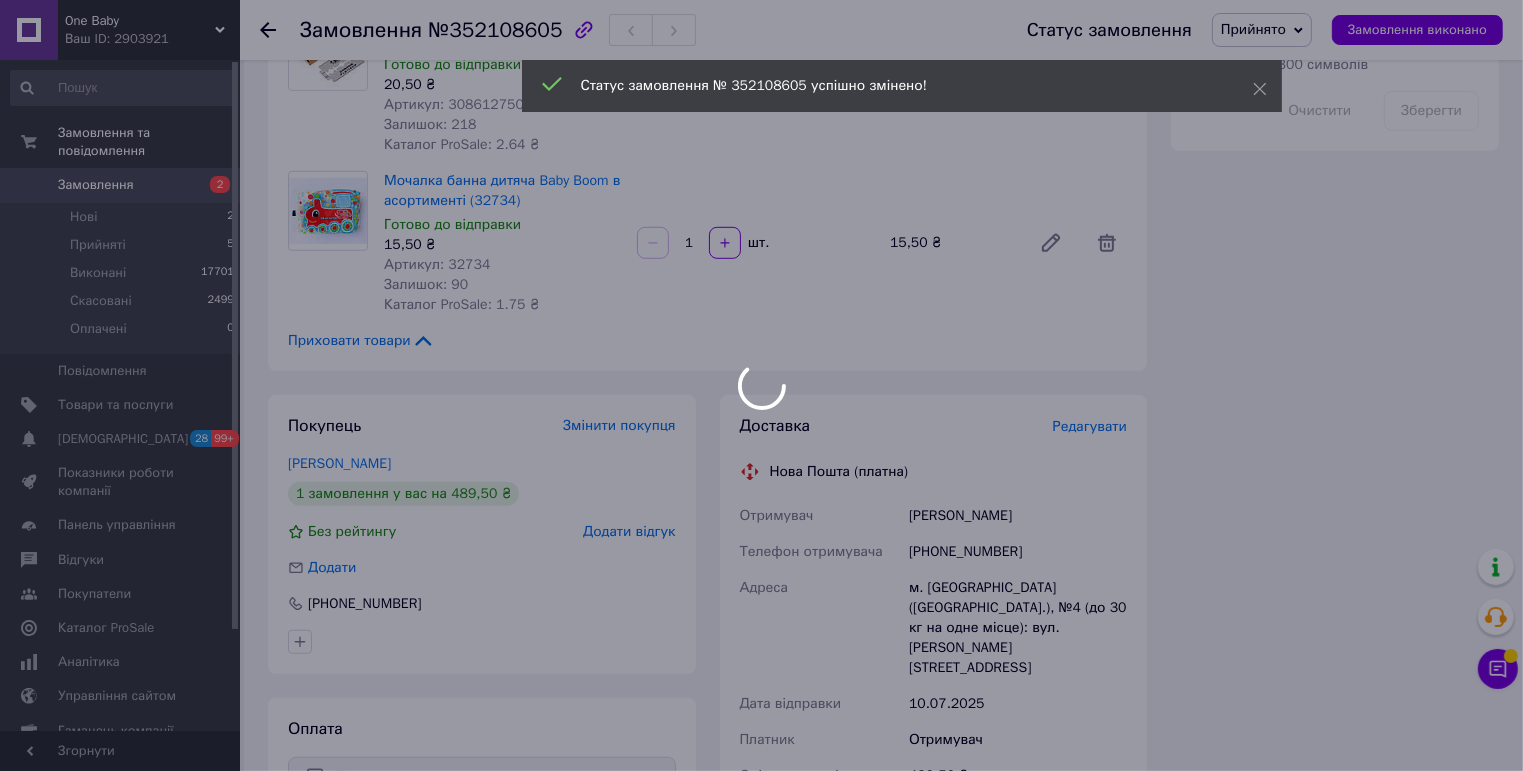 click at bounding box center [761, 385] 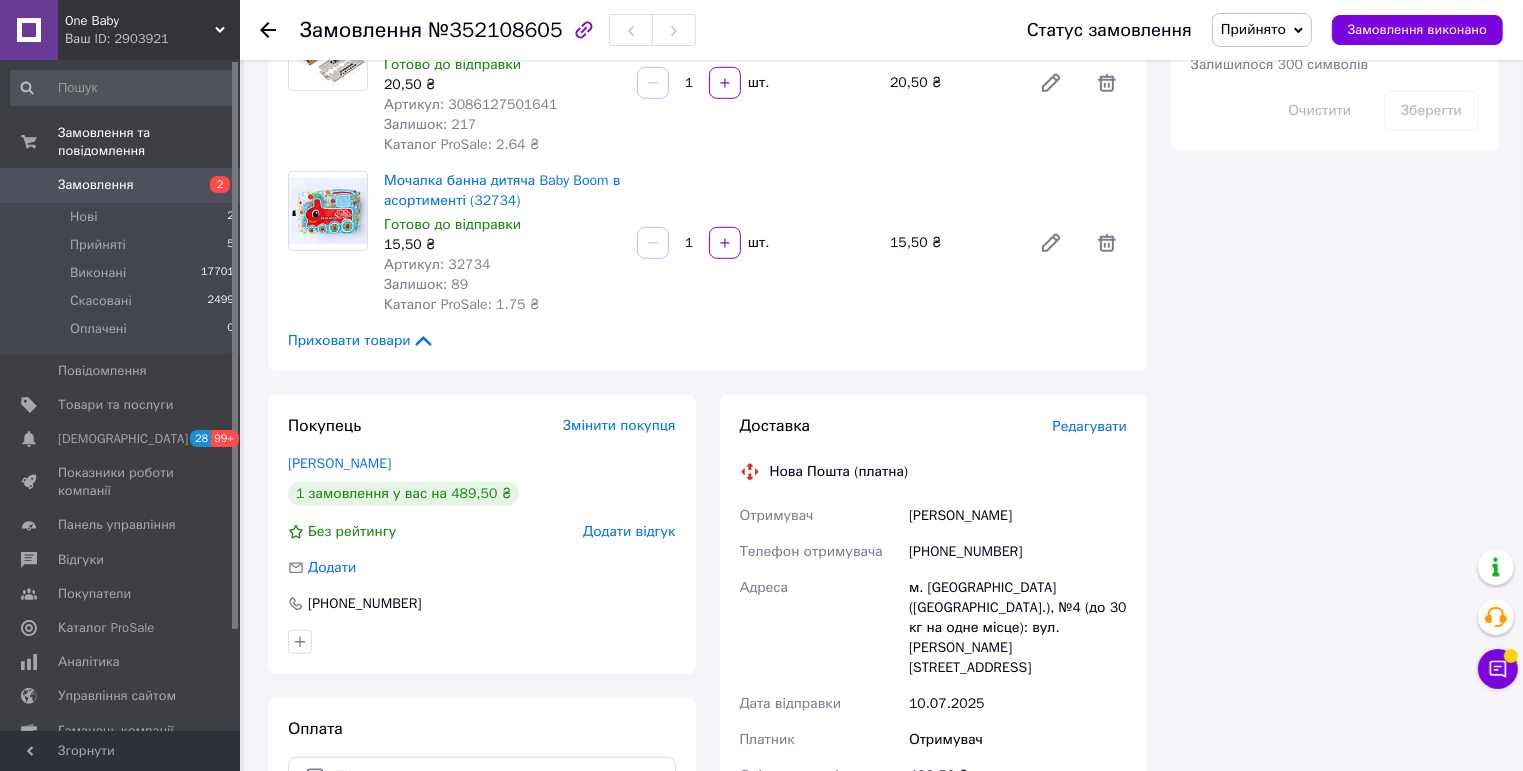 click 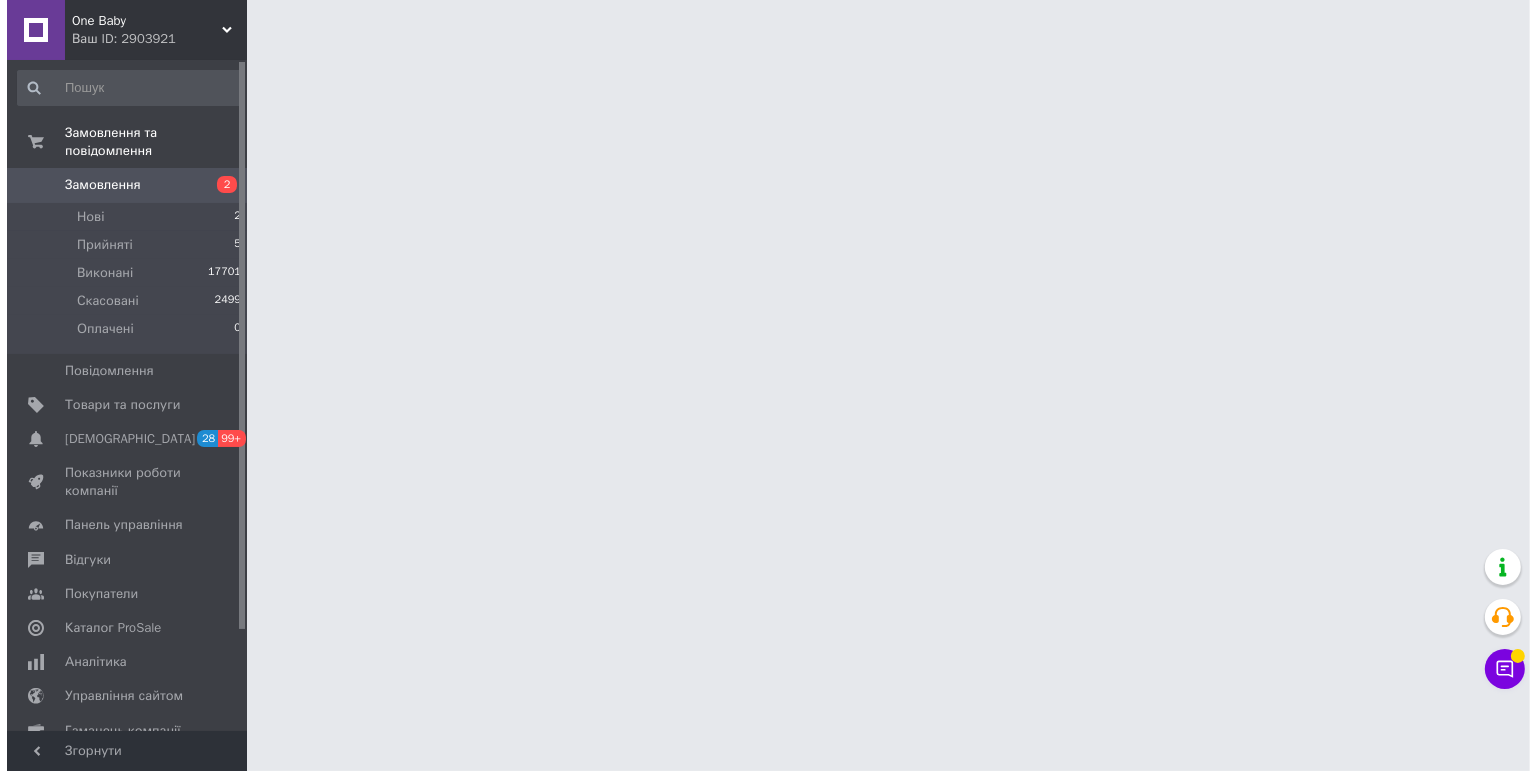 scroll, scrollTop: 0, scrollLeft: 0, axis: both 